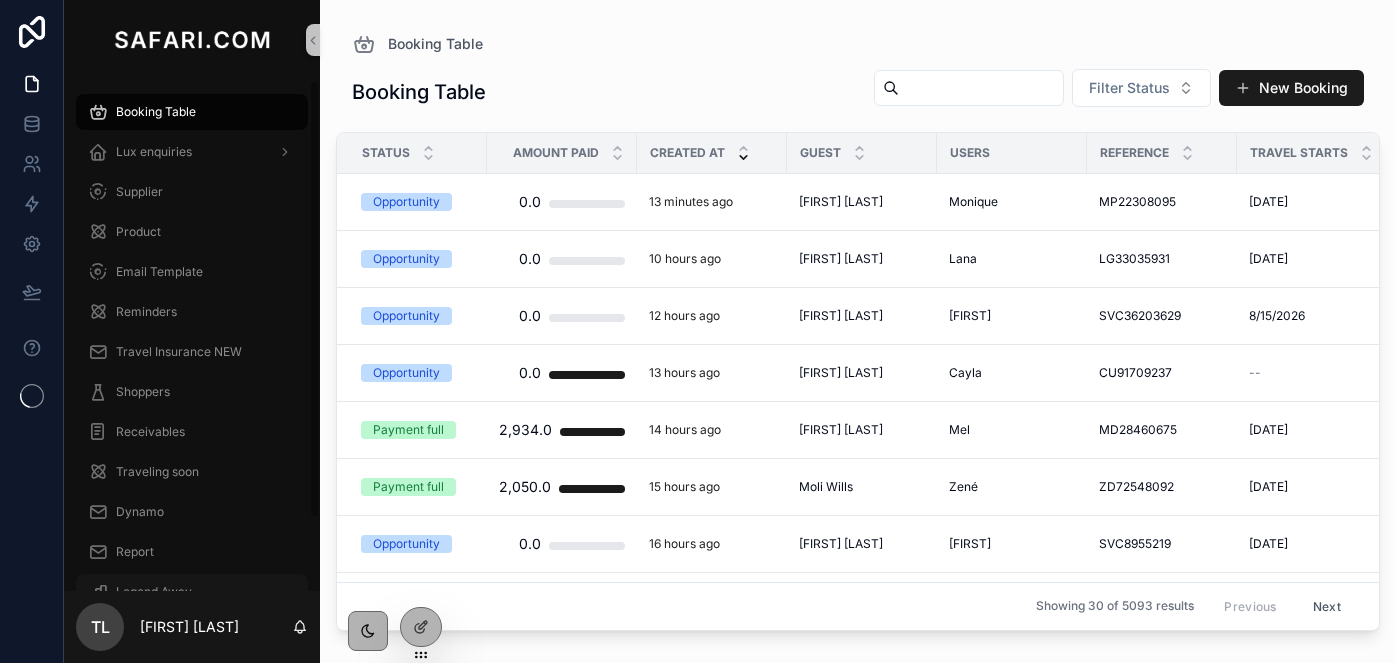 scroll, scrollTop: 0, scrollLeft: 0, axis: both 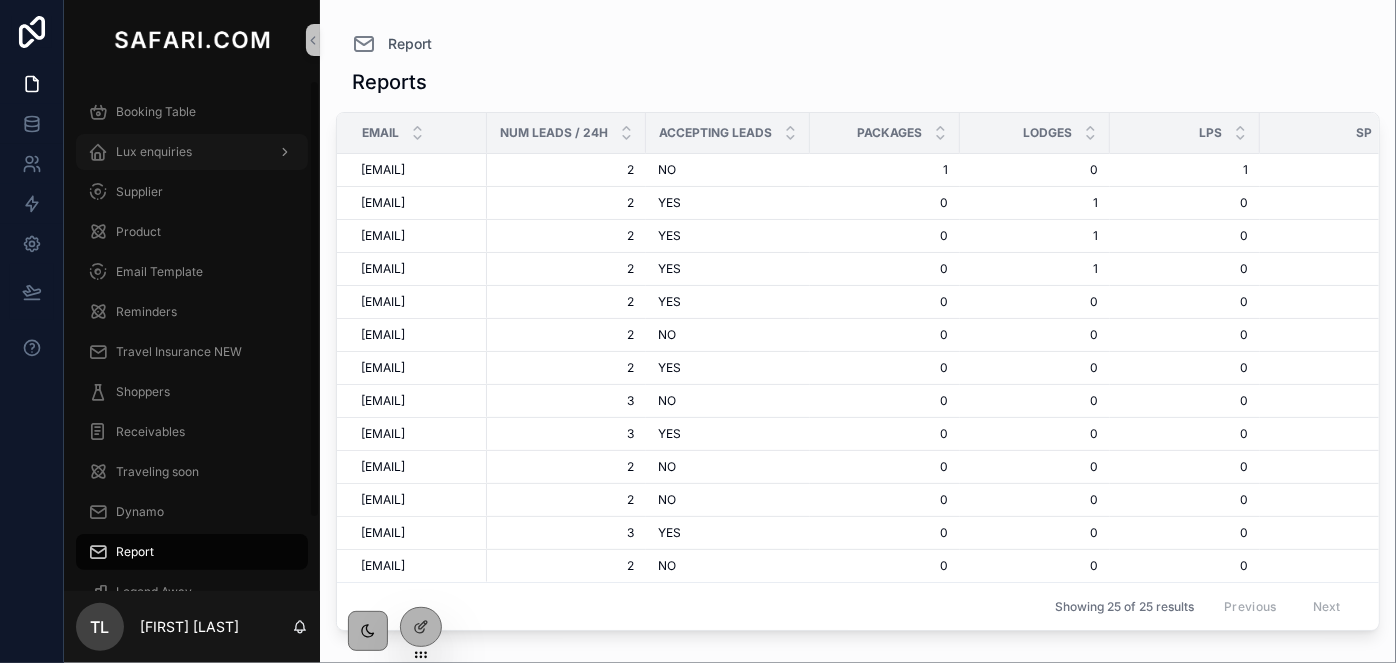 click on "Lux enquiries" at bounding box center (192, 152) 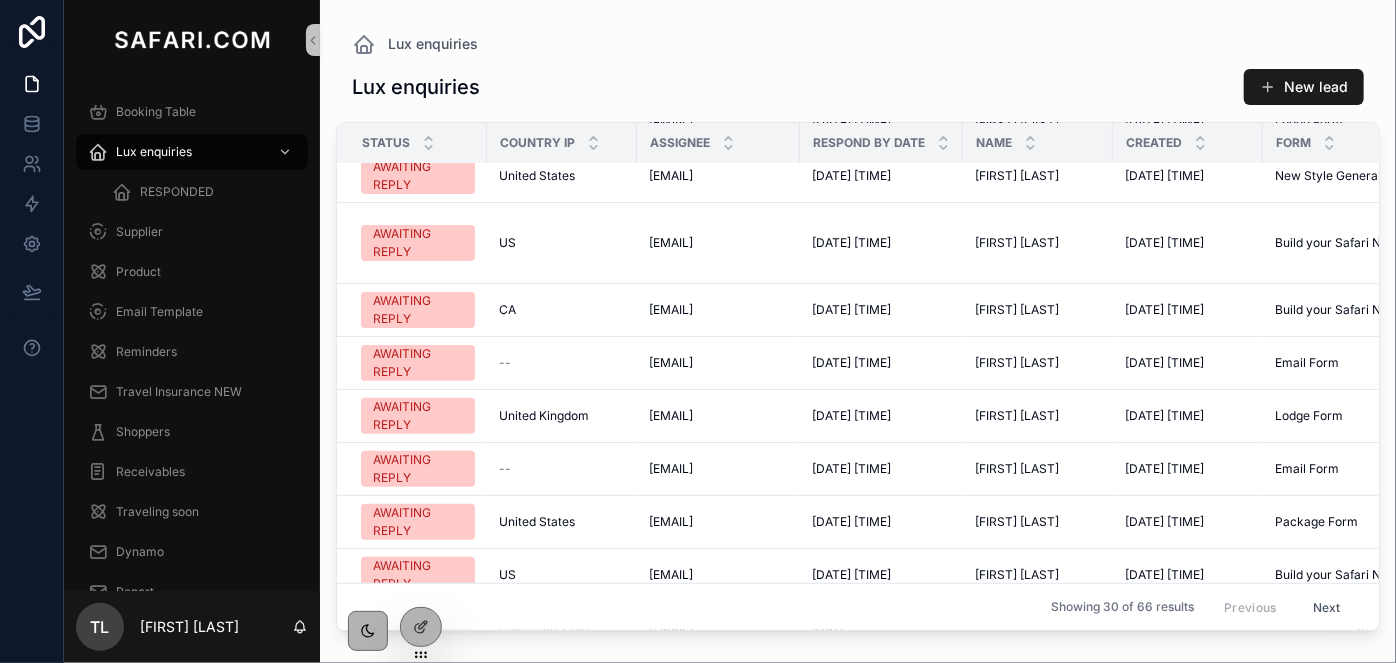 scroll, scrollTop: 0, scrollLeft: 0, axis: both 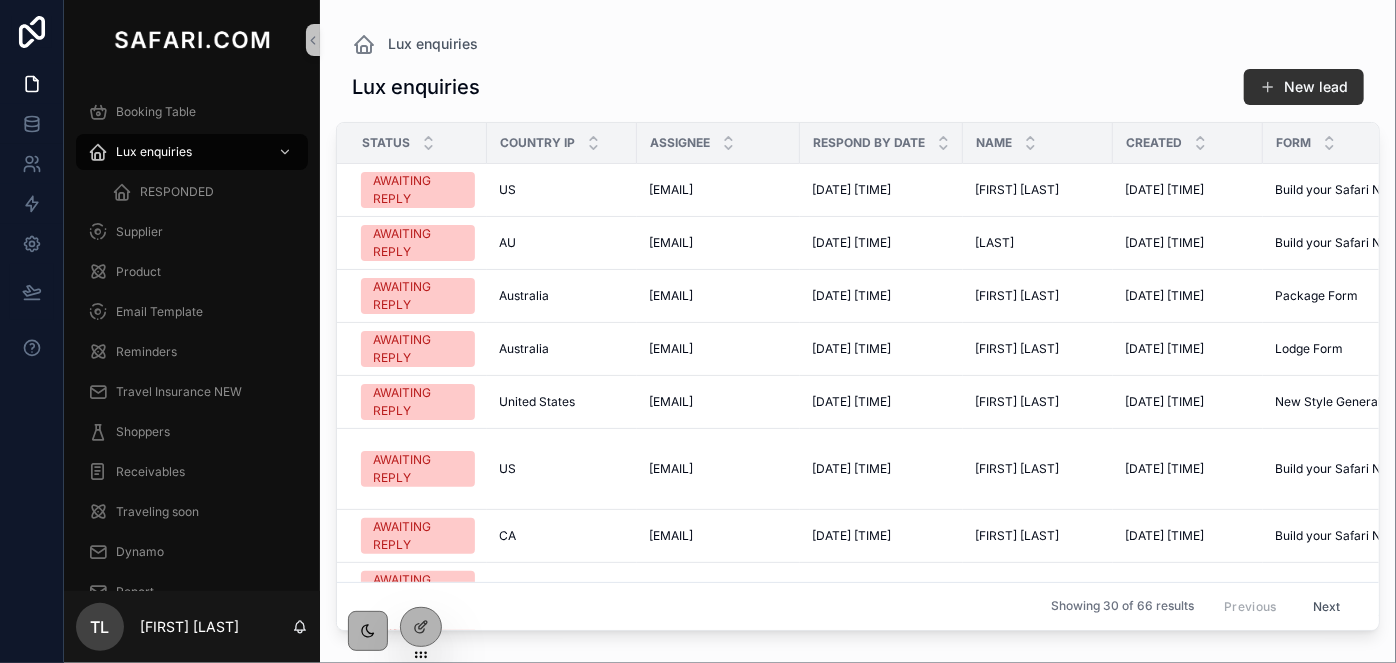 click on "New lead" at bounding box center (1304, 87) 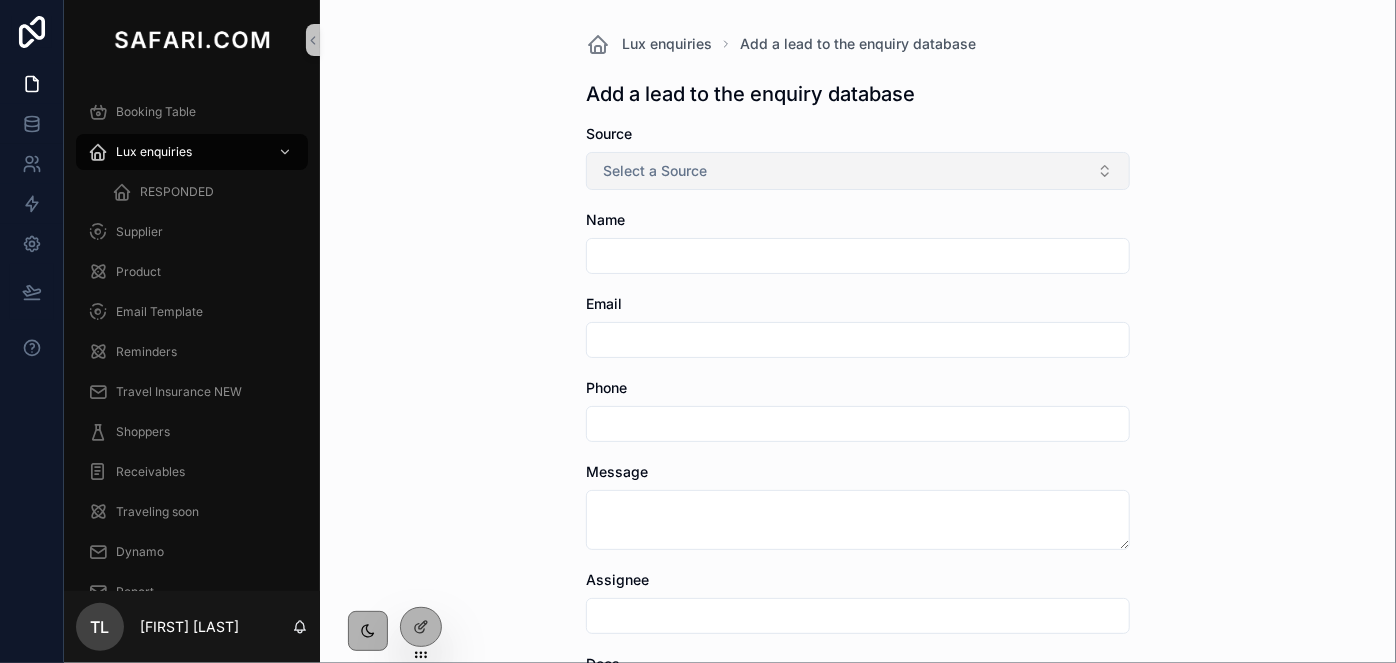 click on "Select a Source" at bounding box center (858, 171) 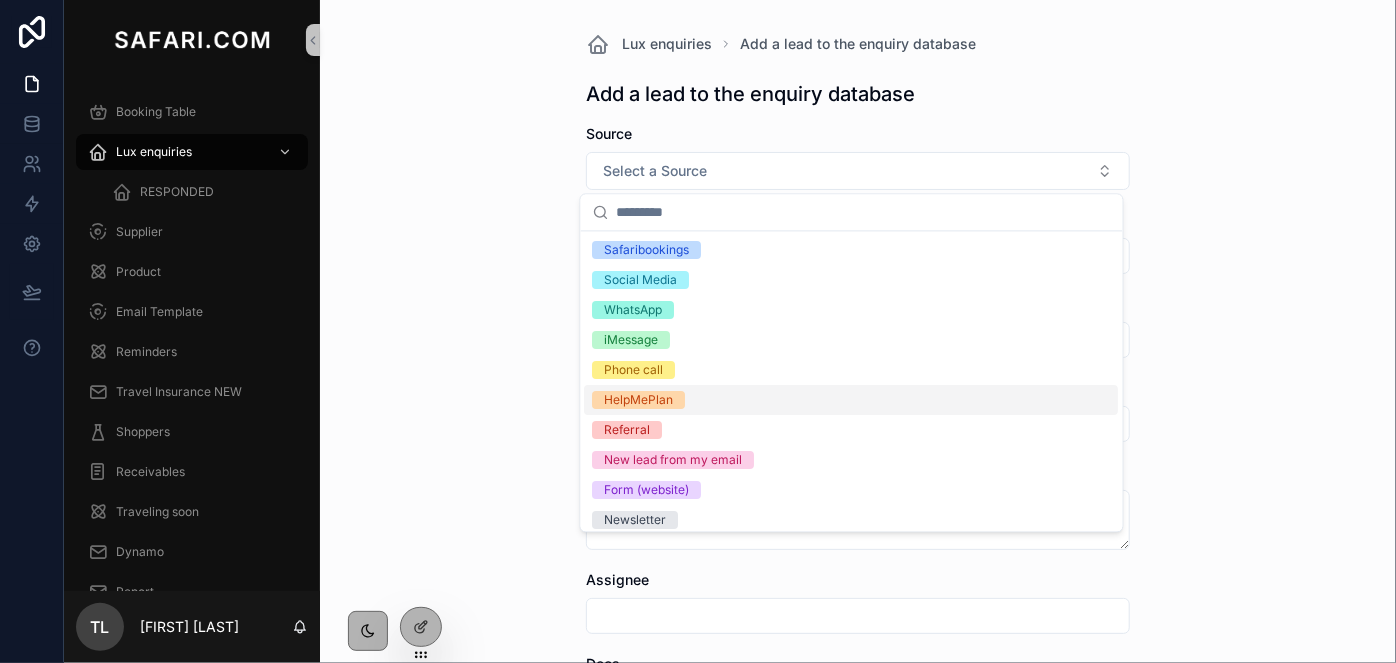 click on "HelpMePlan" at bounding box center [639, 400] 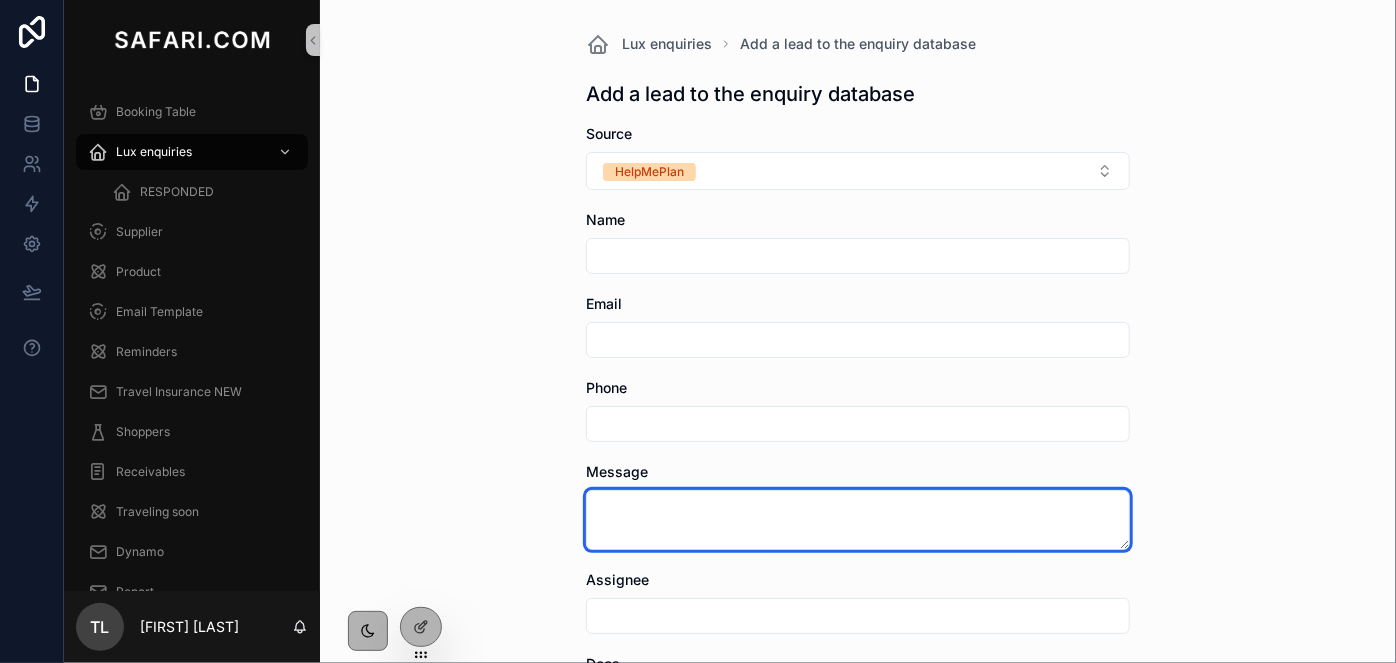 click at bounding box center (858, 520) 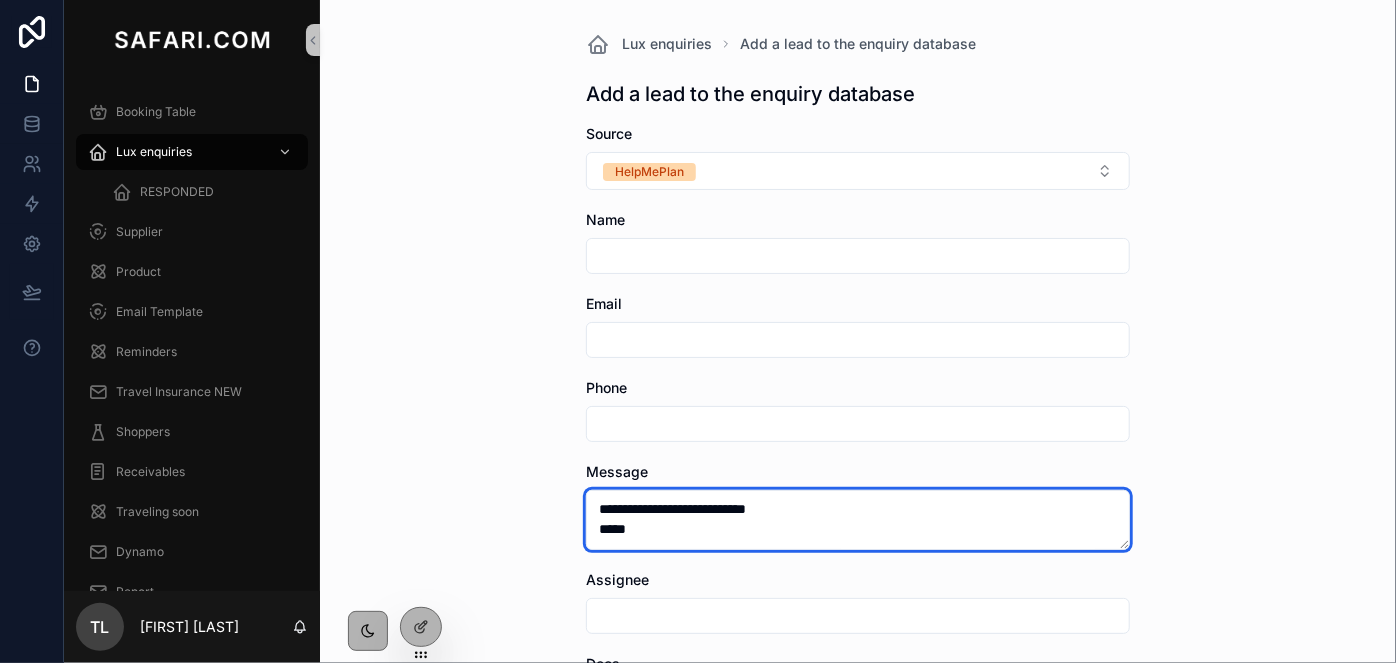 scroll, scrollTop: 10, scrollLeft: 0, axis: vertical 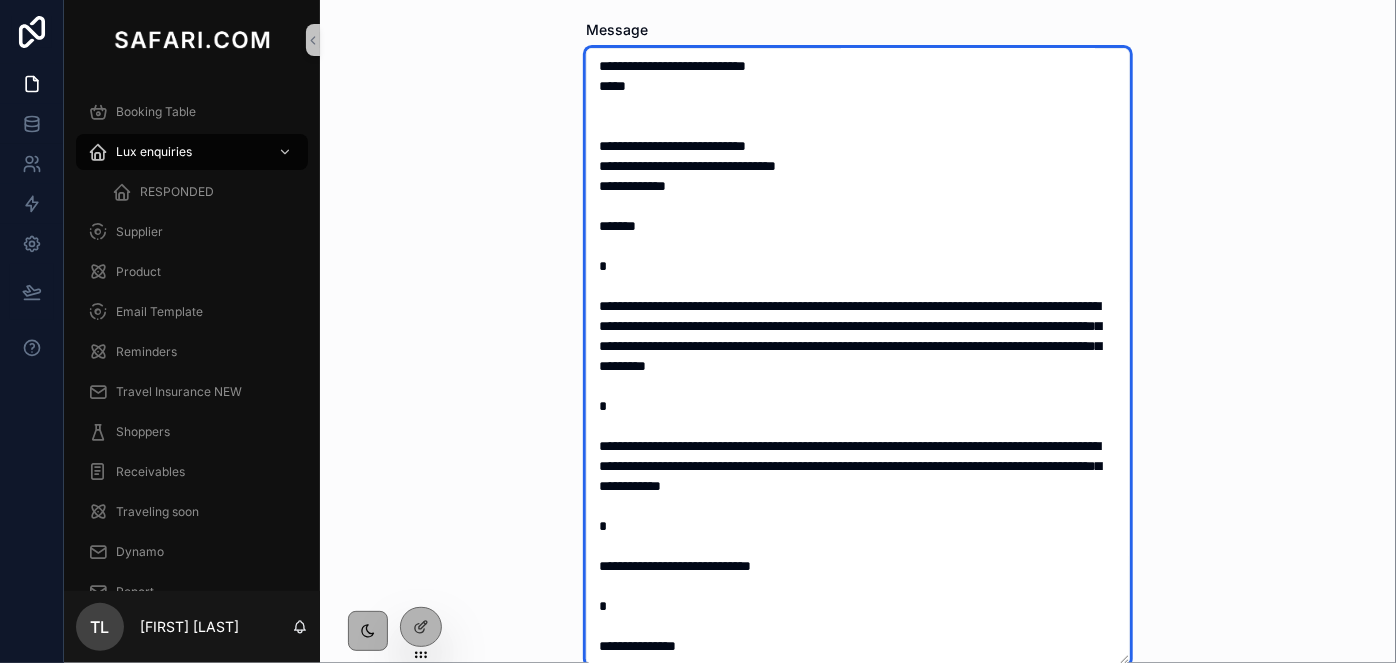 type on "**********" 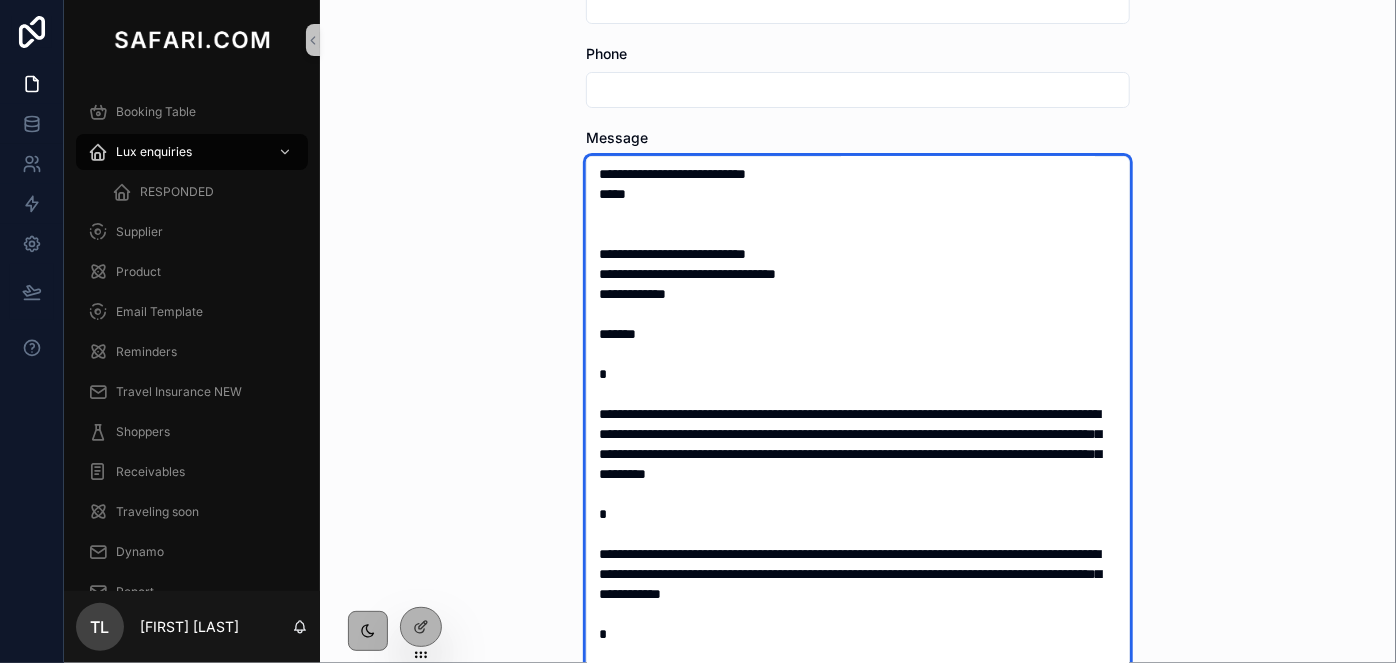 scroll, scrollTop: 79, scrollLeft: 0, axis: vertical 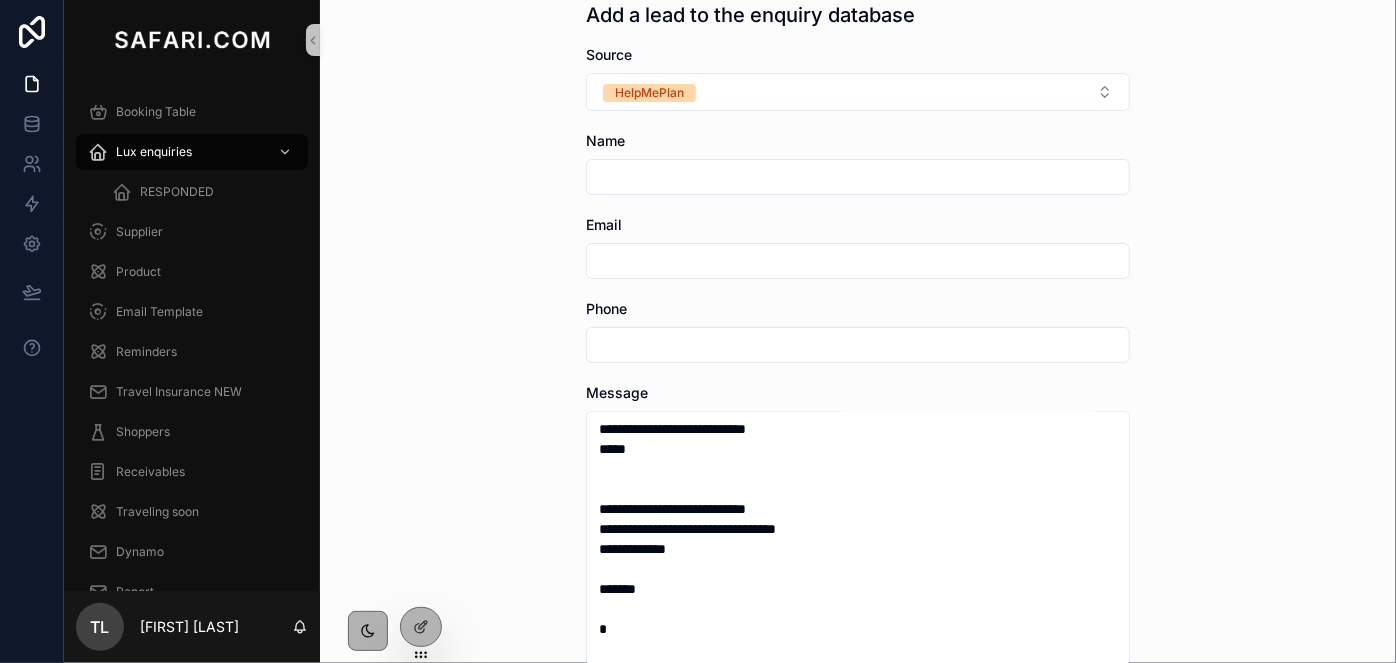 click at bounding box center [858, 177] 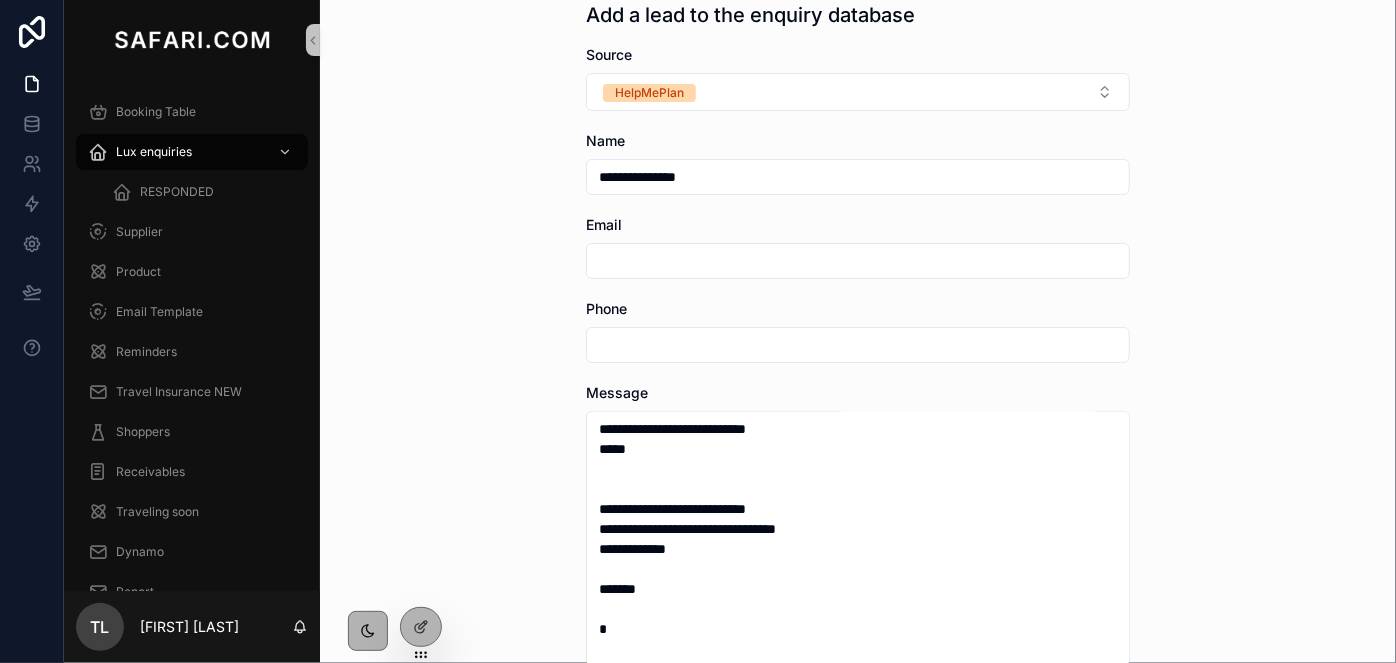 type on "**********" 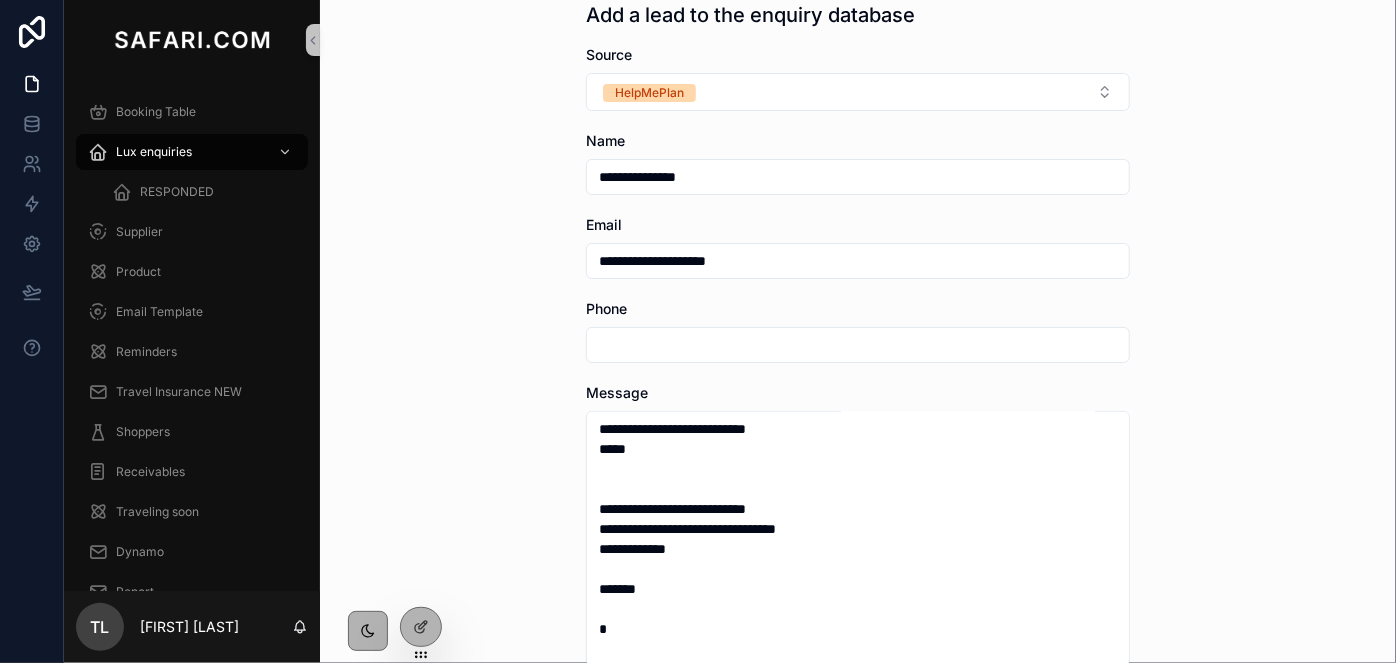 type on "**********" 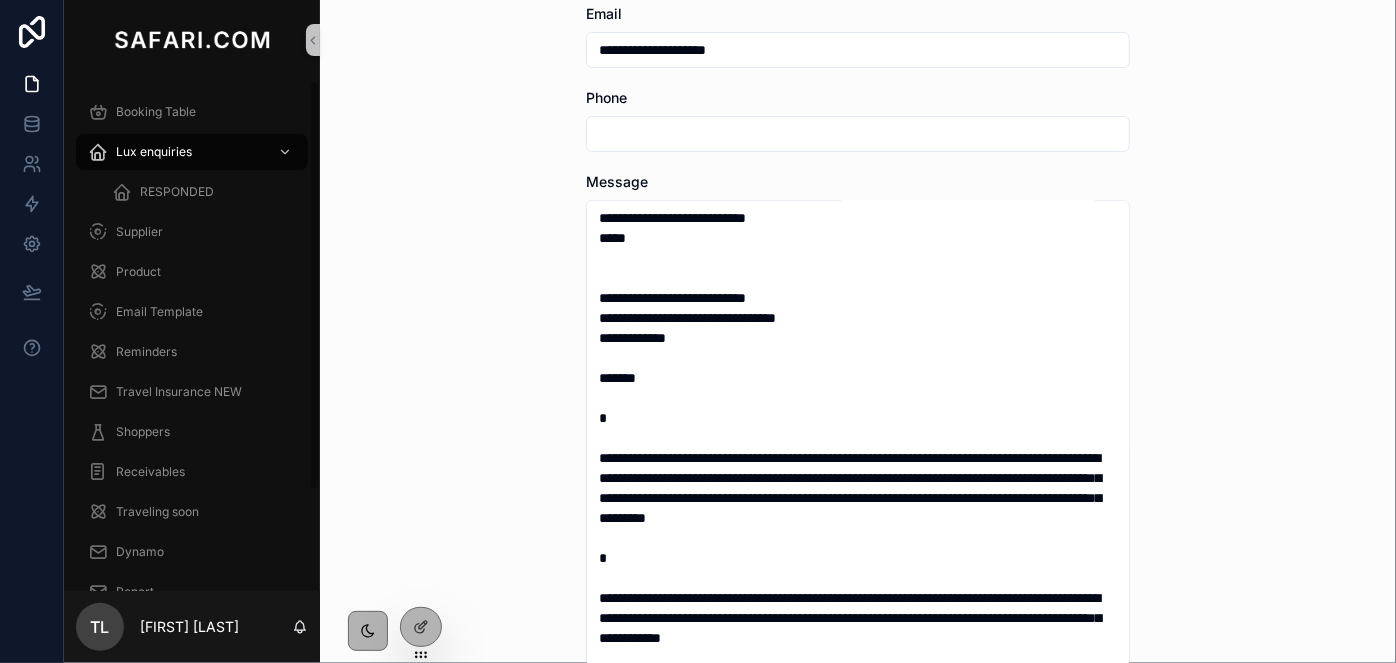 scroll, scrollTop: 442, scrollLeft: 0, axis: vertical 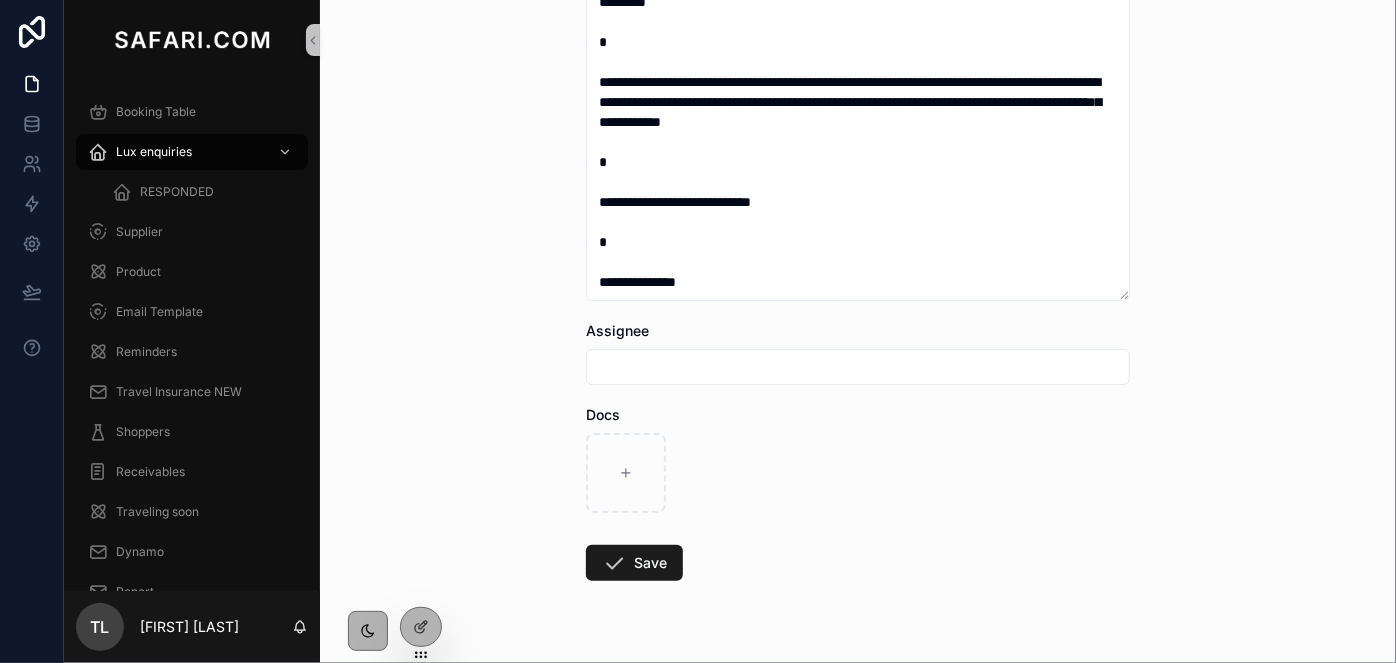 click at bounding box center (858, 367) 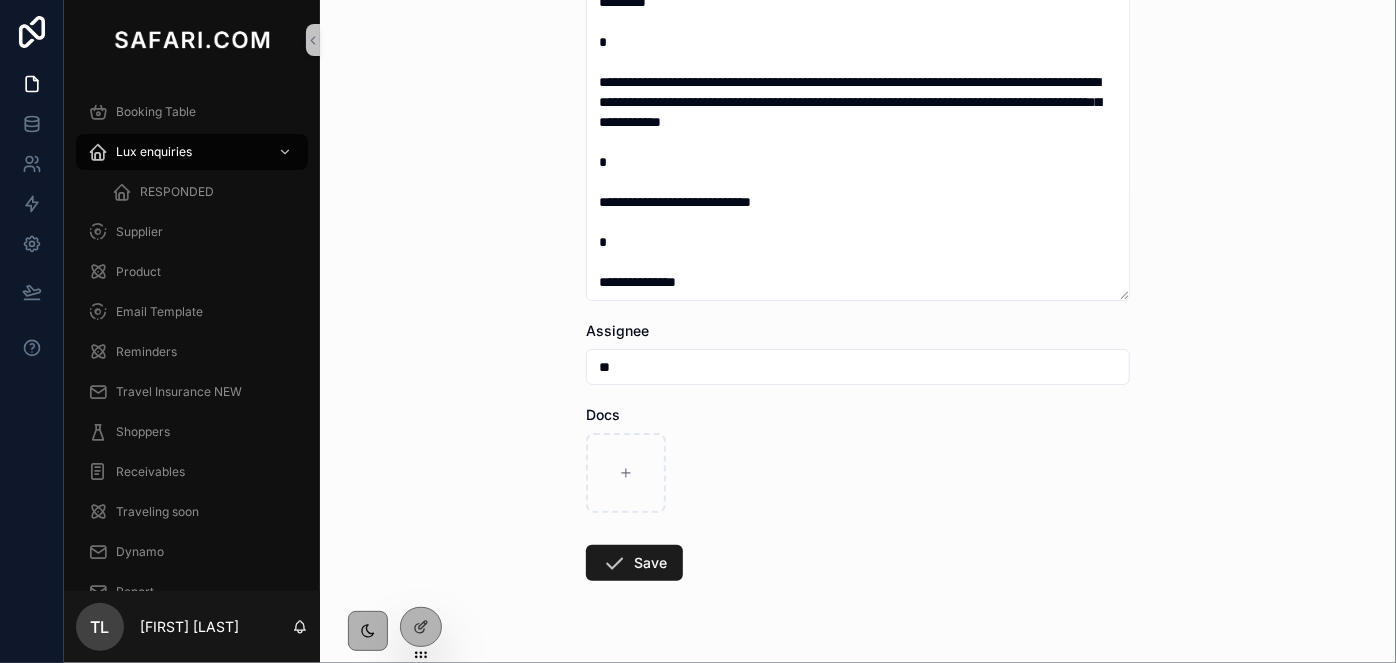 type on "**********" 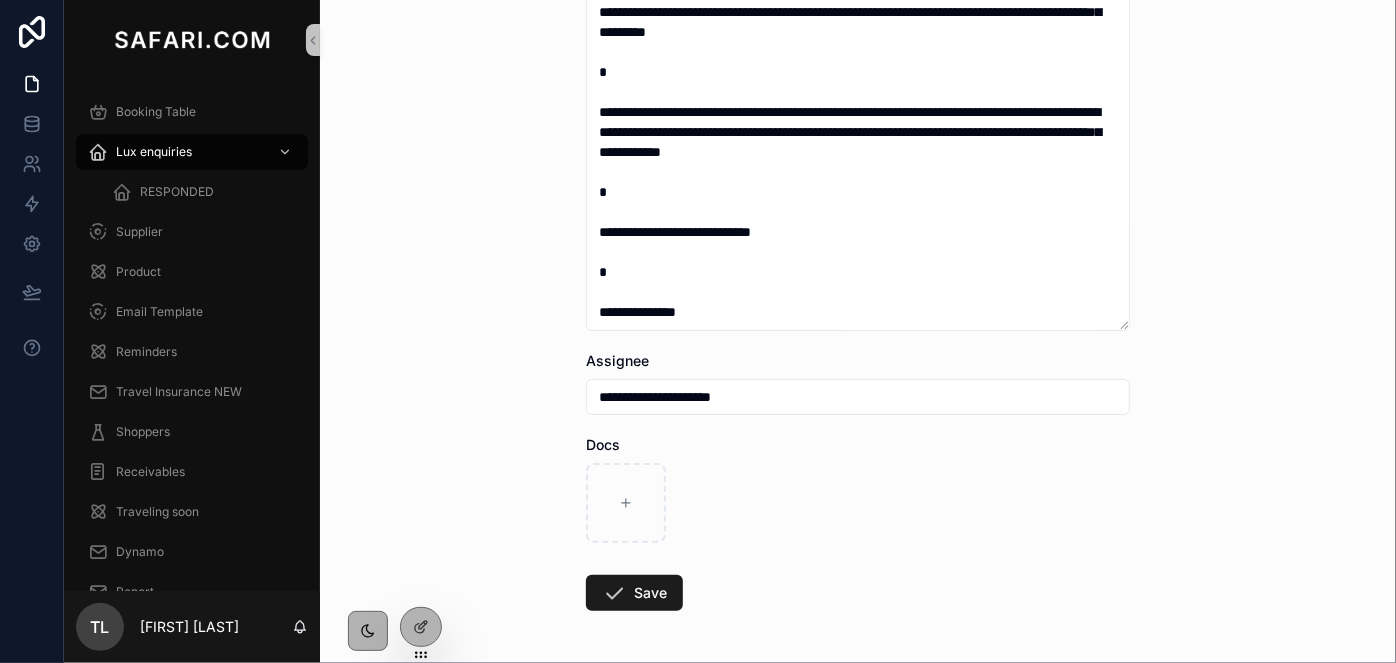 scroll, scrollTop: 851, scrollLeft: 0, axis: vertical 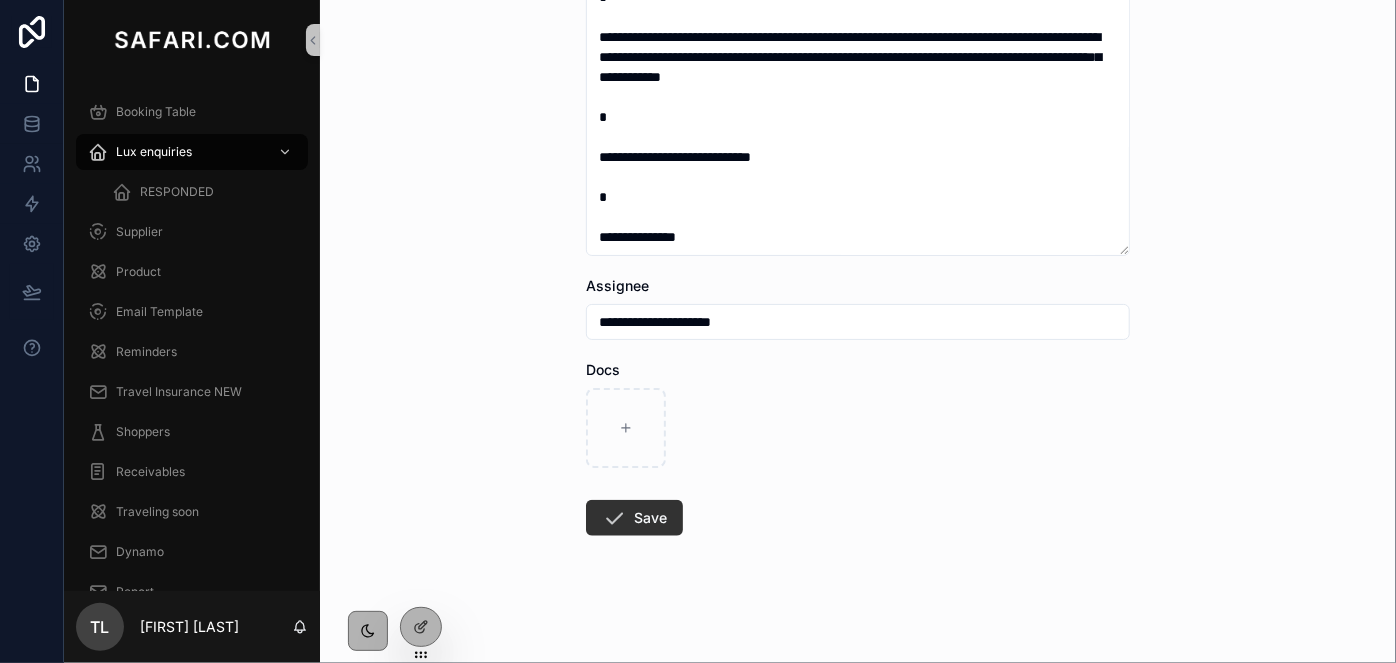 click on "Save" at bounding box center [634, 518] 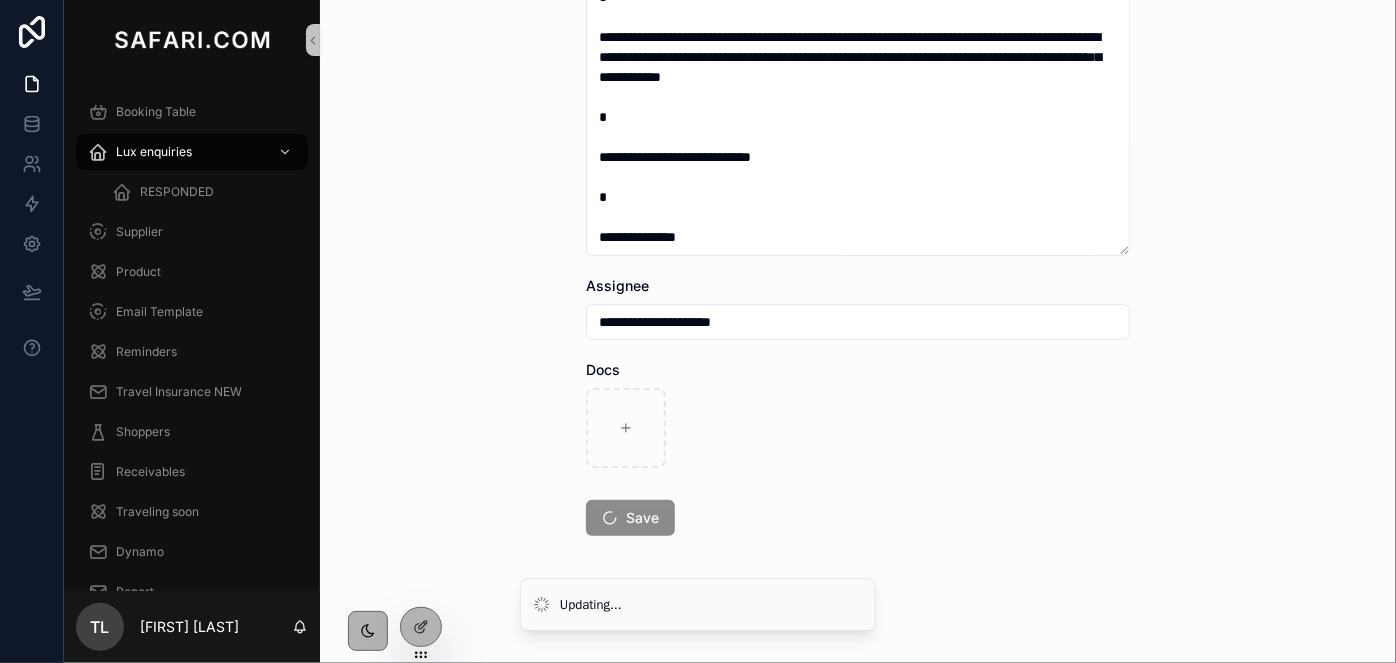 scroll, scrollTop: 0, scrollLeft: 0, axis: both 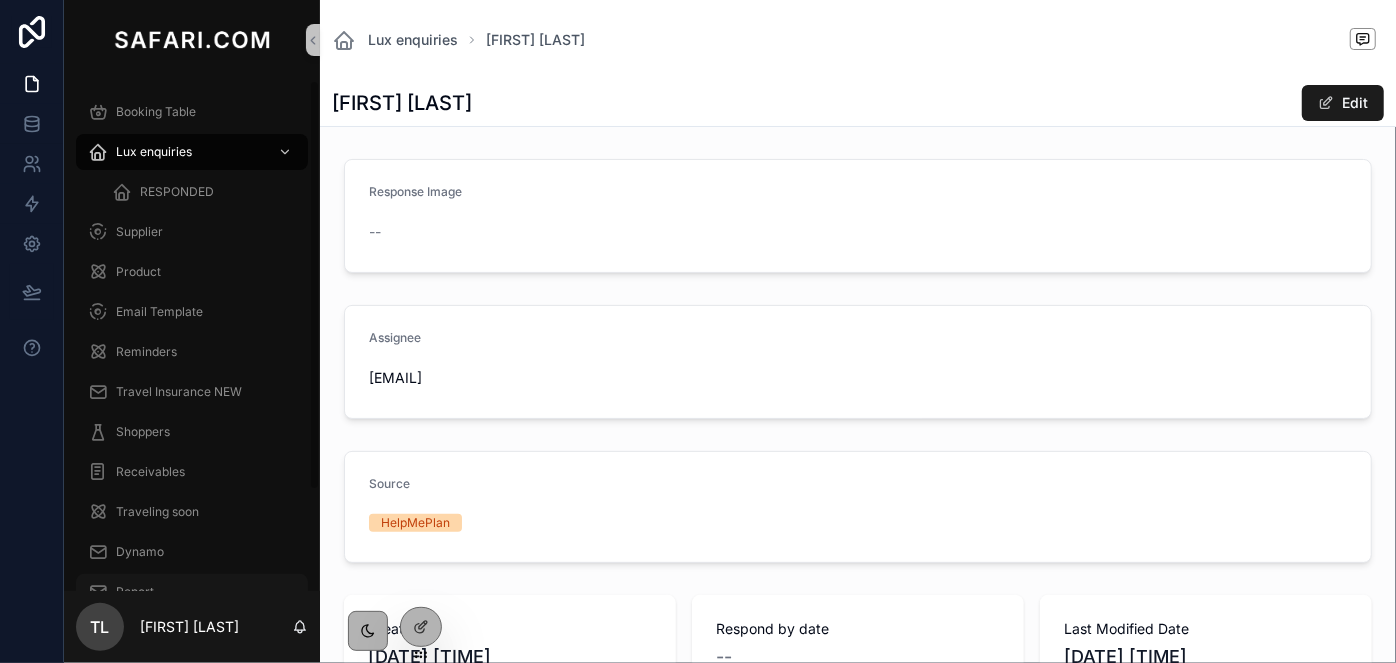 click on "Report" at bounding box center (192, 592) 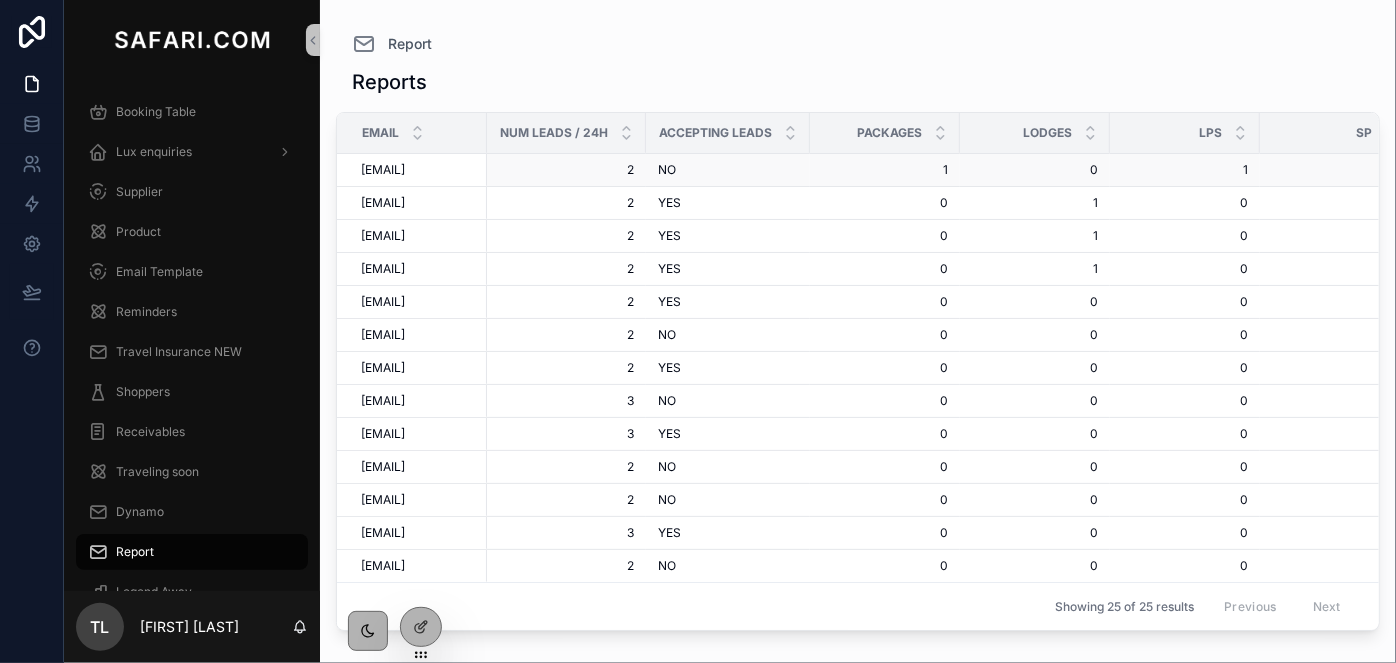 scroll, scrollTop: 637, scrollLeft: 0, axis: vertical 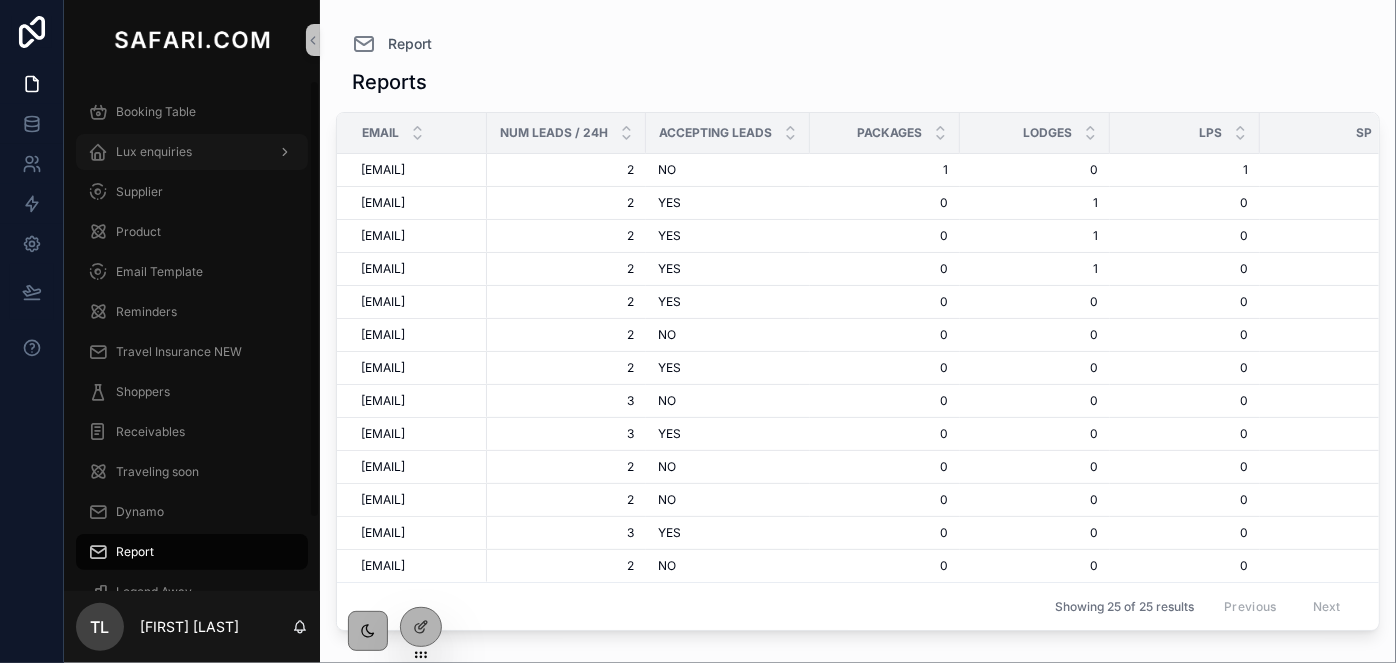 click on "Lux enquiries" at bounding box center [154, 152] 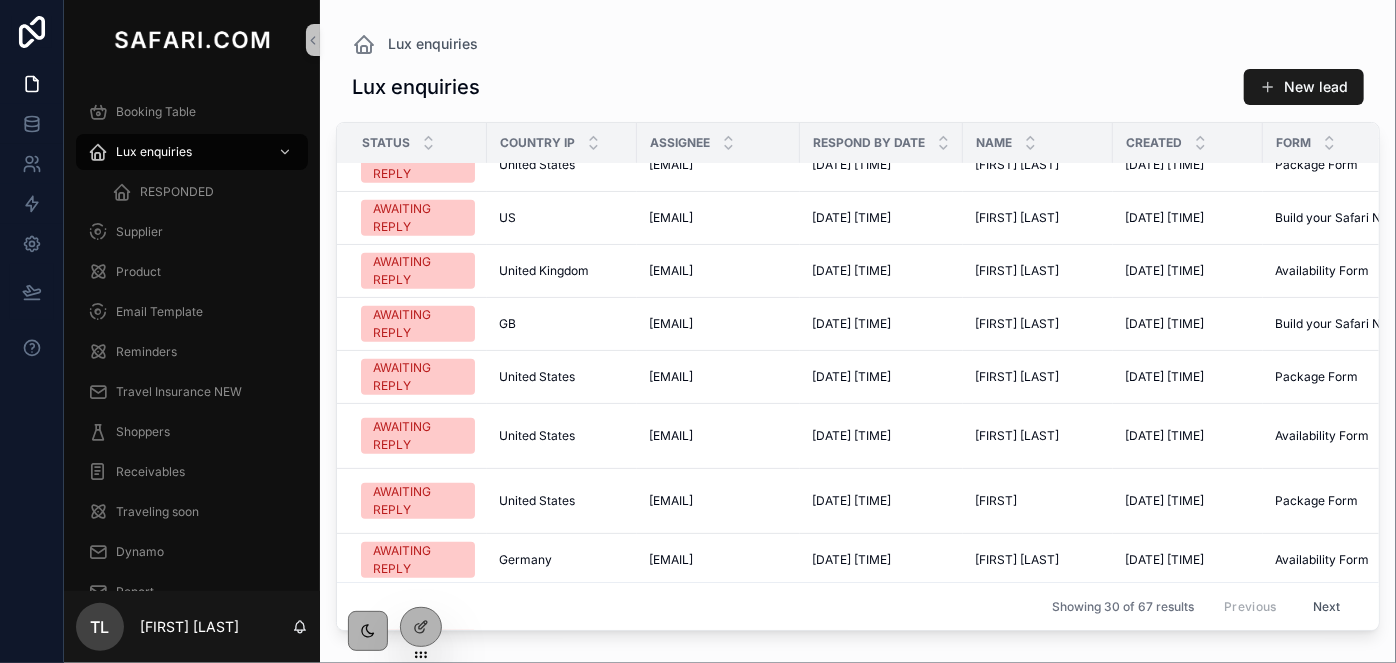 scroll, scrollTop: 728, scrollLeft: 0, axis: vertical 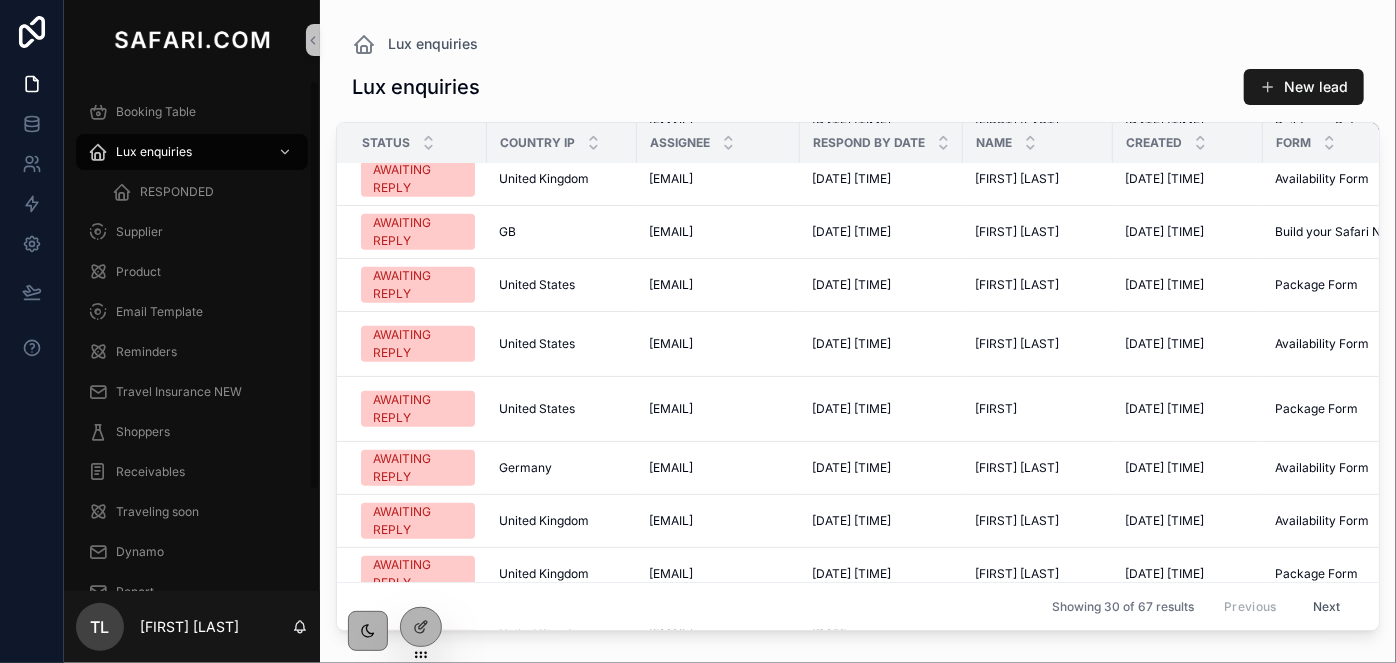 click on "TL Tracey-lee Losper" at bounding box center [192, 627] 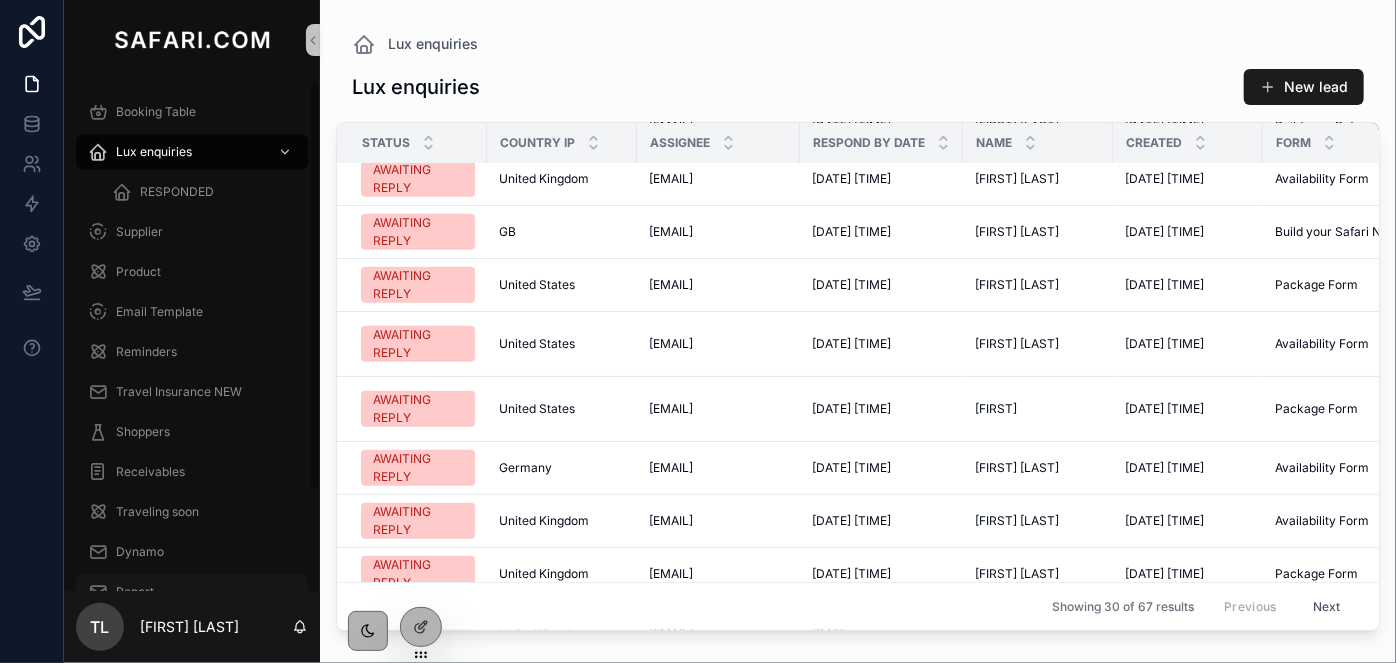 click on "Report" at bounding box center [135, 592] 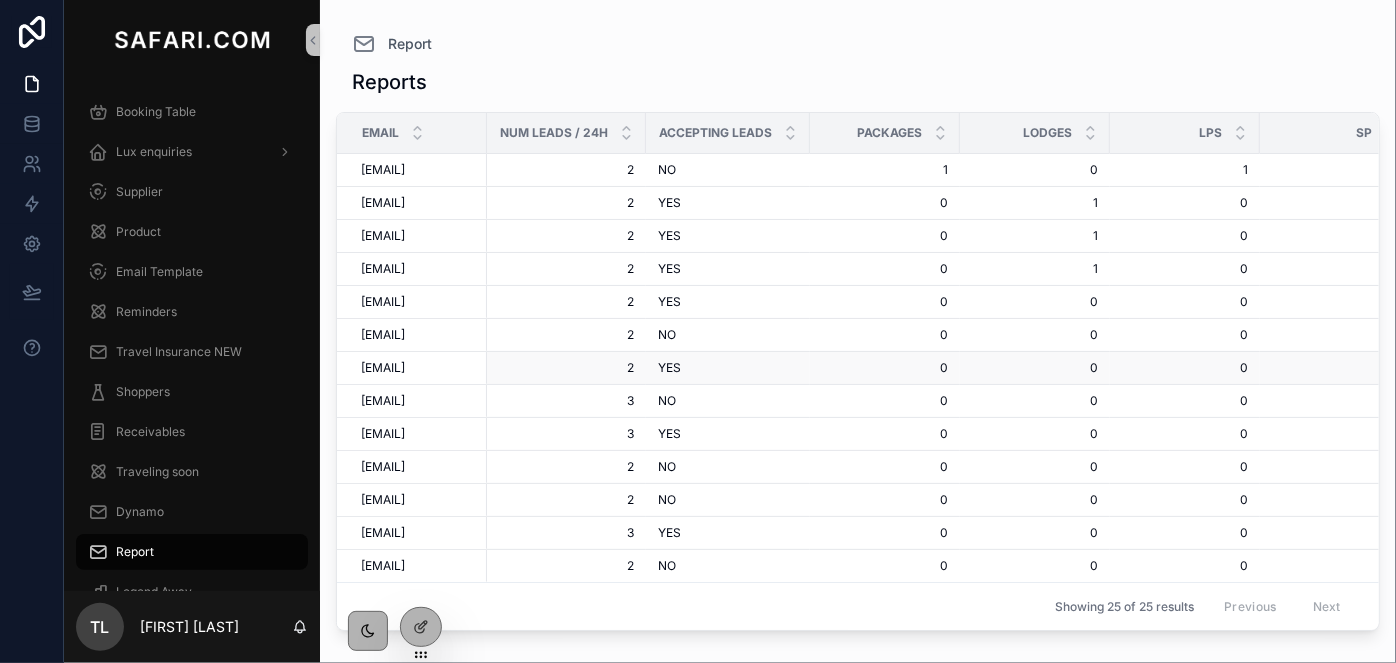 scroll, scrollTop: 603, scrollLeft: 0, axis: vertical 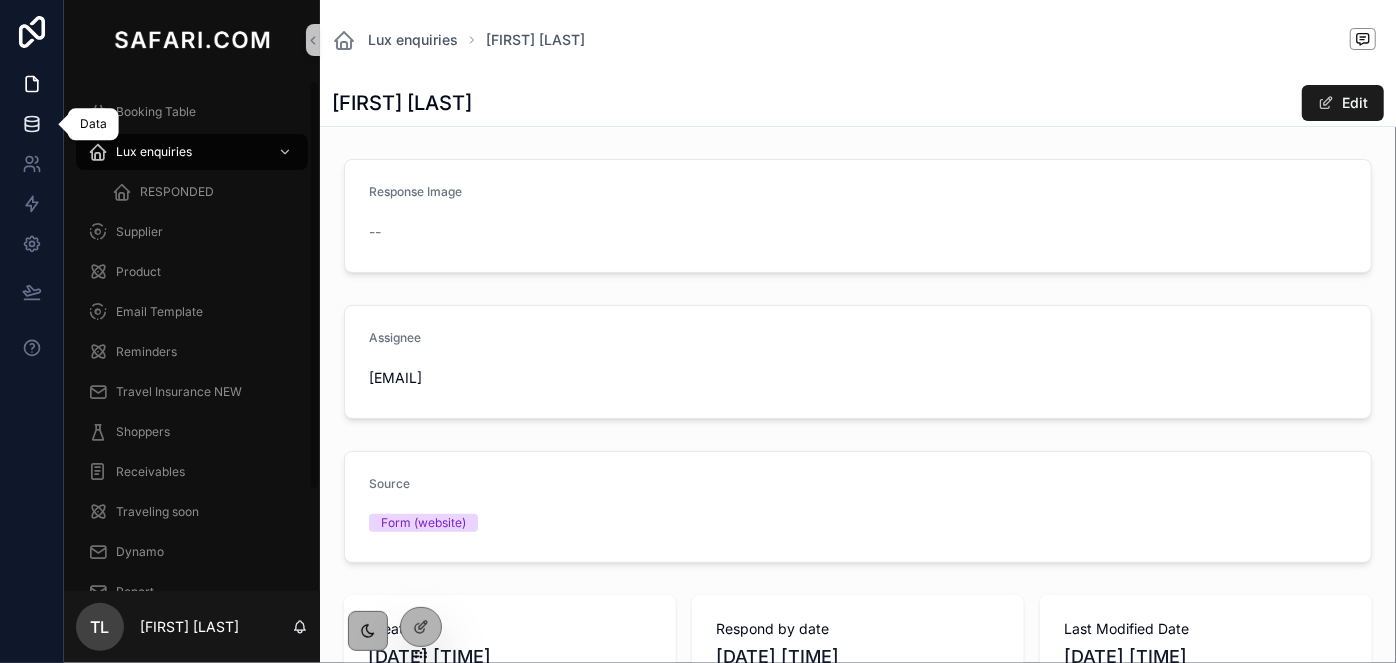 click 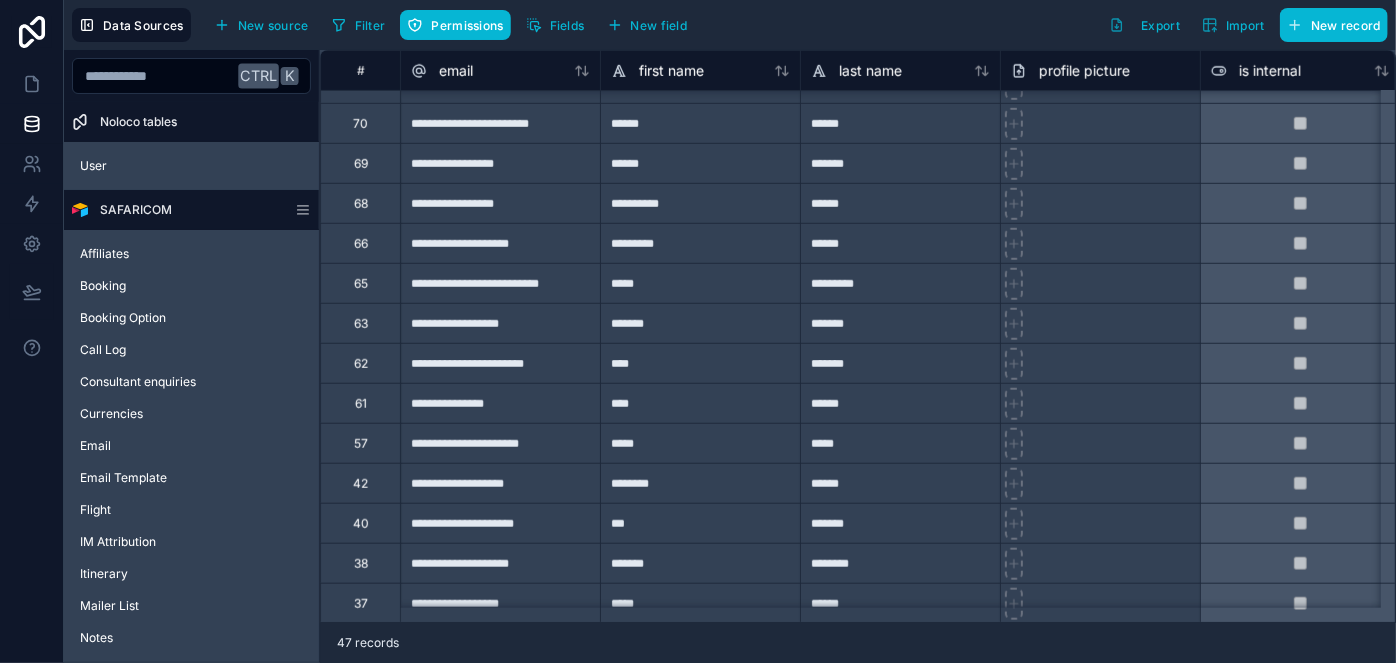 scroll, scrollTop: 727, scrollLeft: 0, axis: vertical 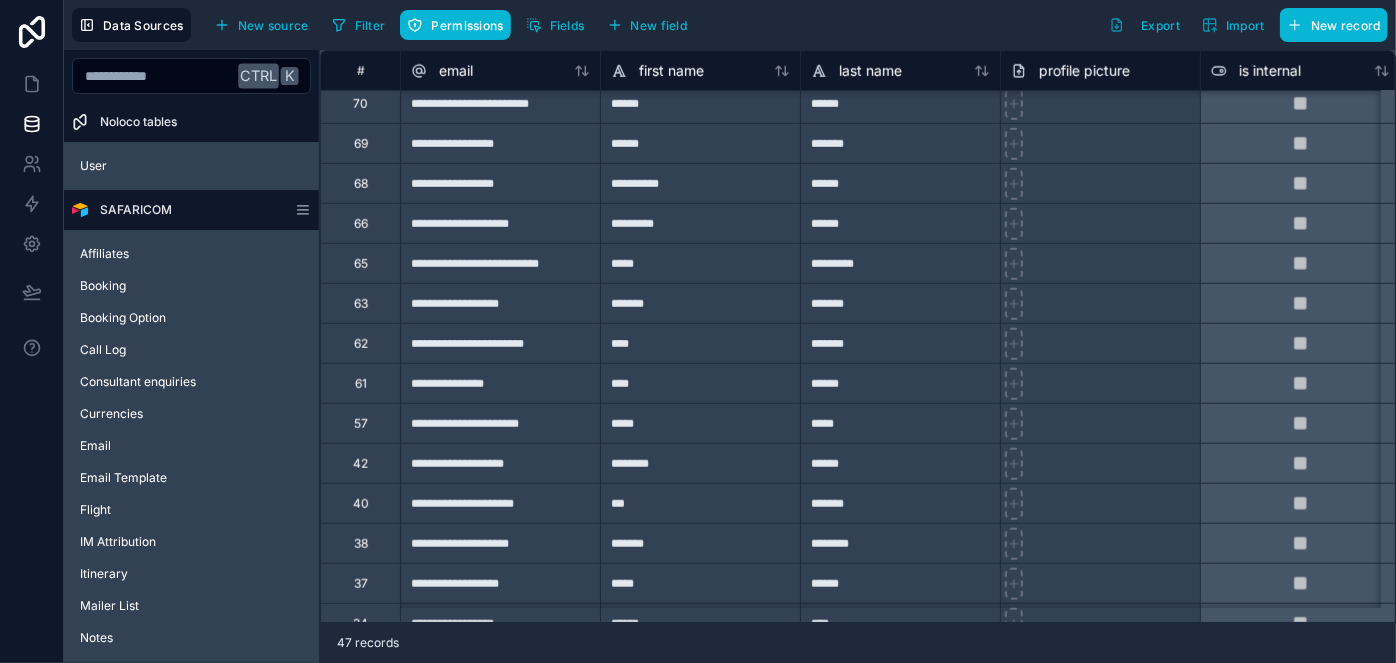 click on "**********" at bounding box center (500, 343) 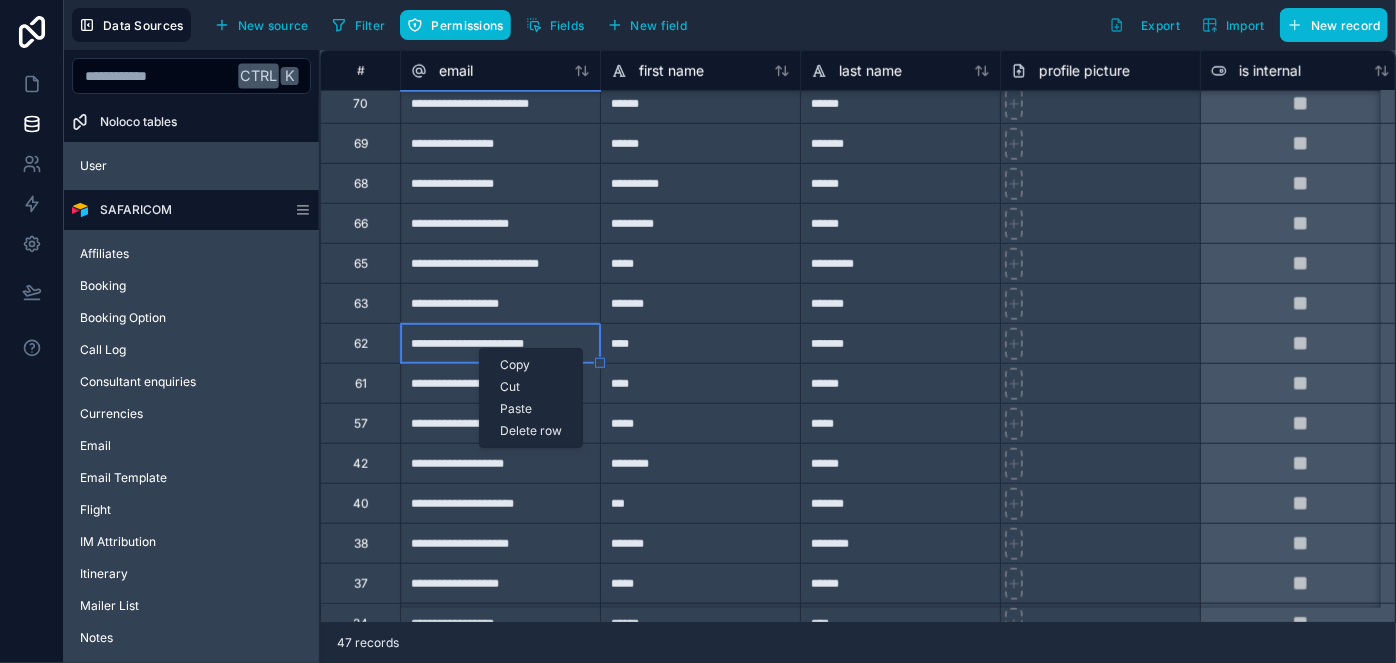click on "**********" at bounding box center [500, 343] 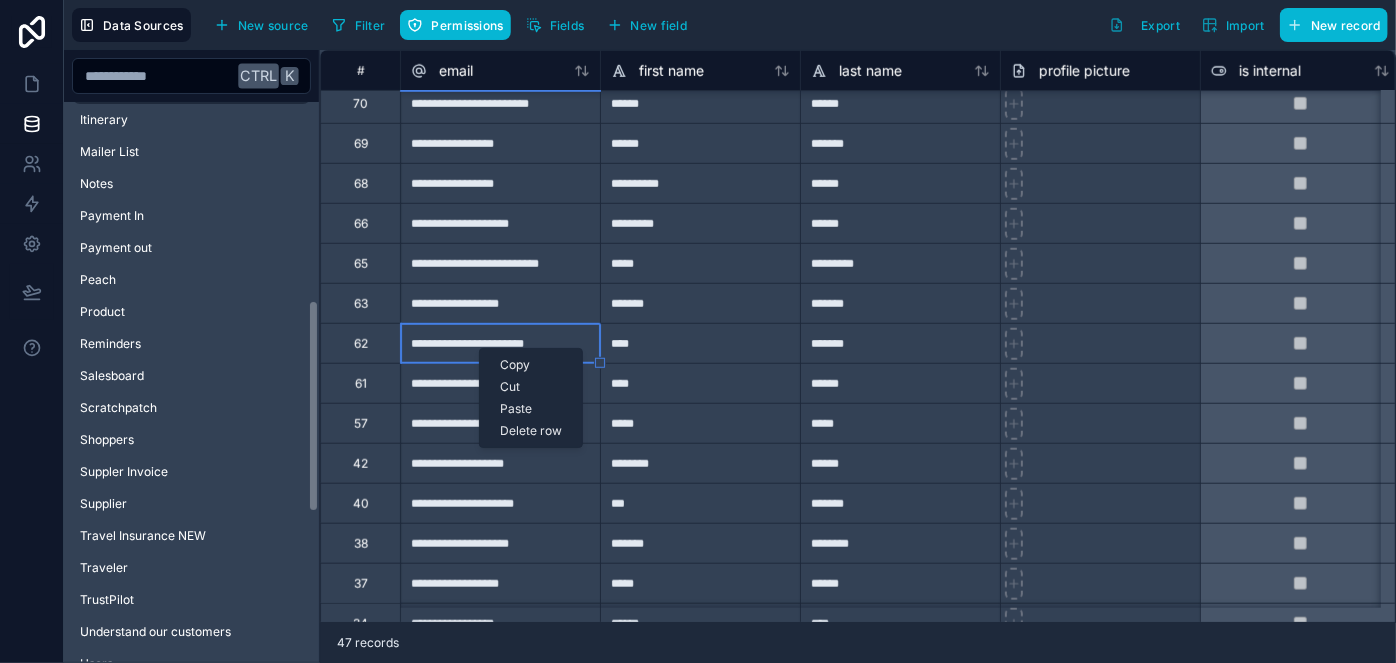 scroll, scrollTop: 909, scrollLeft: 0, axis: vertical 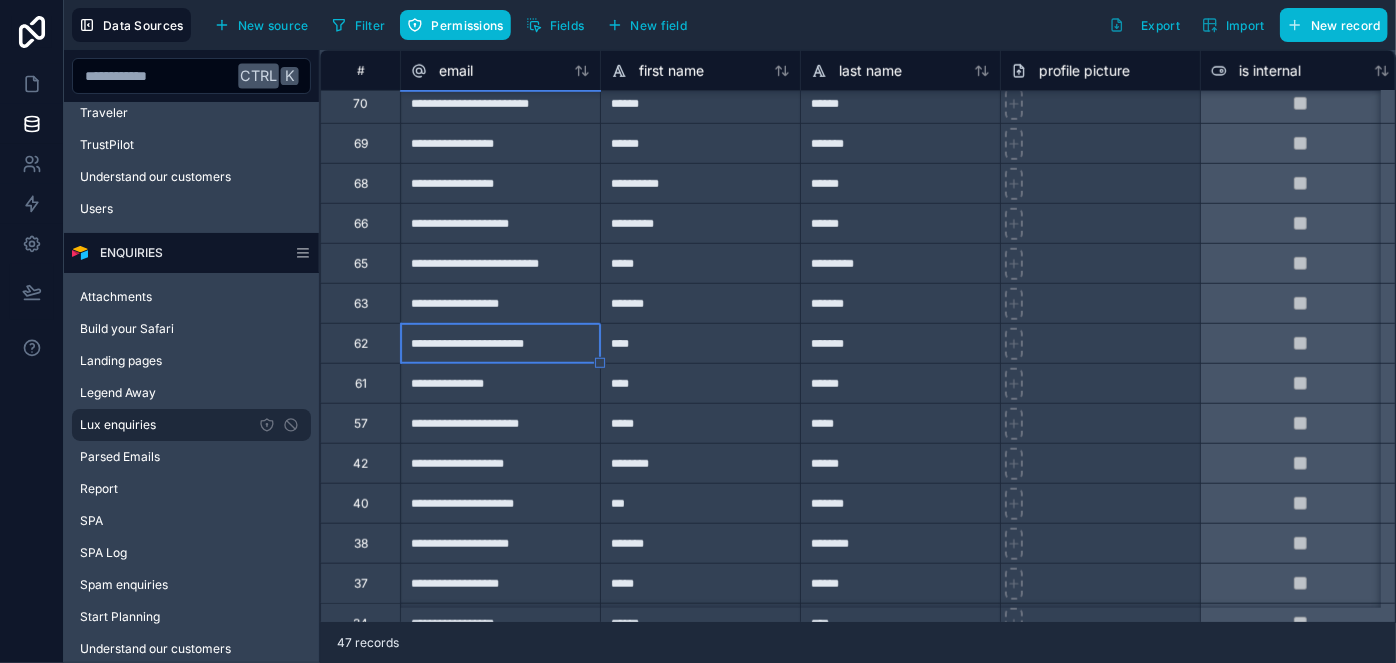 click on "Lux enquiries" at bounding box center (118, 425) 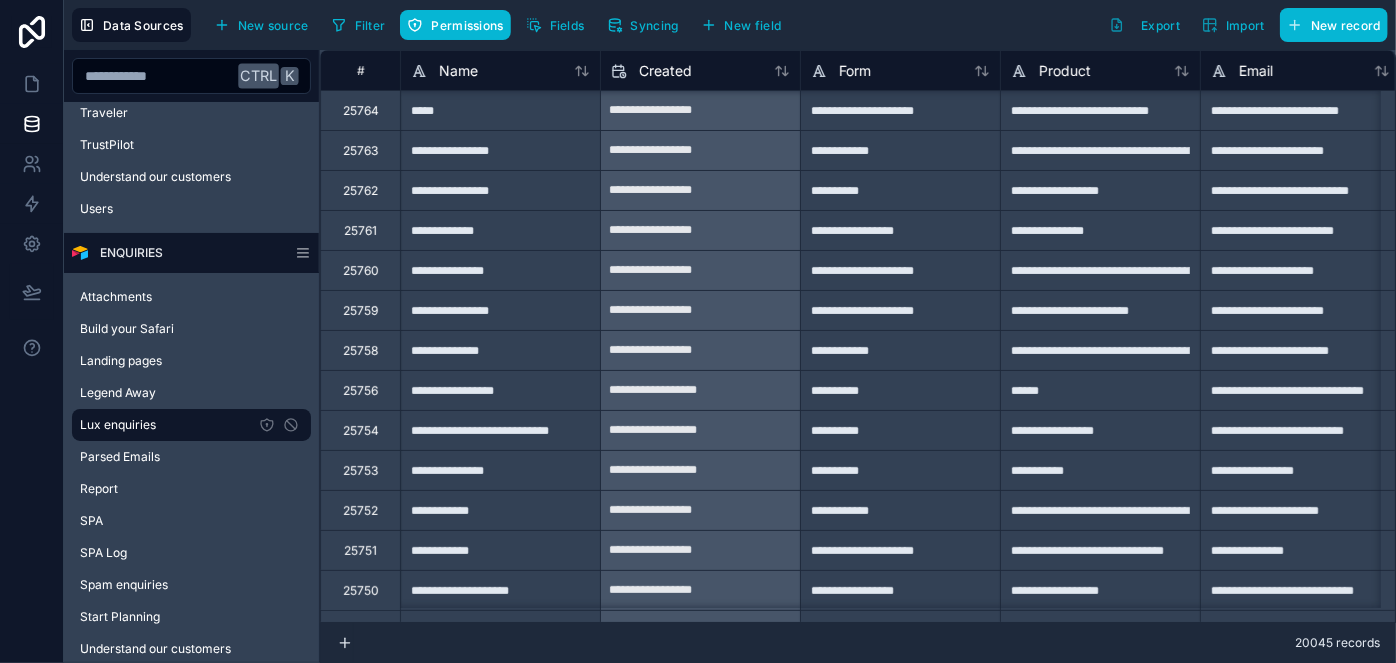 scroll, scrollTop: 90, scrollLeft: 0, axis: vertical 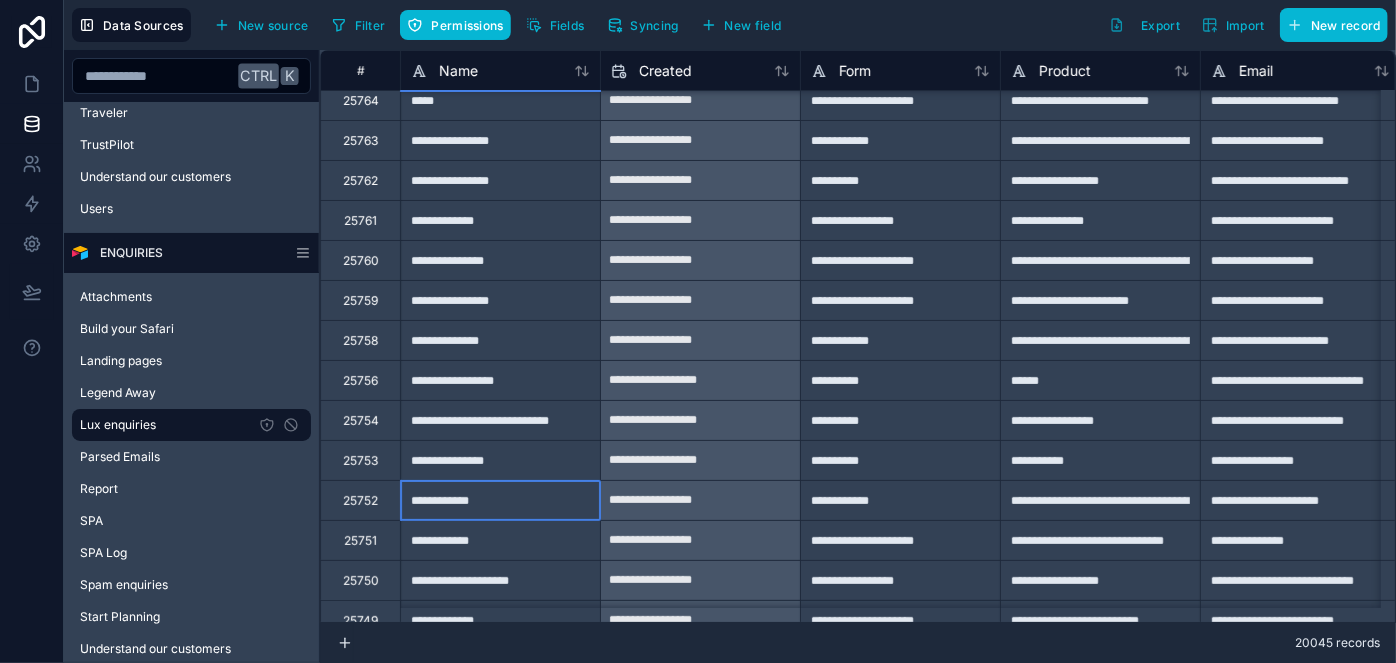 click on "**********" at bounding box center (500, 500) 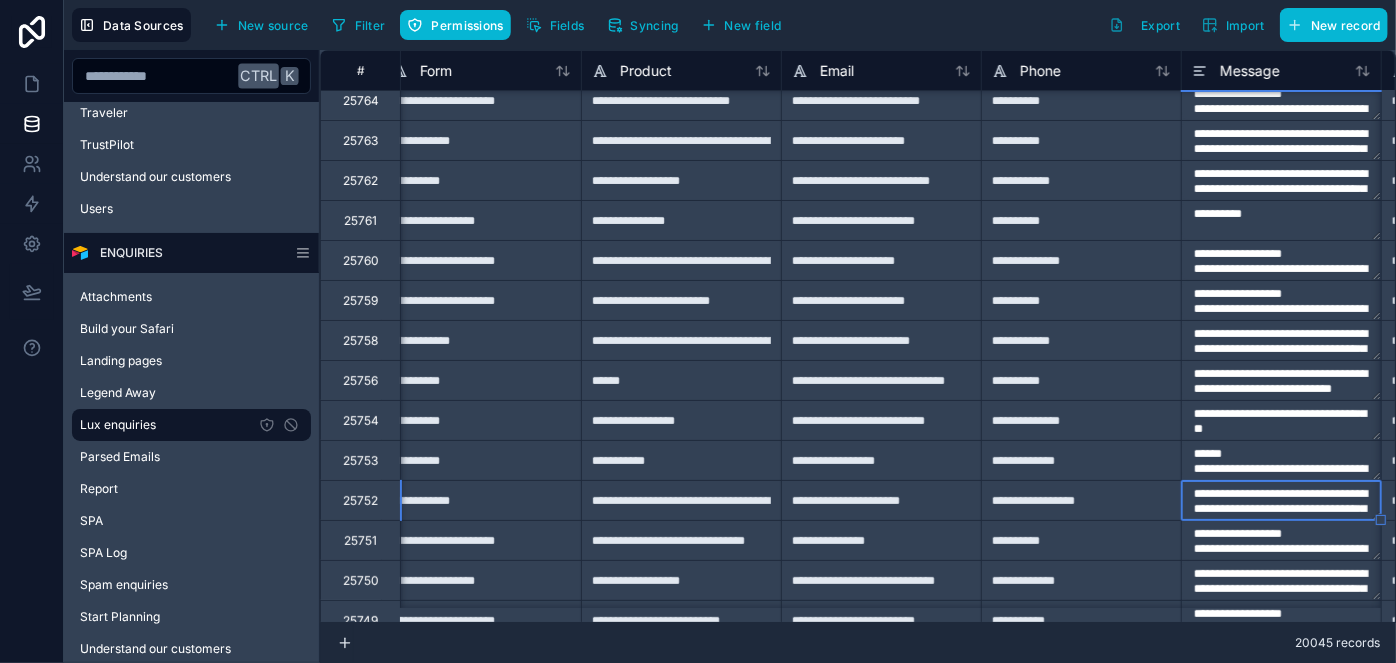scroll, scrollTop: 90, scrollLeft: 619, axis: both 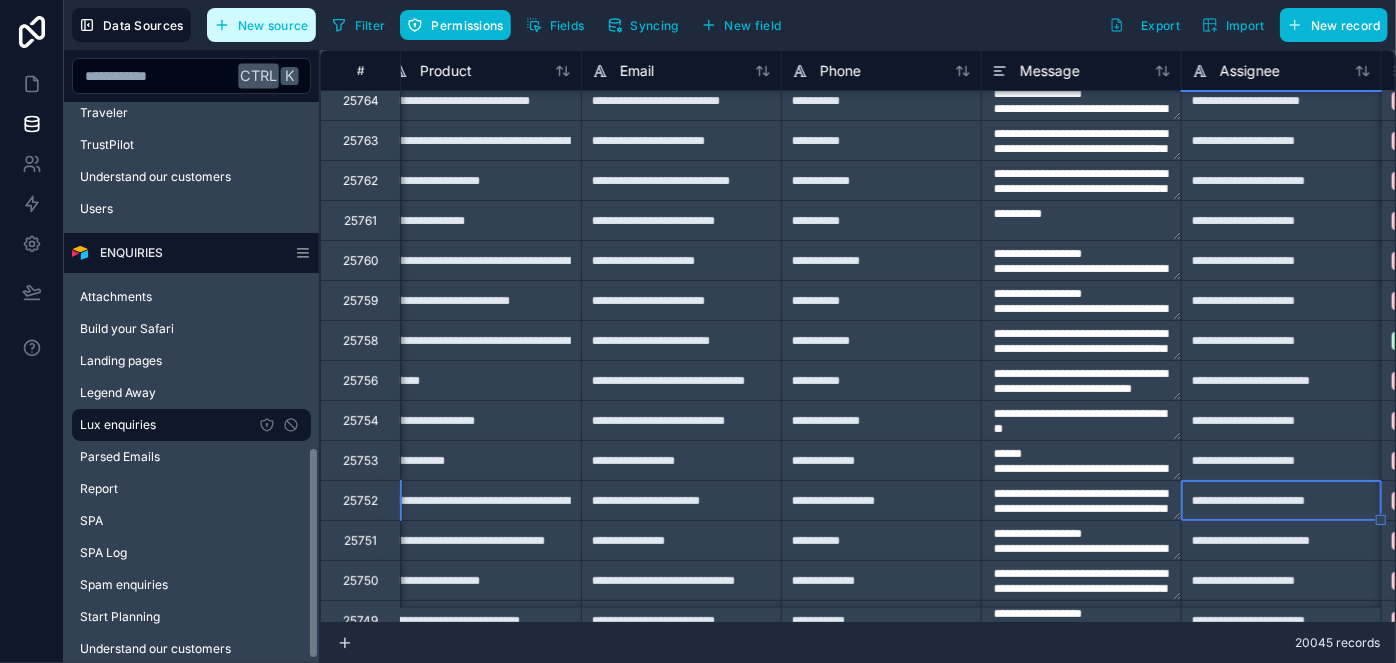 type on "**********" 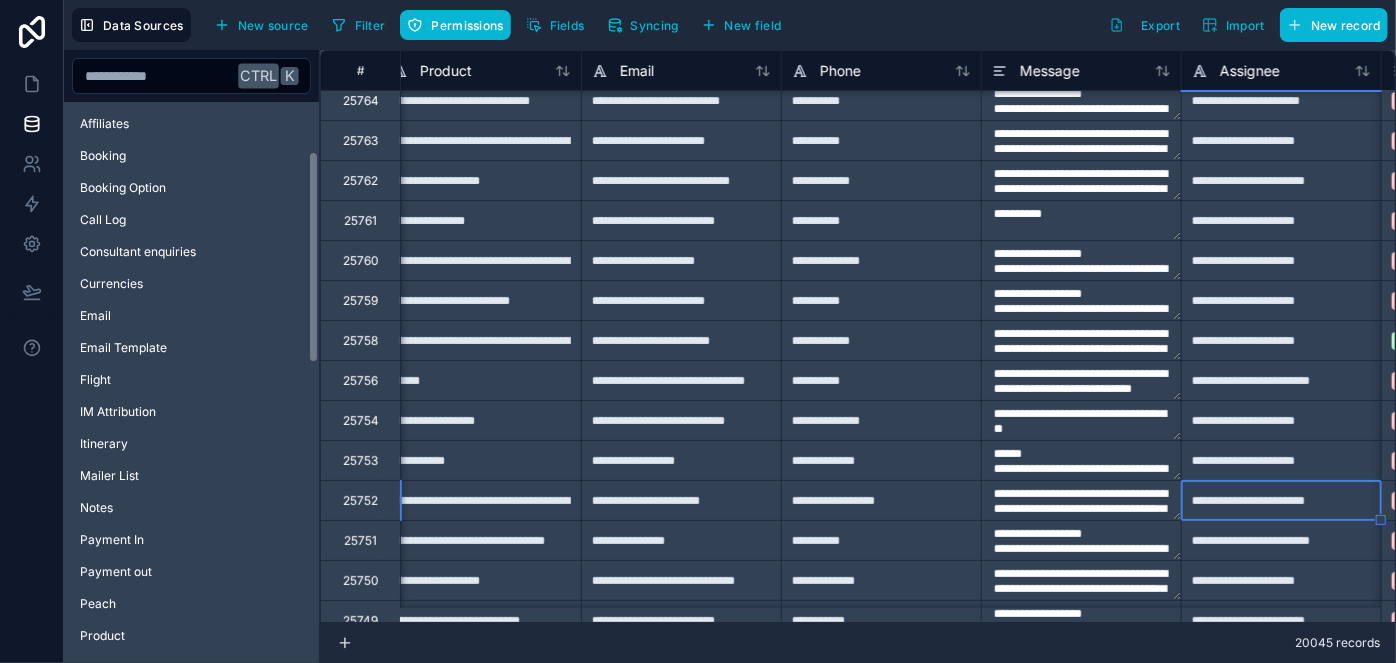 scroll, scrollTop: 0, scrollLeft: 0, axis: both 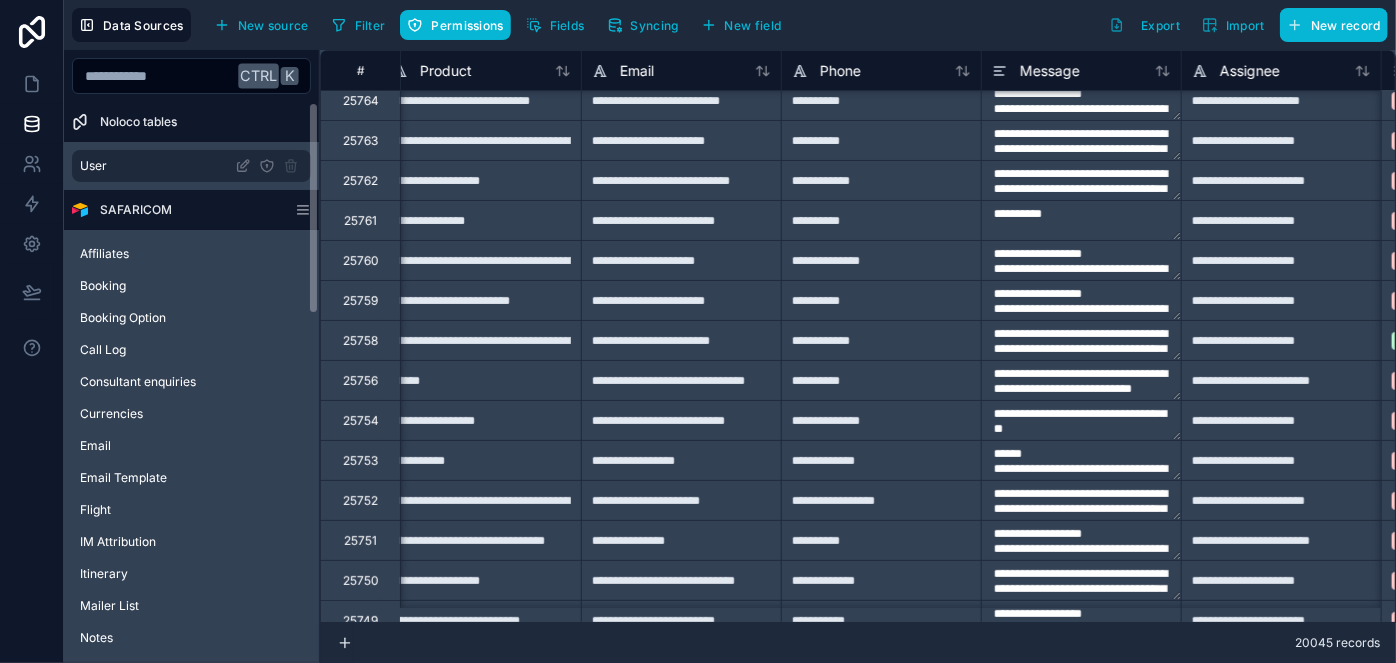 click on "User" at bounding box center (191, 166) 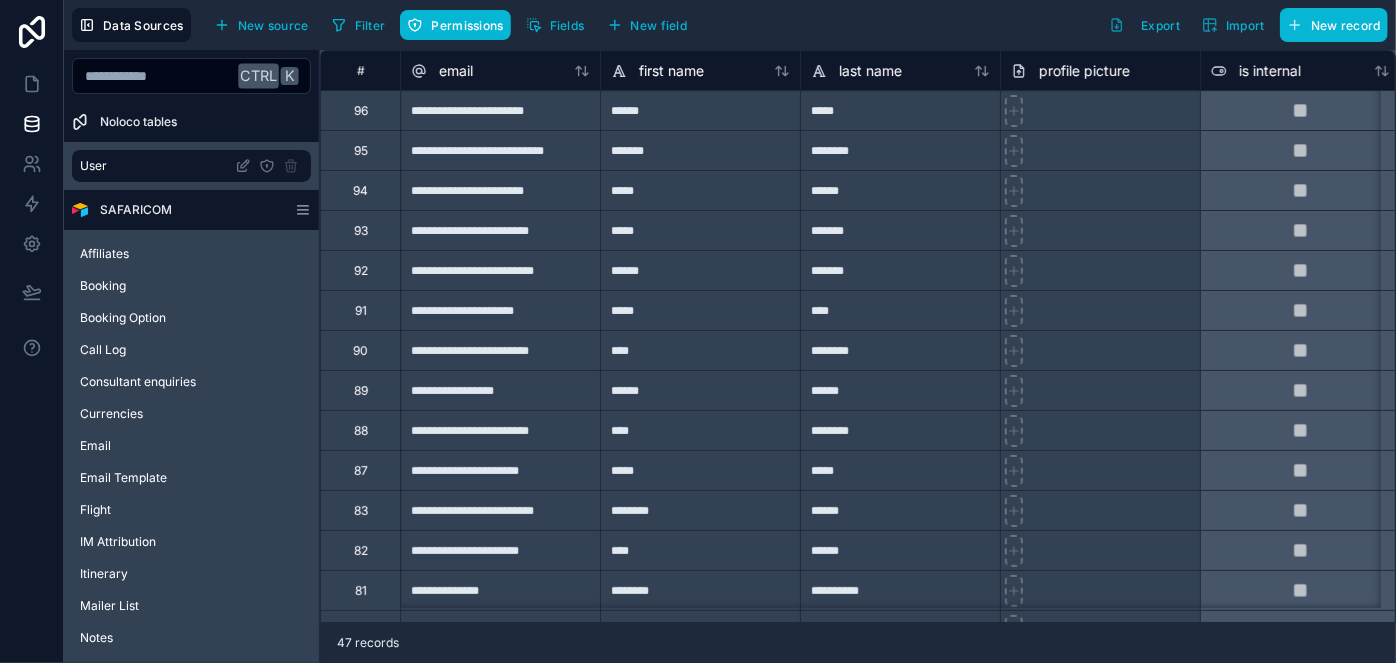 click on "**********" at bounding box center (500, 270) 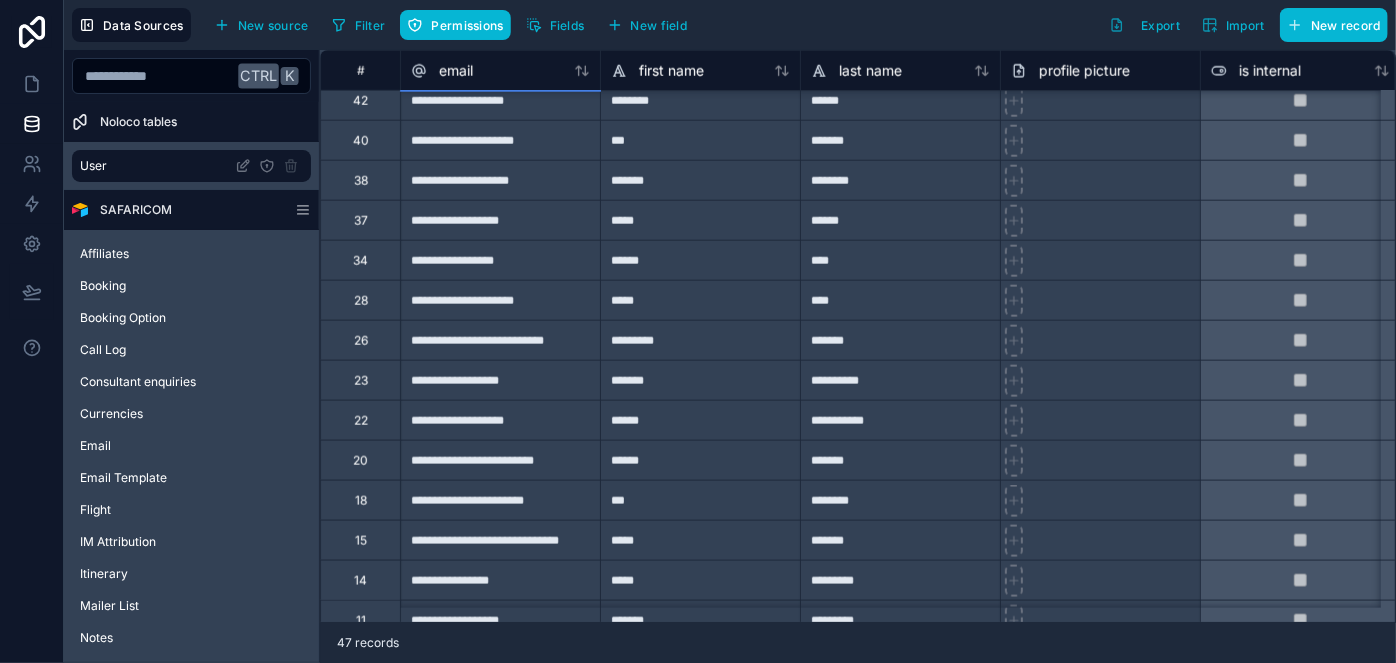 scroll, scrollTop: 1090, scrollLeft: 0, axis: vertical 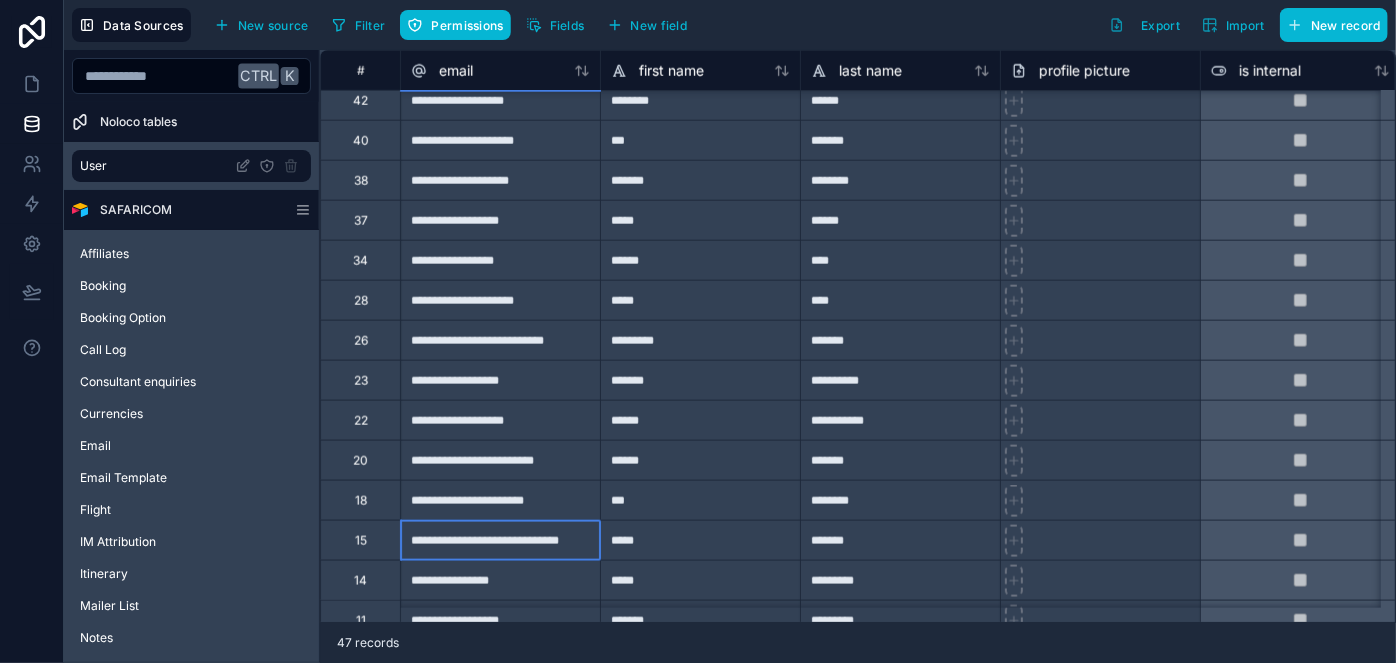 click on "**********" at bounding box center (500, 540) 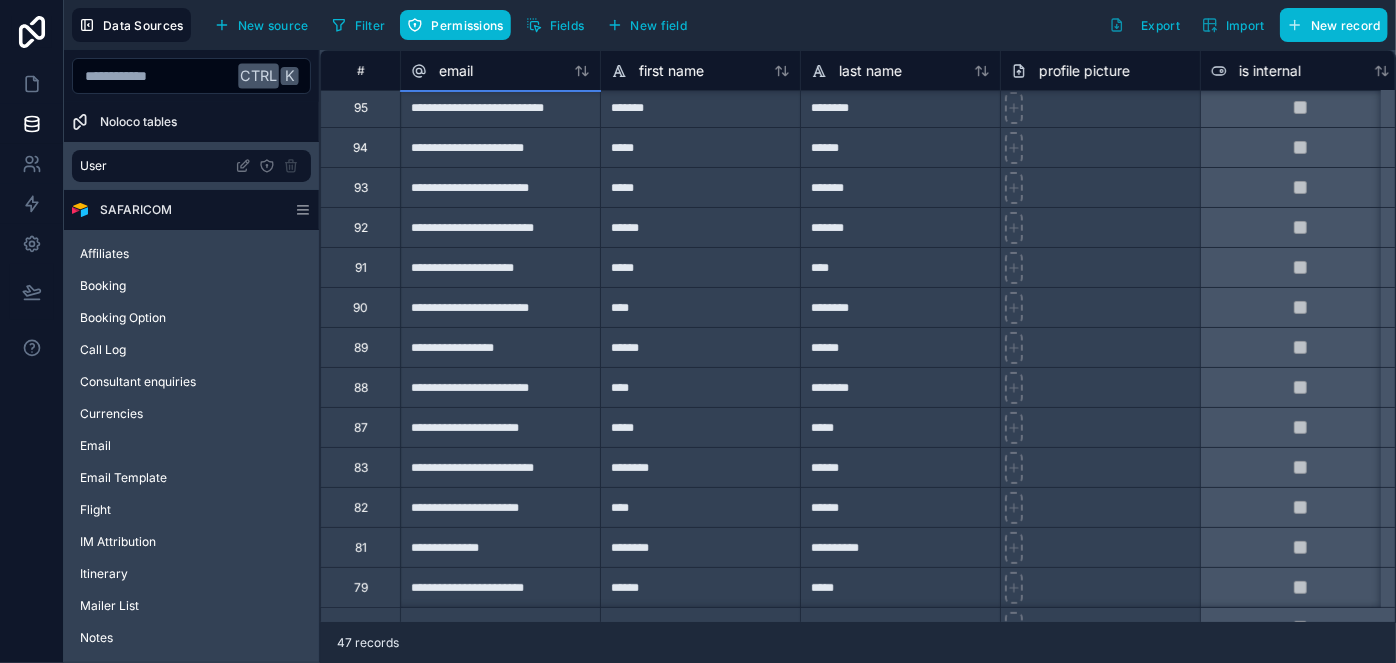 scroll, scrollTop: 0, scrollLeft: 0, axis: both 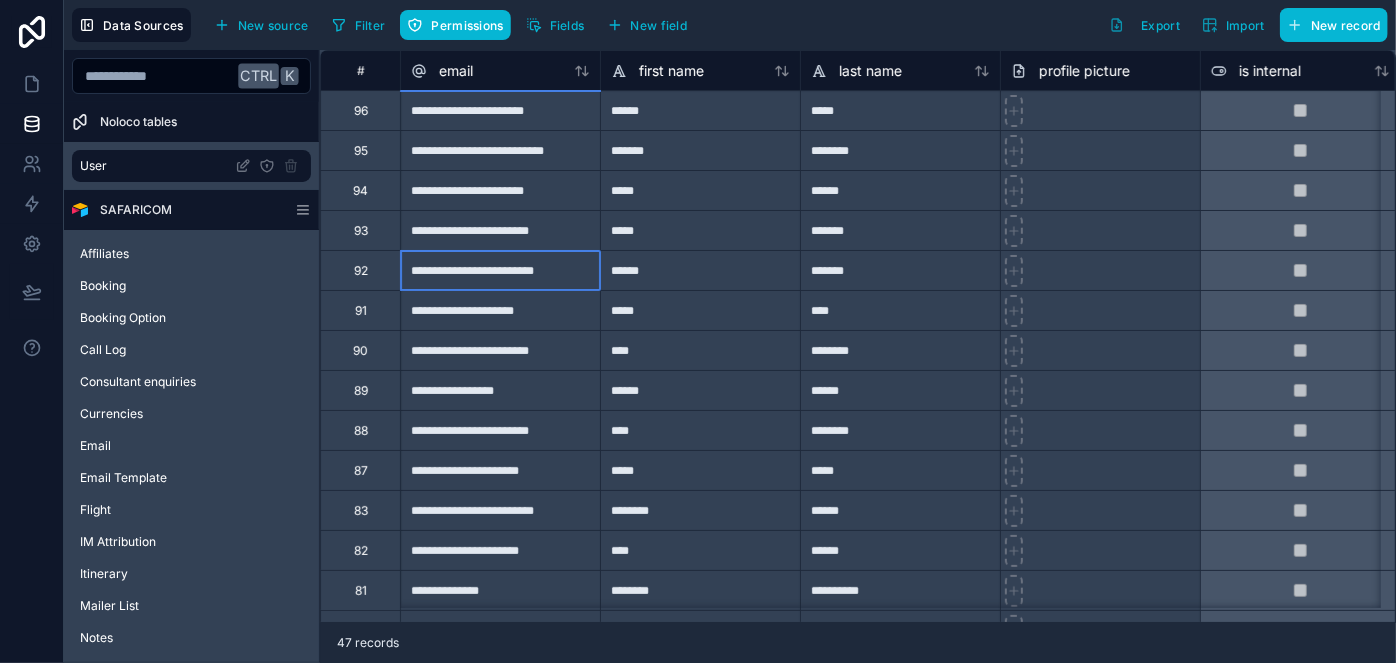 click on "**********" at bounding box center [500, 270] 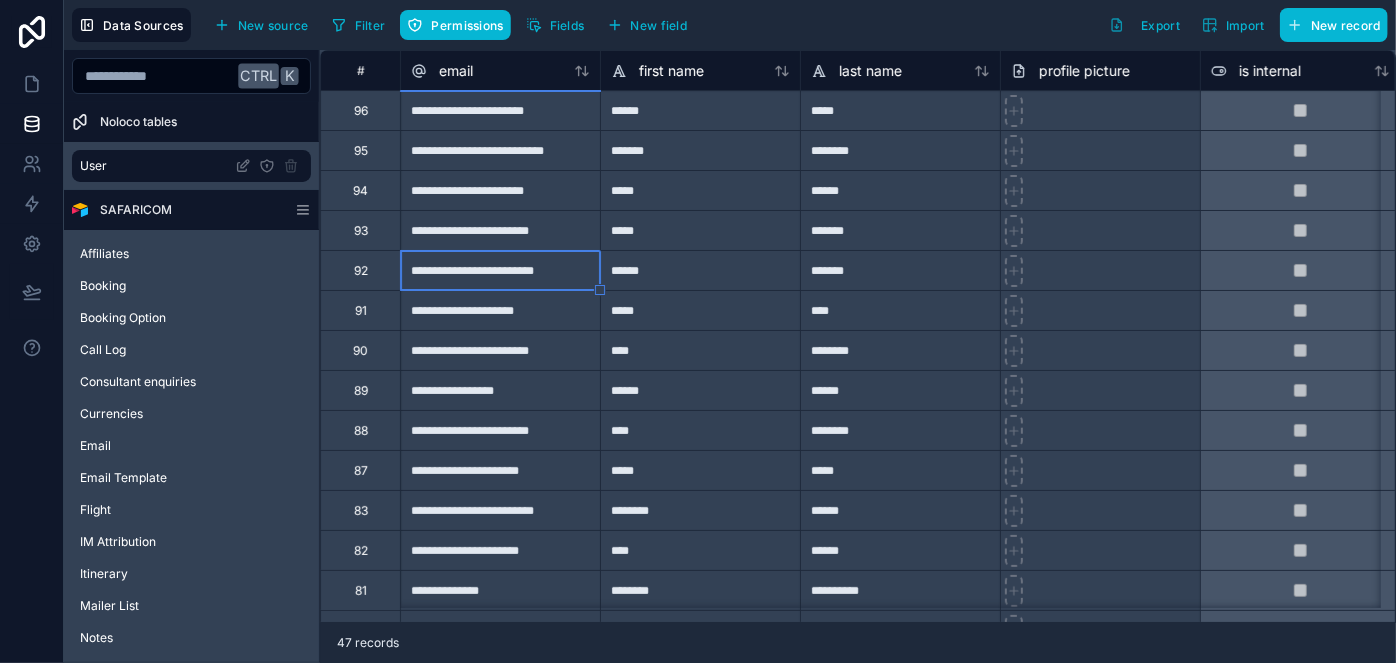 click on "**********" at bounding box center (500, 470) 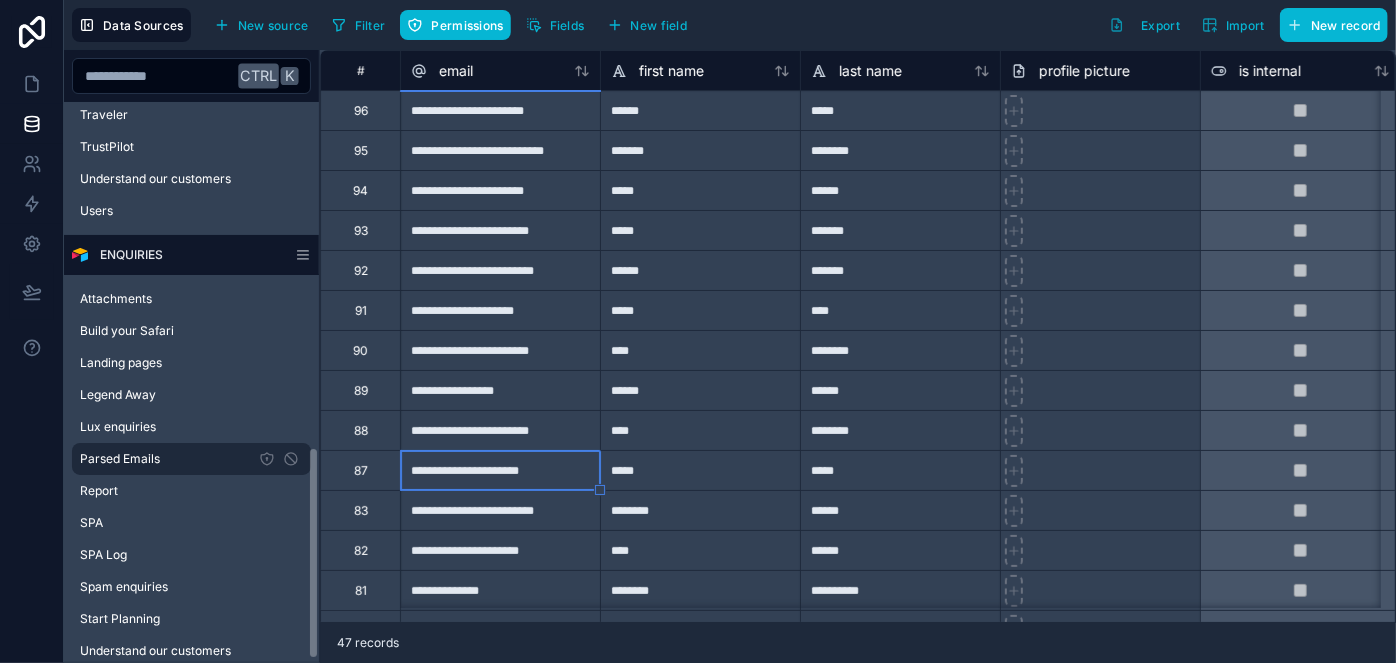 scroll, scrollTop: 909, scrollLeft: 0, axis: vertical 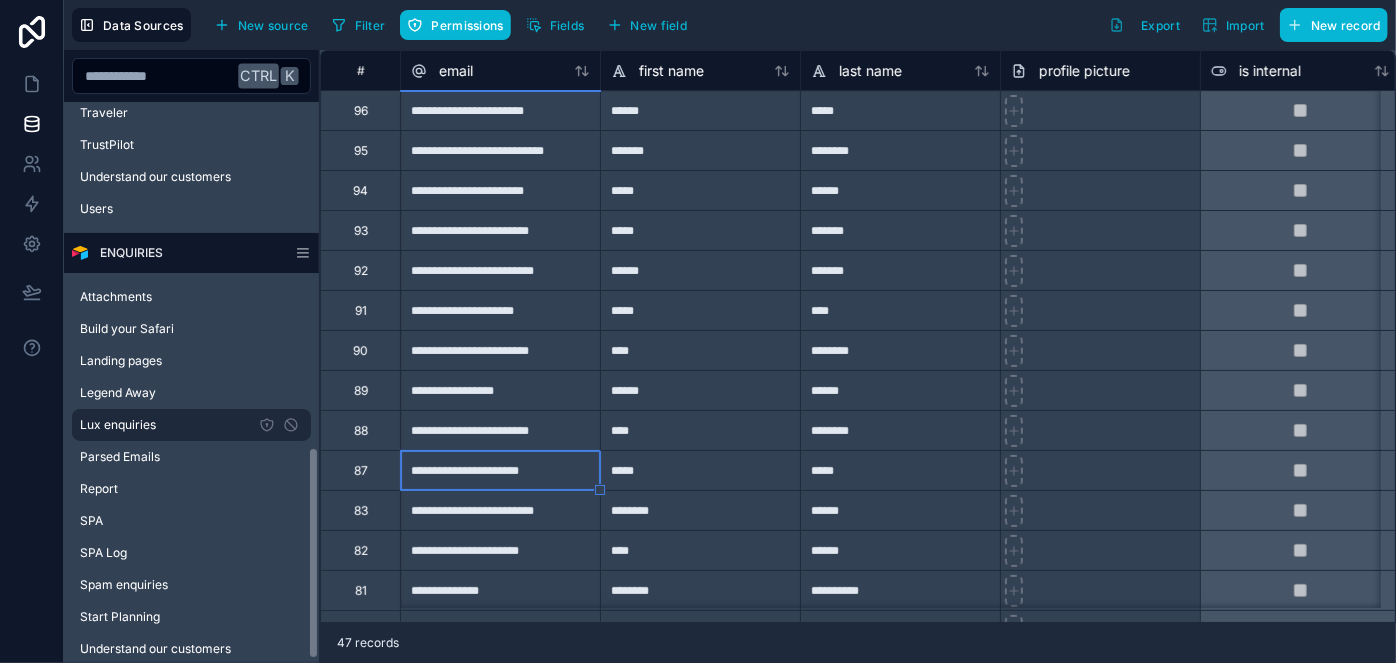 click on "Lux enquiries" at bounding box center [191, 425] 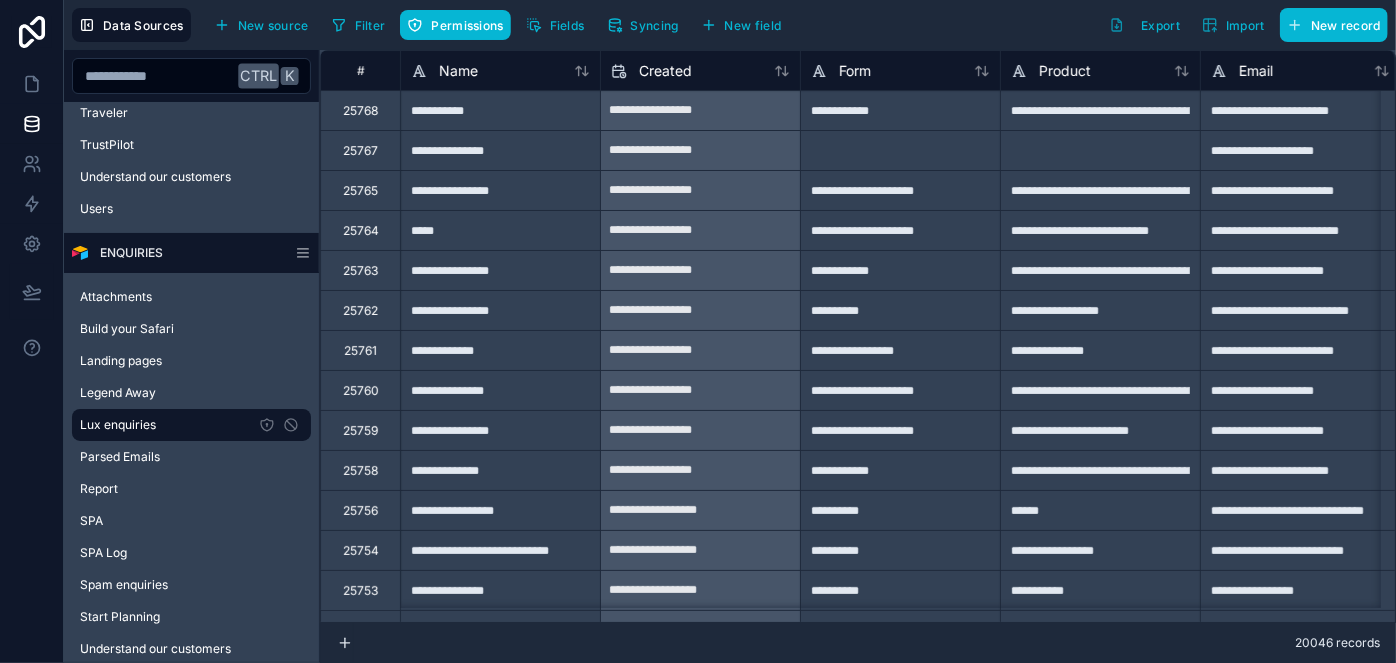click on "**********" at bounding box center (500, 390) 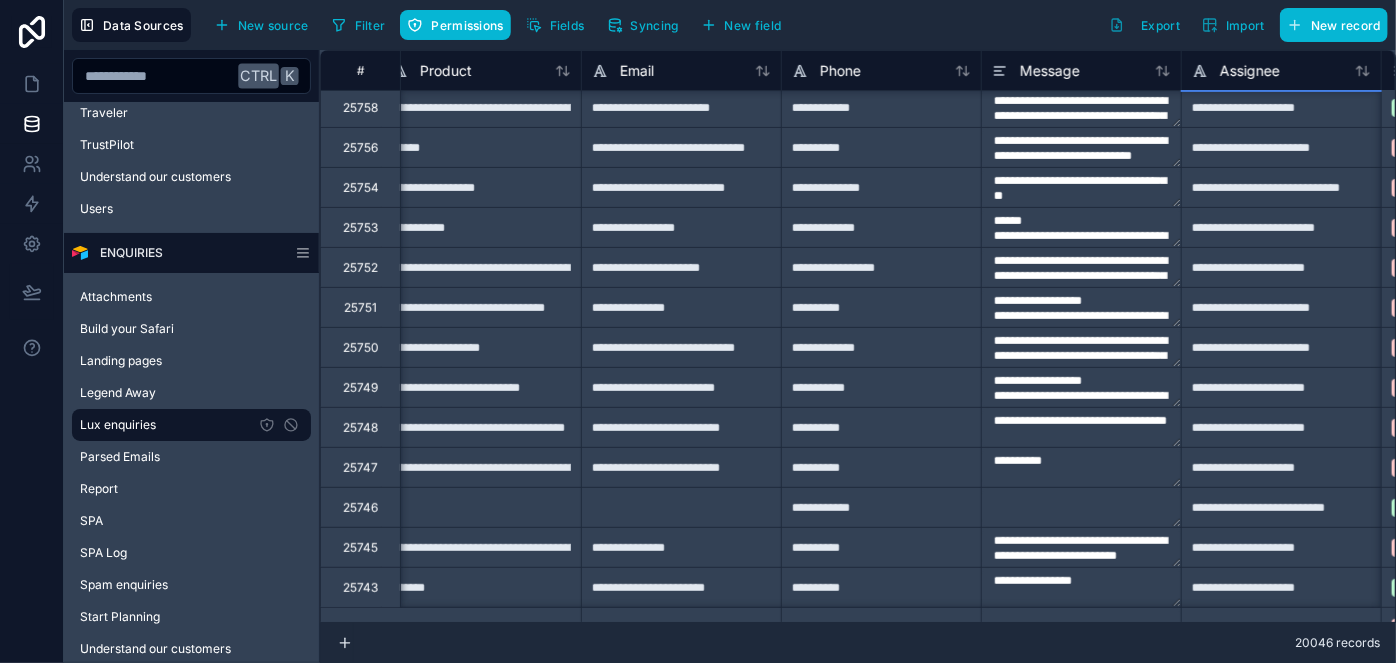 scroll, scrollTop: 0, scrollLeft: 619, axis: horizontal 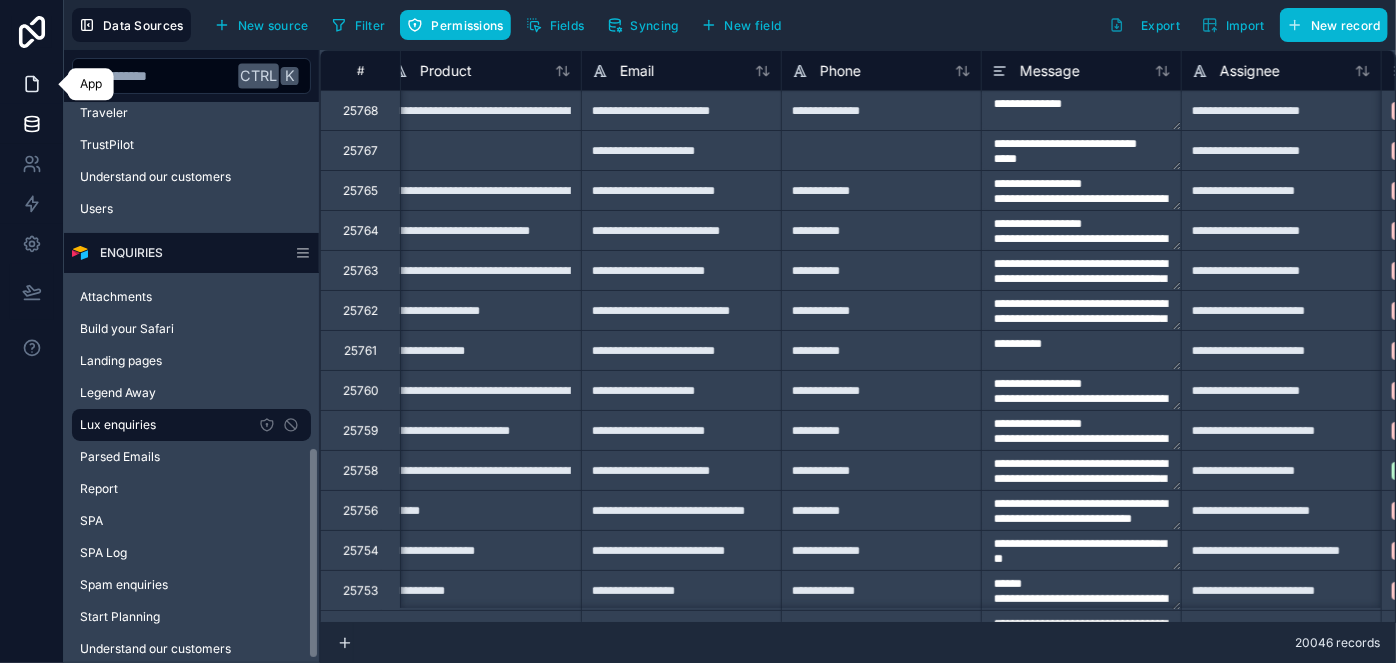 click 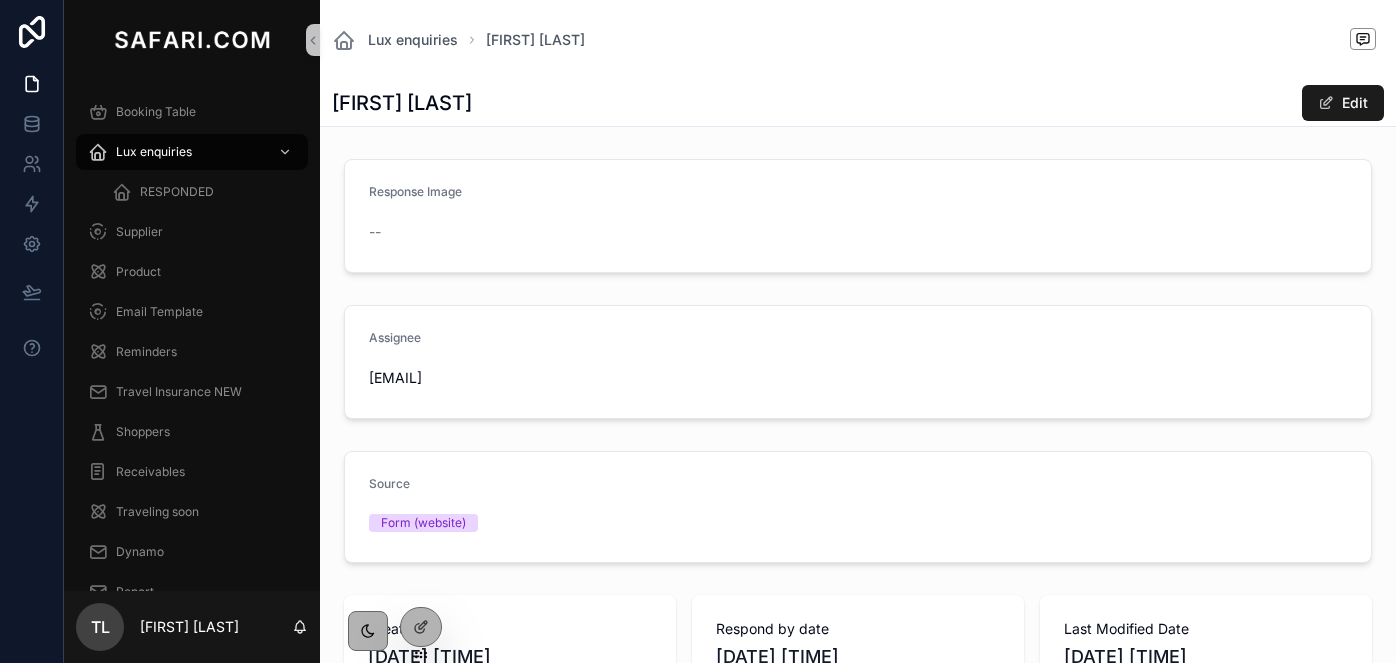 scroll, scrollTop: 0, scrollLeft: 0, axis: both 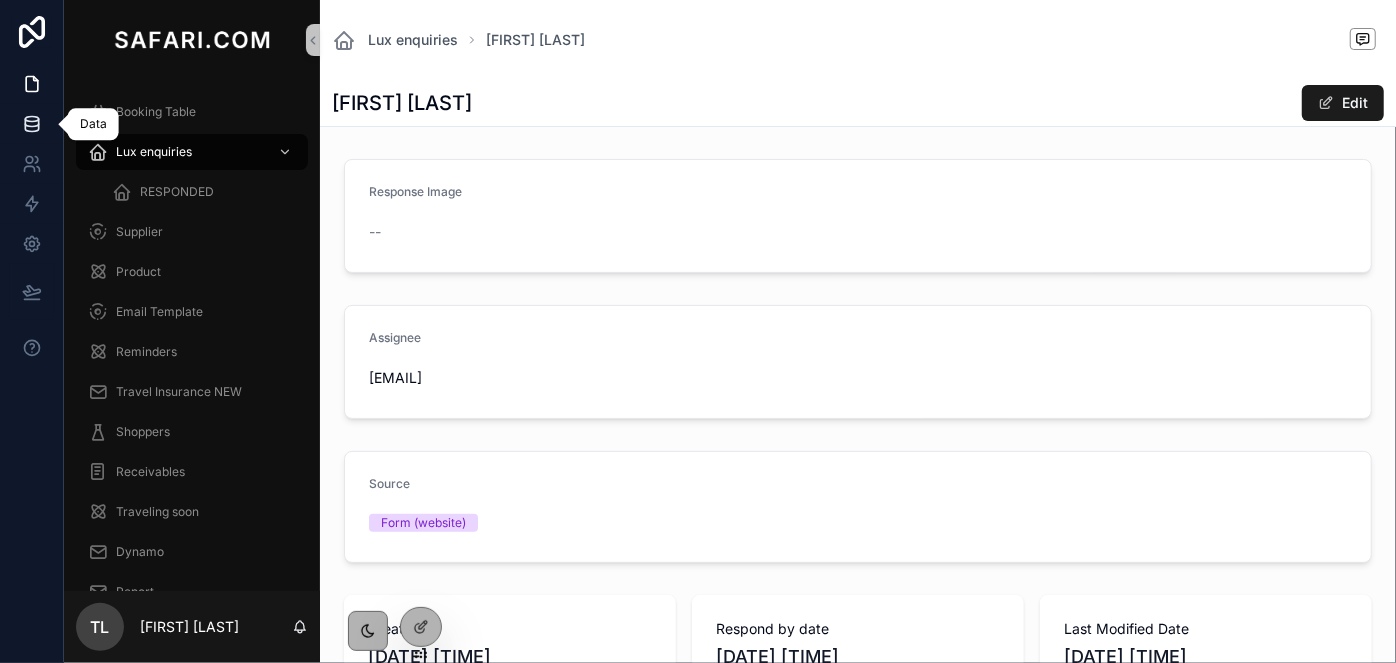click 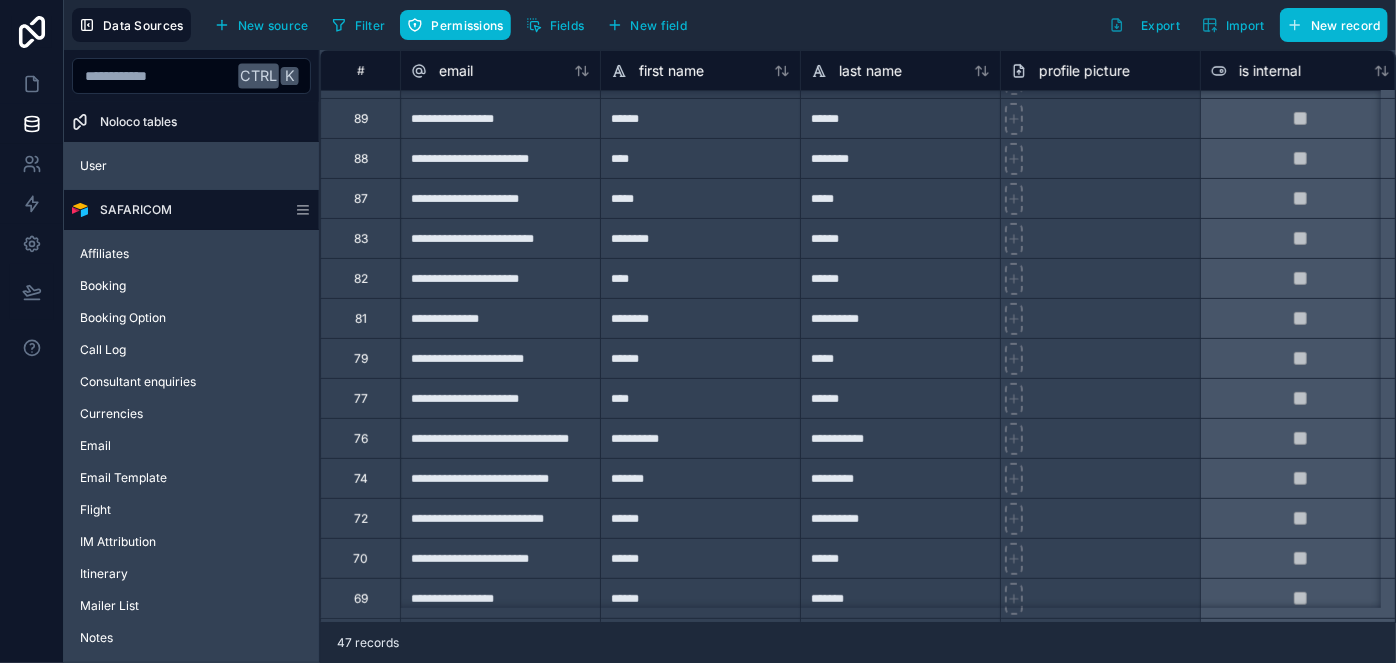scroll, scrollTop: 363, scrollLeft: 0, axis: vertical 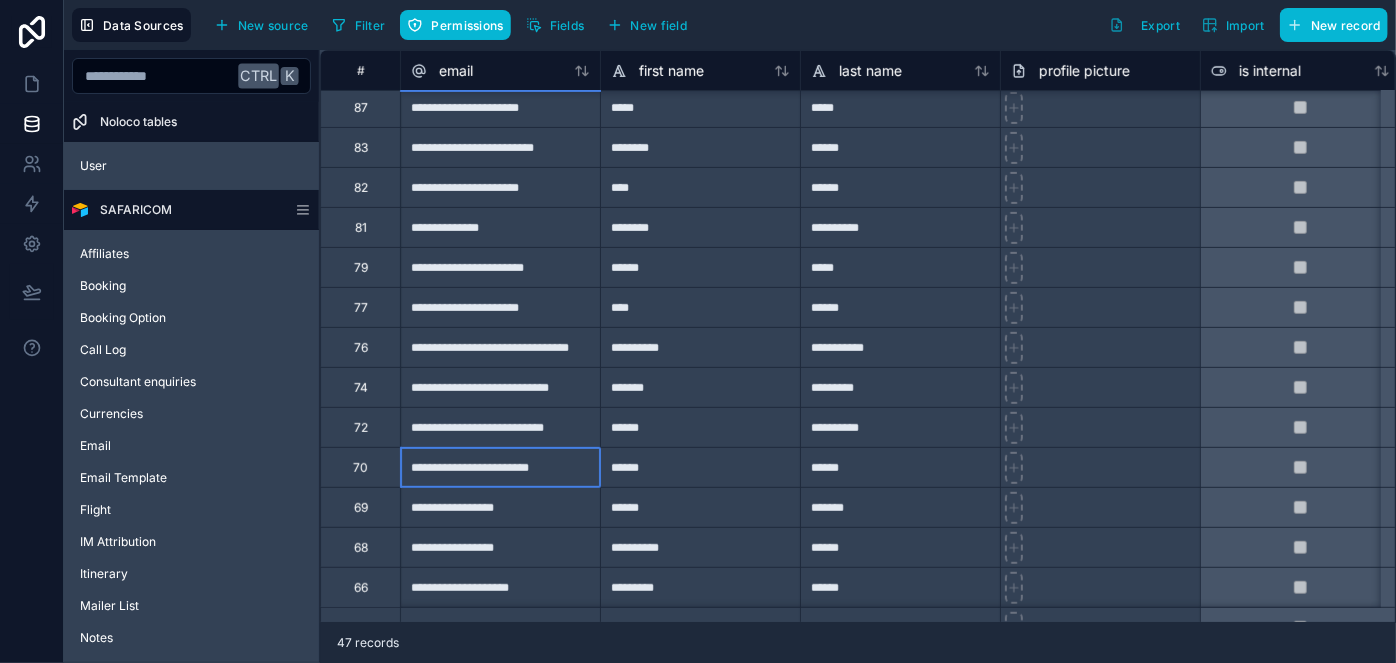 click on "**********" at bounding box center [500, 467] 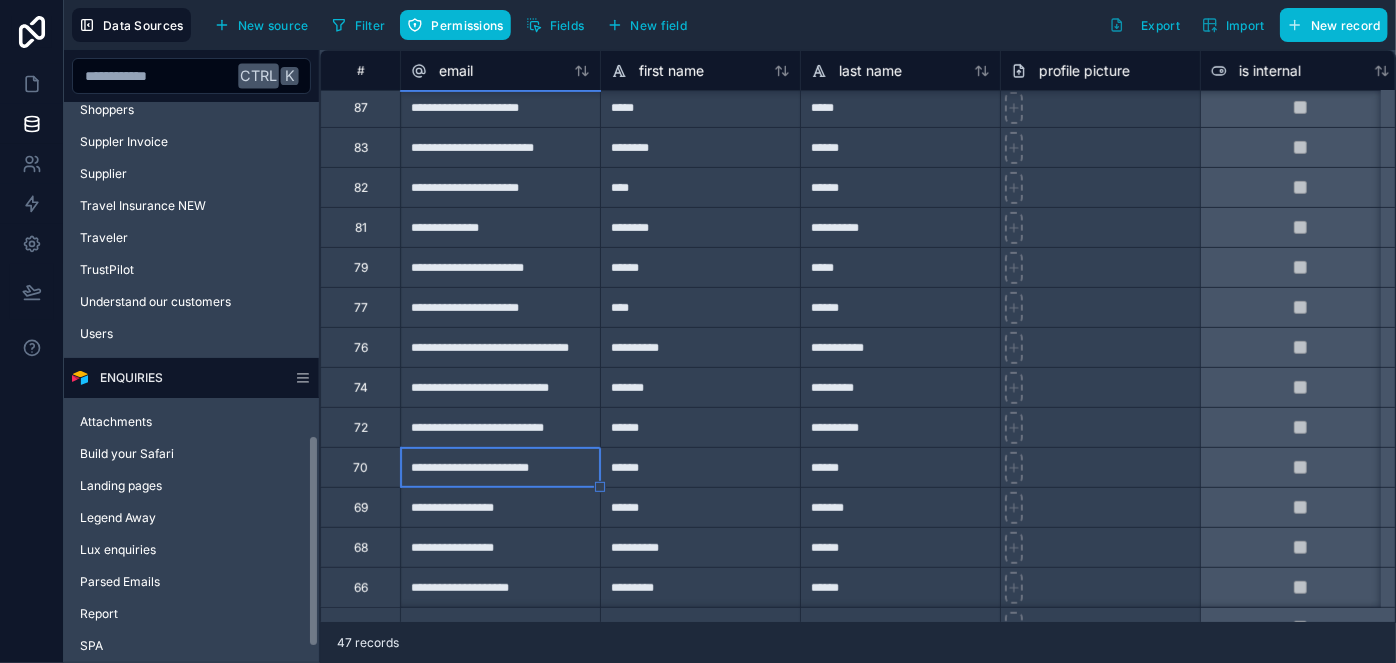 scroll, scrollTop: 918, scrollLeft: 0, axis: vertical 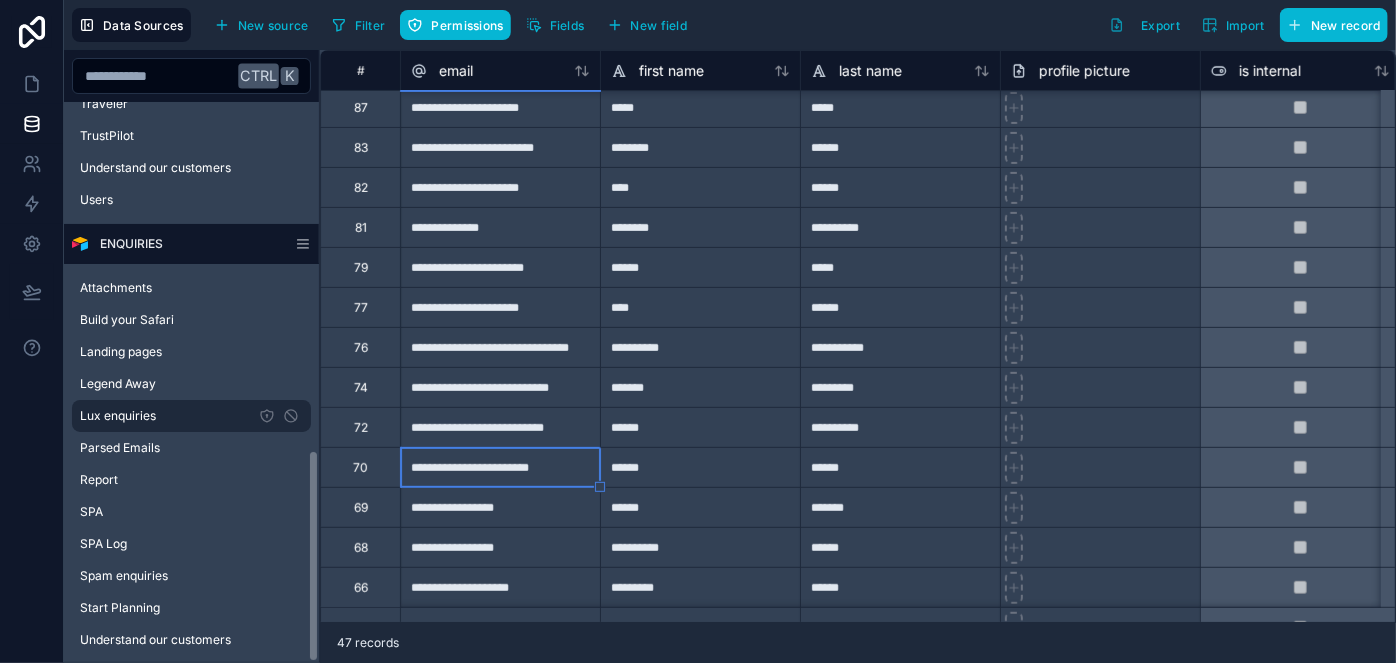 click on "Lux enquiries" at bounding box center (191, 416) 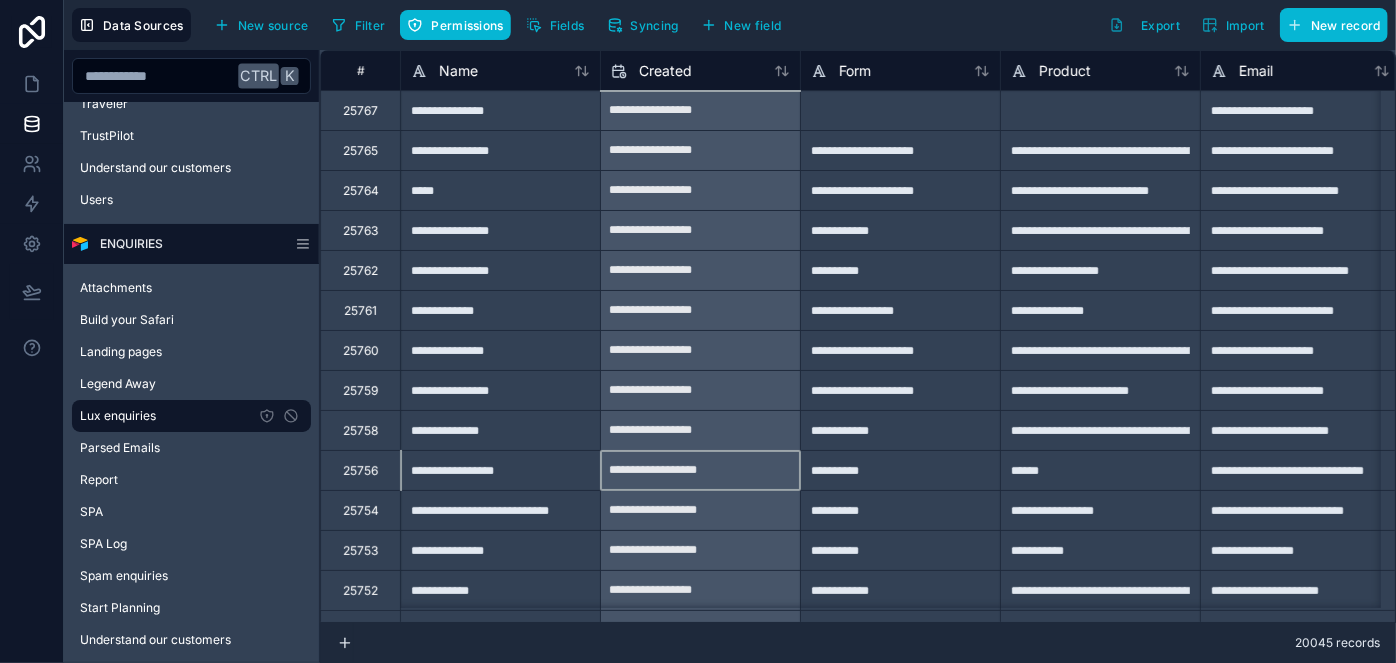 drag, startPoint x: 615, startPoint y: 458, endPoint x: 594, endPoint y: 464, distance: 21.84033 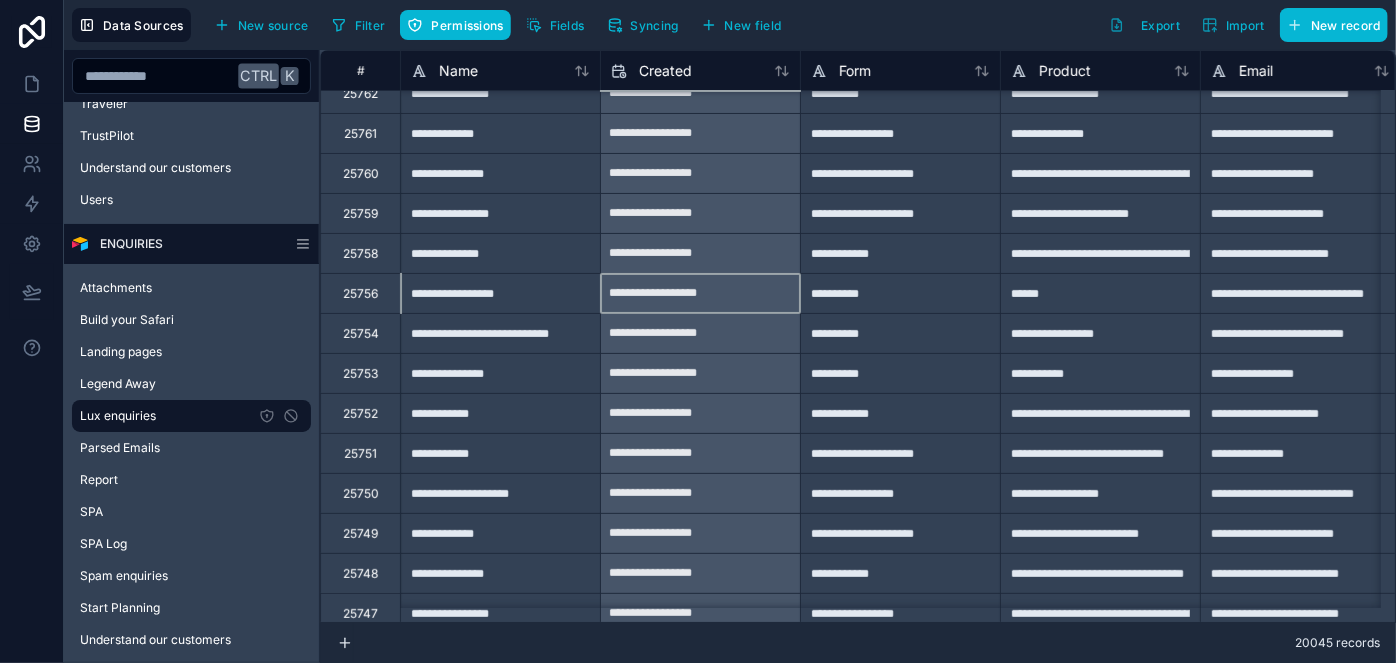 scroll, scrollTop: 181, scrollLeft: 0, axis: vertical 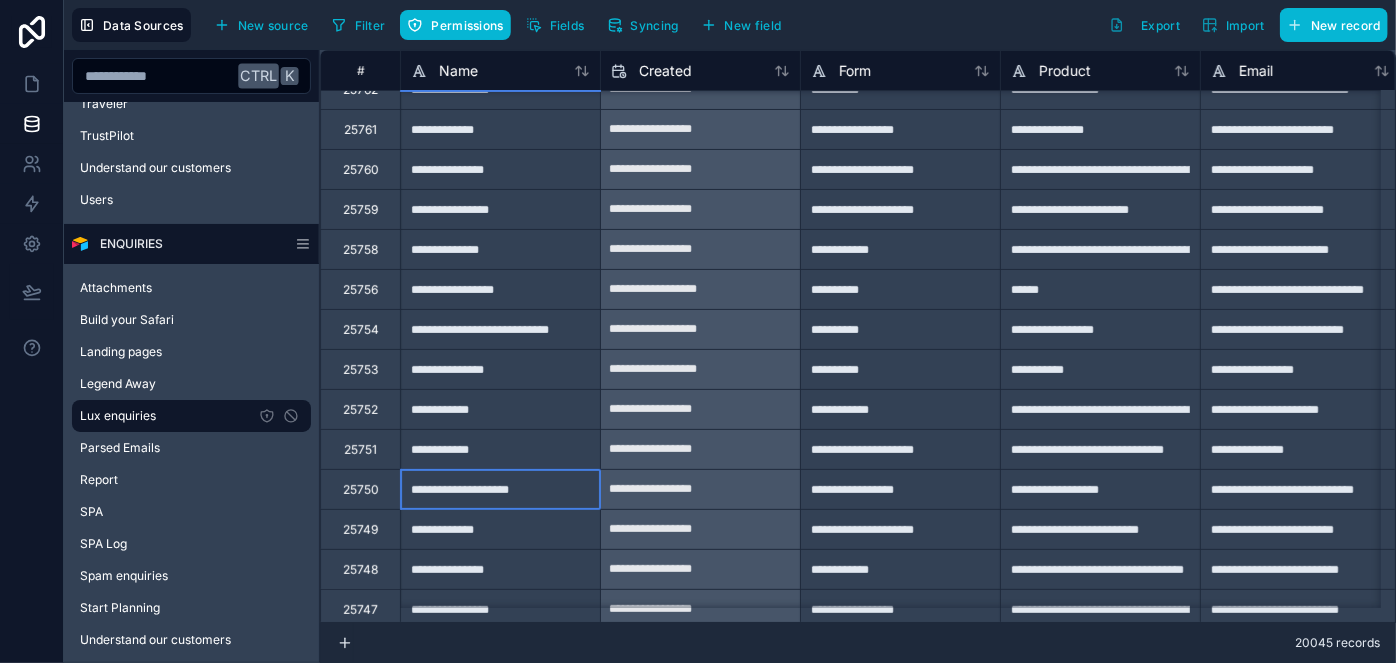 click on "**********" at bounding box center [500, 489] 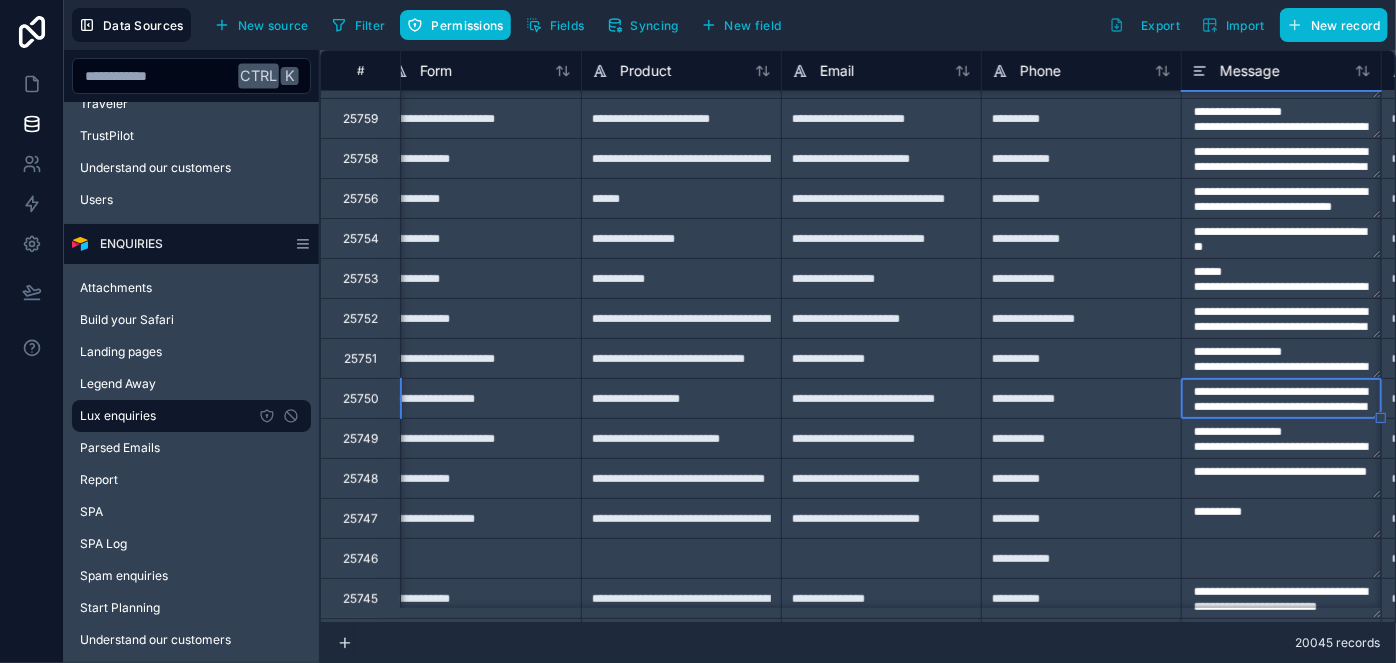 scroll, scrollTop: 272, scrollLeft: 619, axis: both 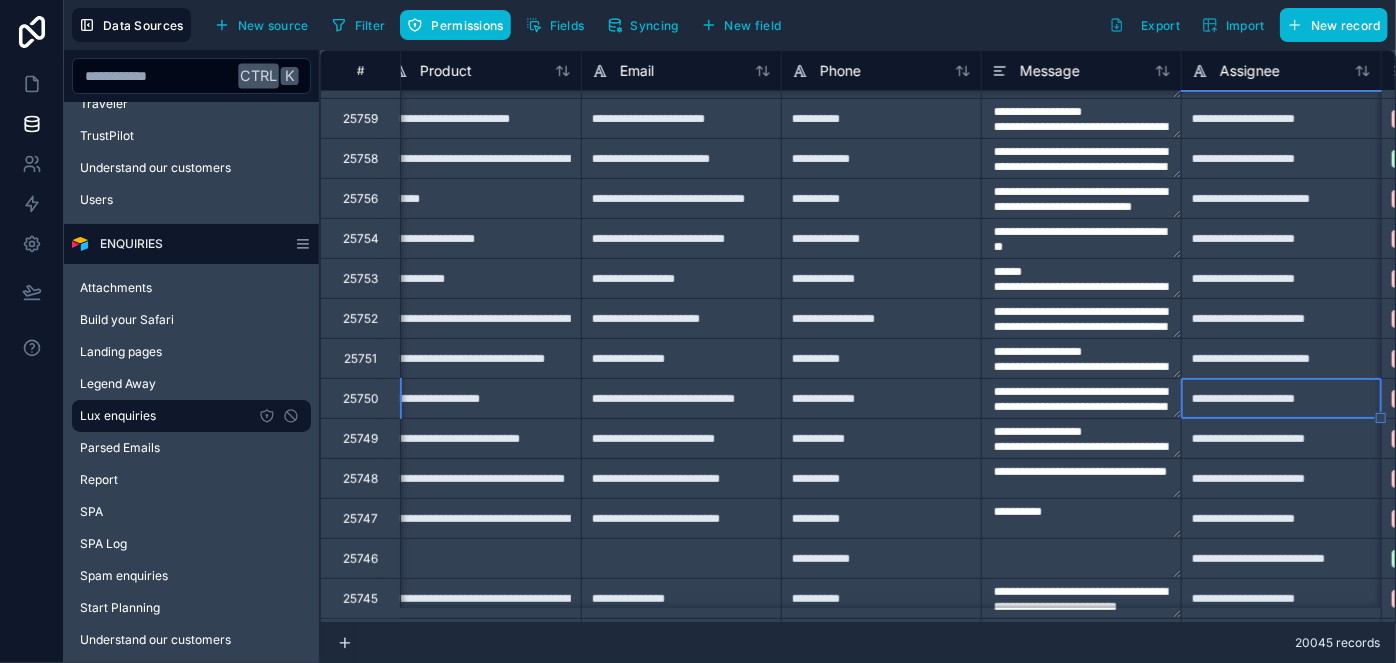 type on "**********" 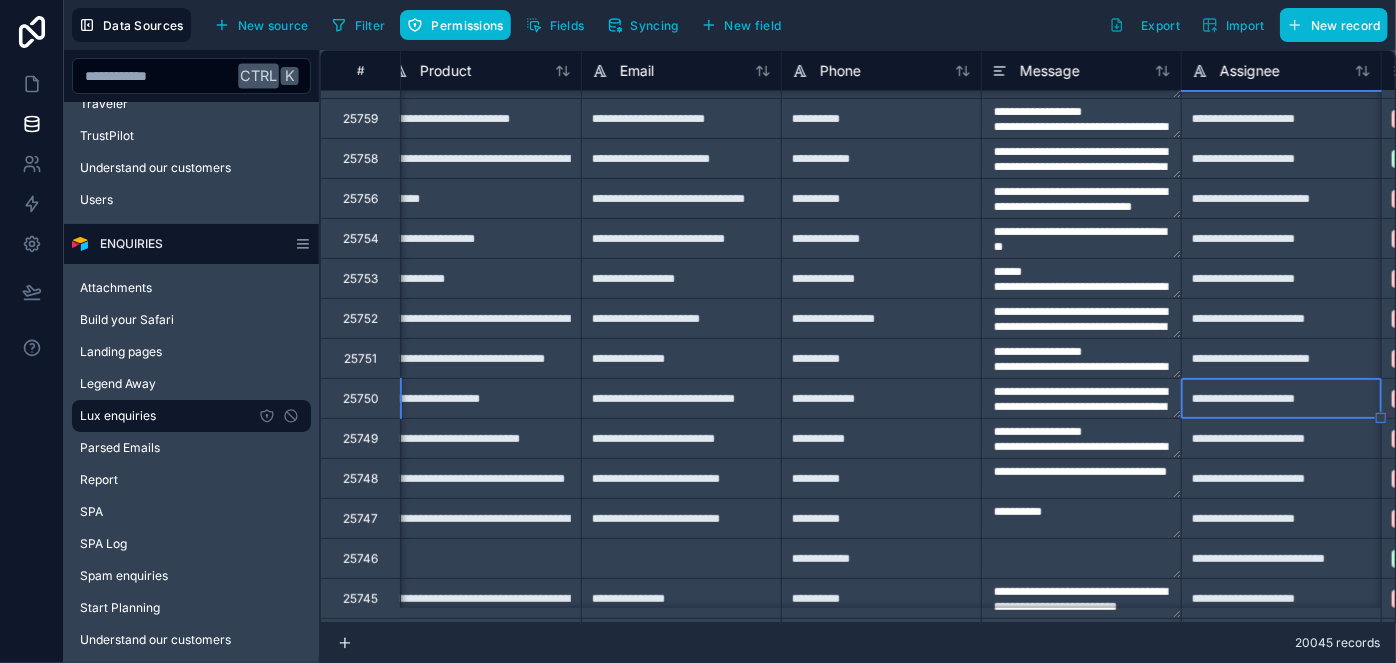 type on "**********" 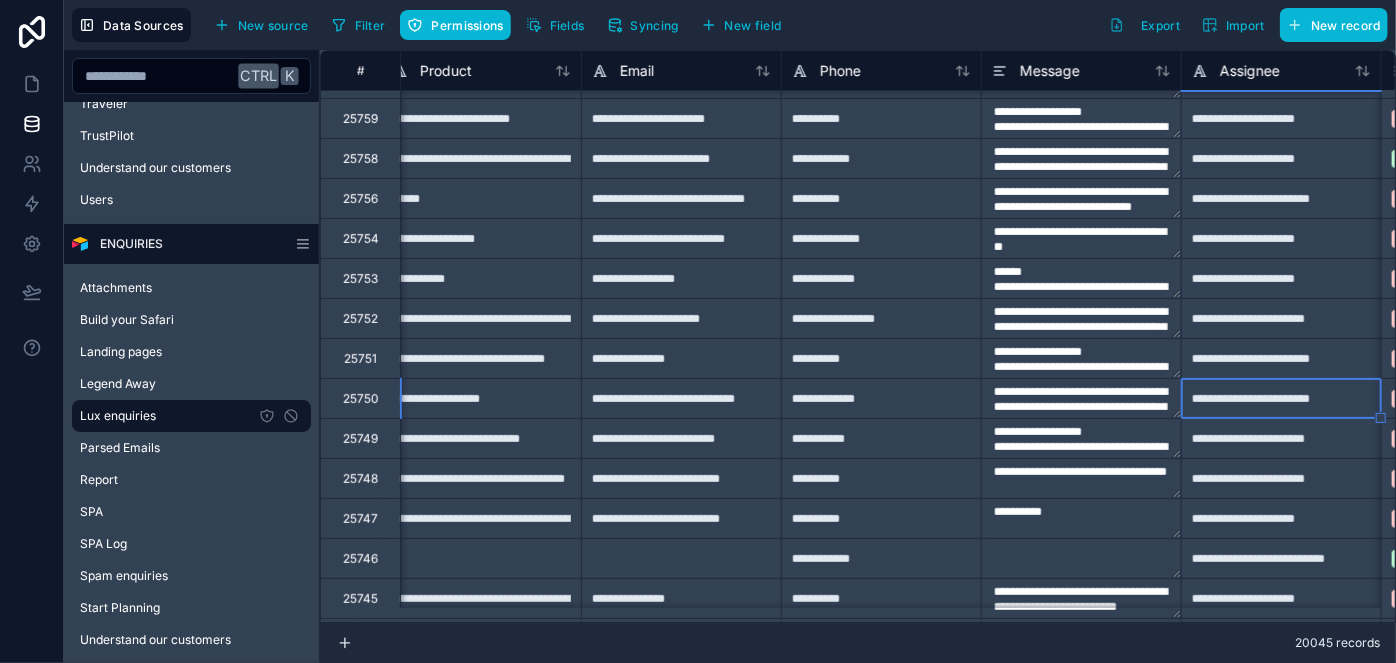 type on "**********" 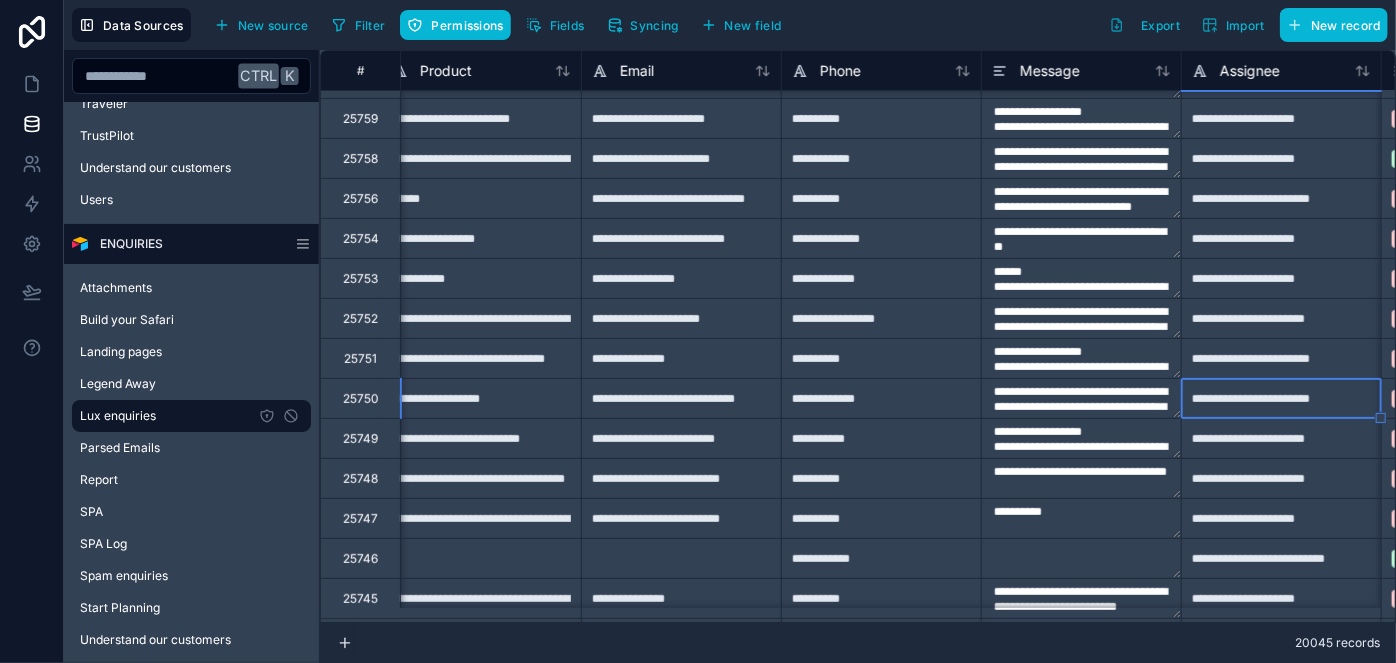 type on "**********" 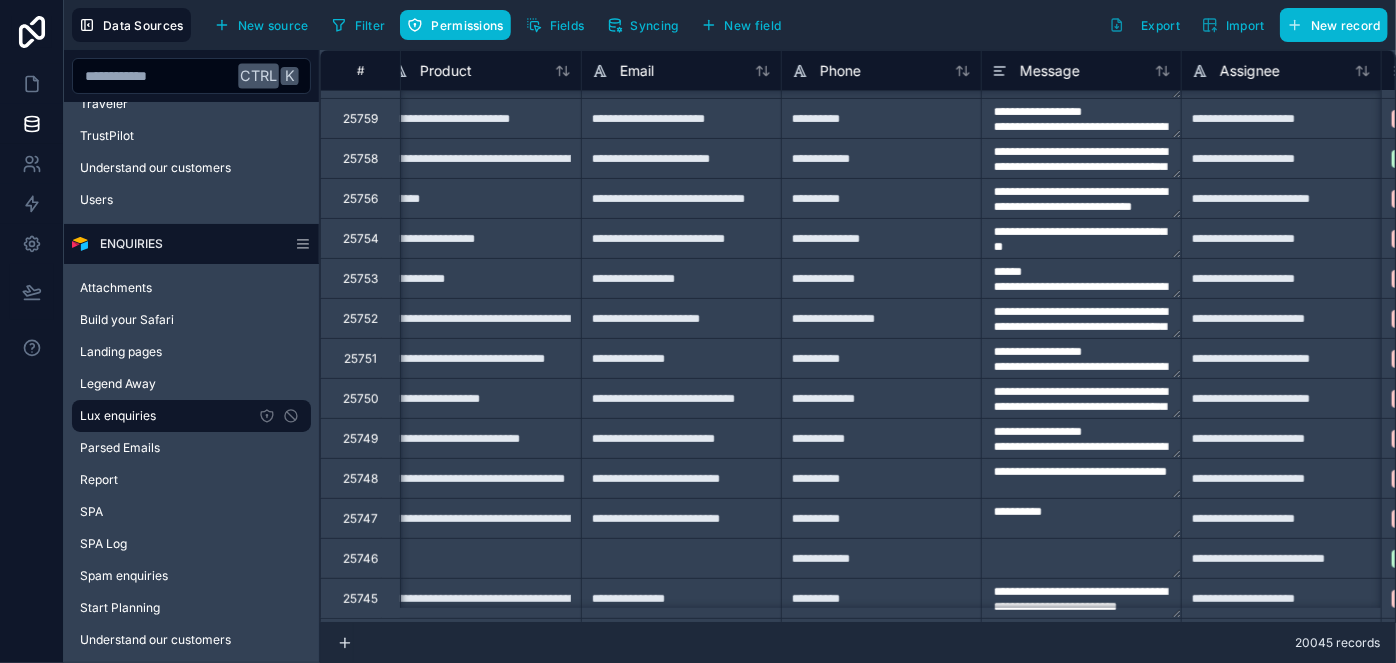 scroll, scrollTop: 272, scrollLeft: 0, axis: vertical 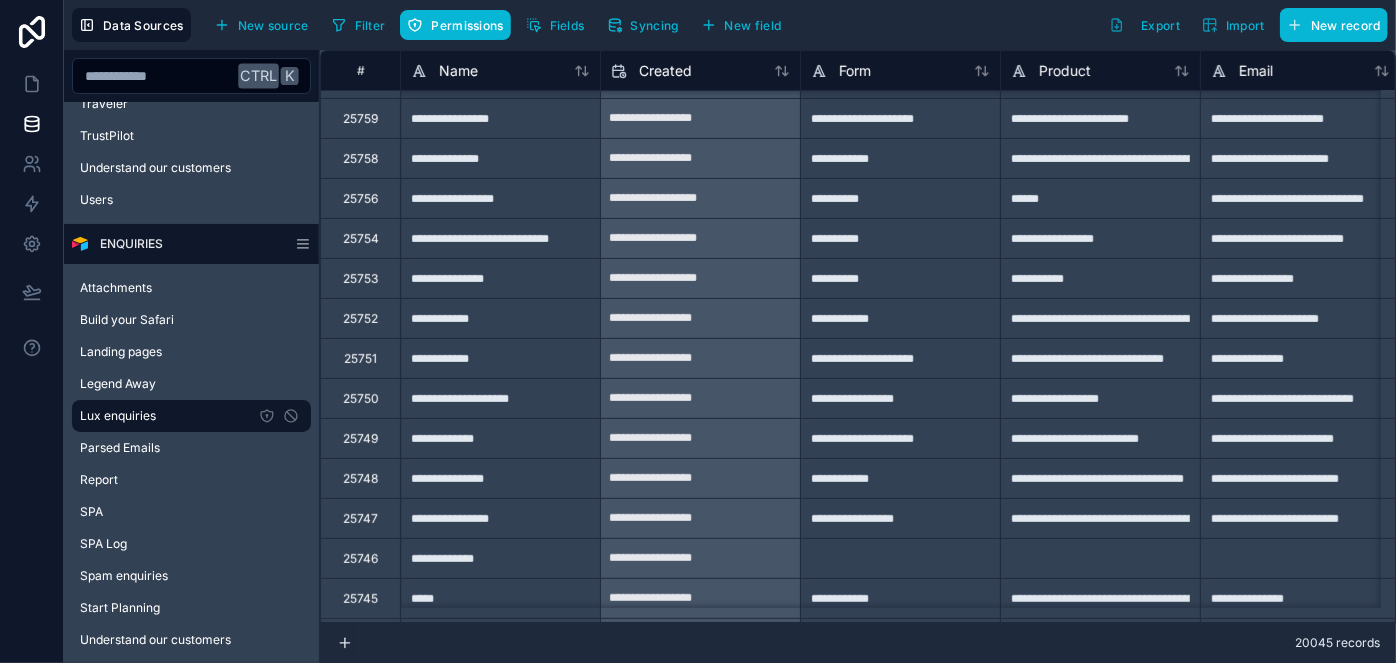 click on "**********" at bounding box center [500, 278] 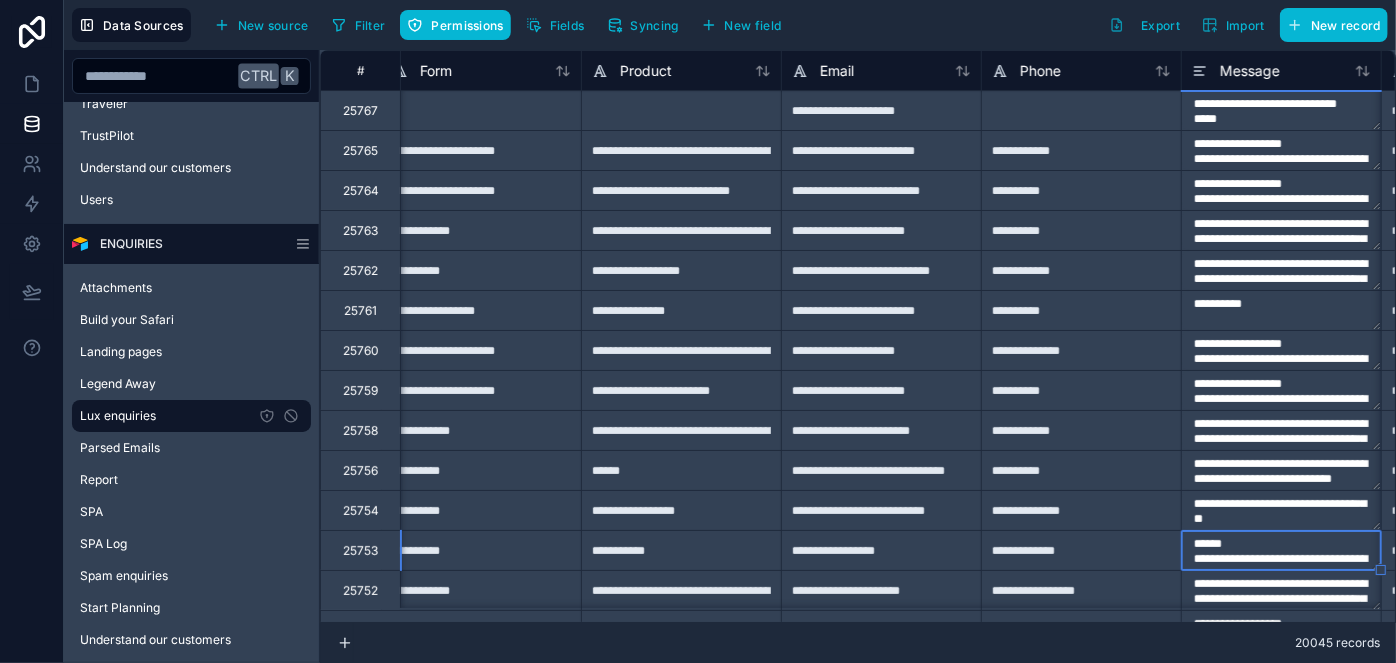 scroll, scrollTop: 0, scrollLeft: 619, axis: horizontal 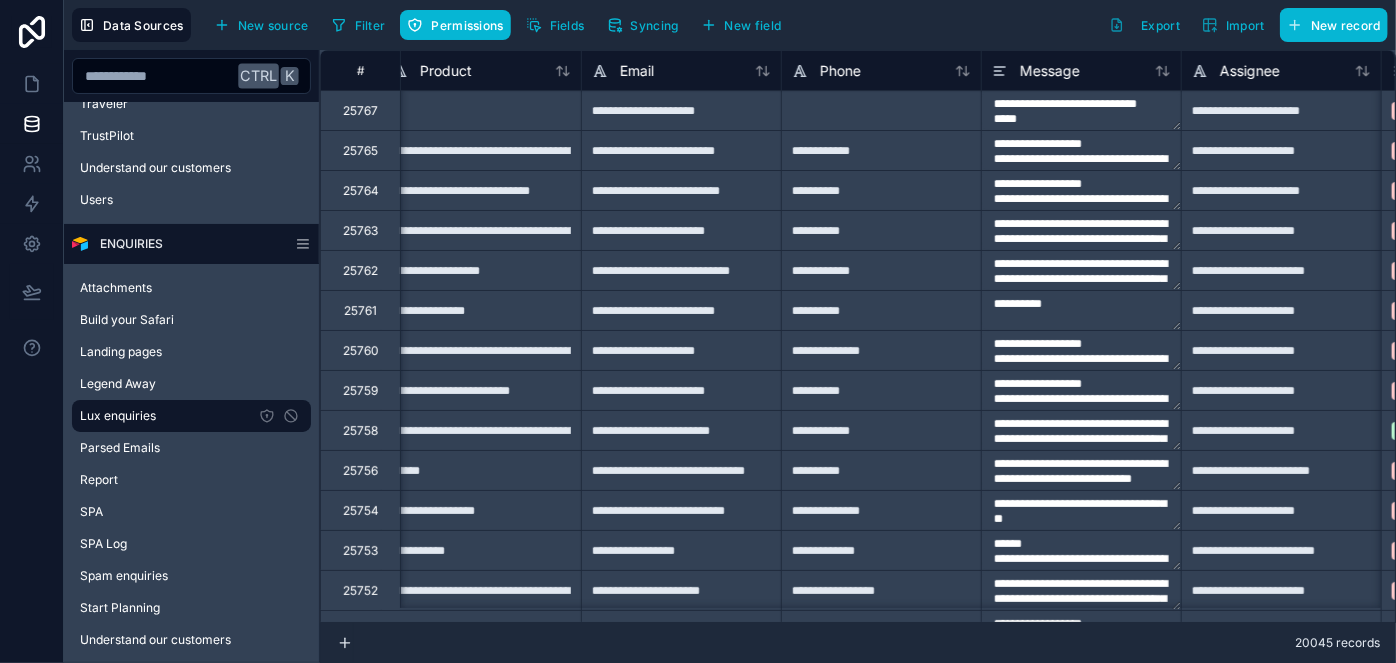 drag, startPoint x: 503, startPoint y: 622, endPoint x: 410, endPoint y: 622, distance: 93 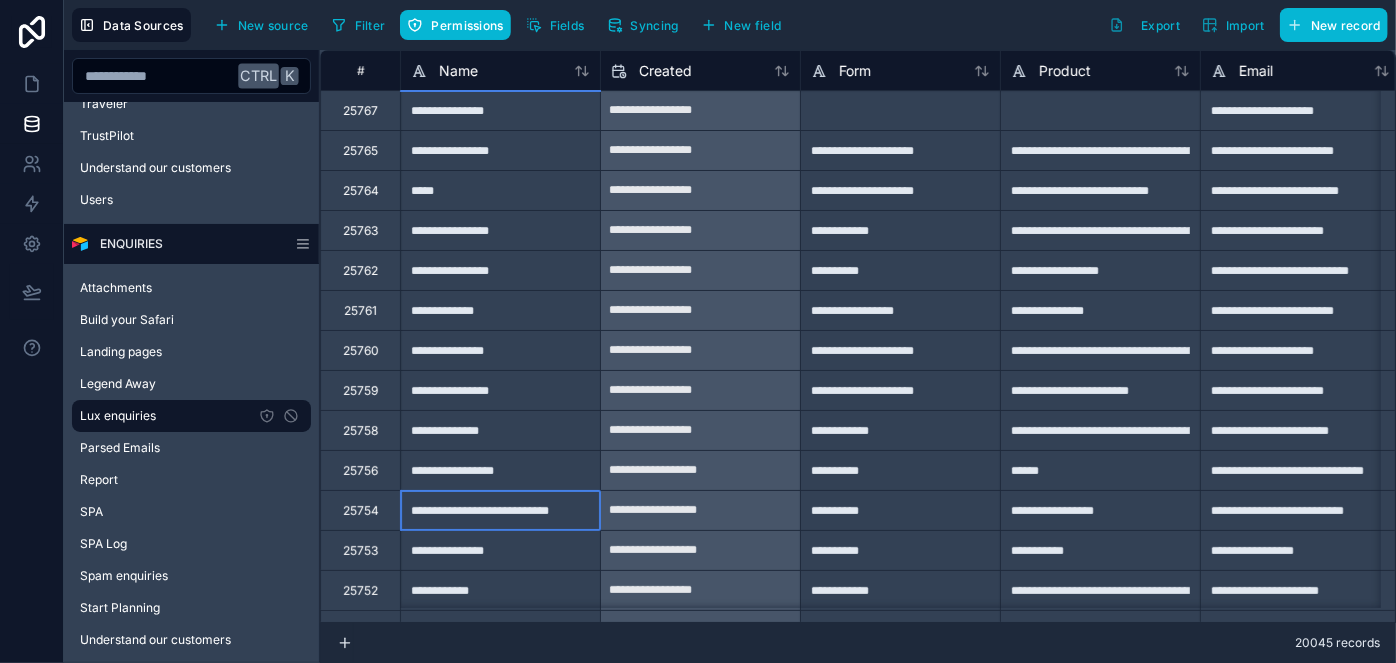 click on "**********" at bounding box center (500, 510) 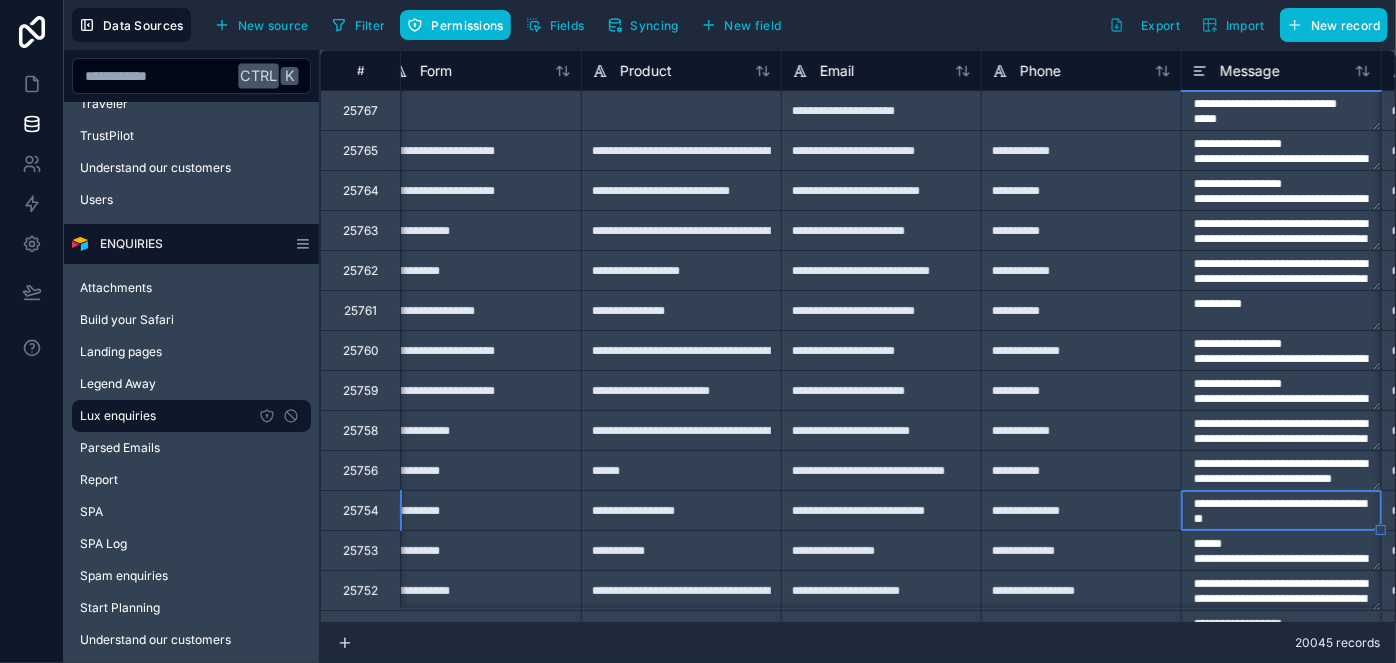 scroll, scrollTop: 0, scrollLeft: 619, axis: horizontal 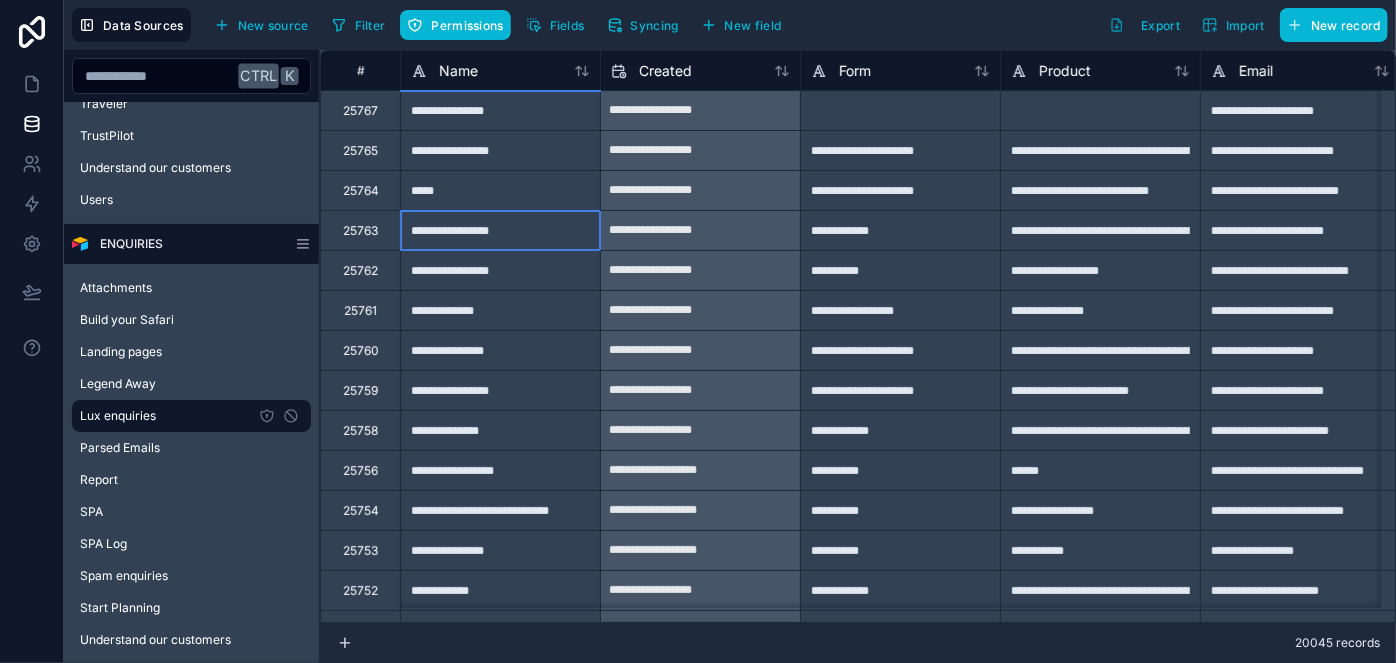 click on "**********" at bounding box center (500, 230) 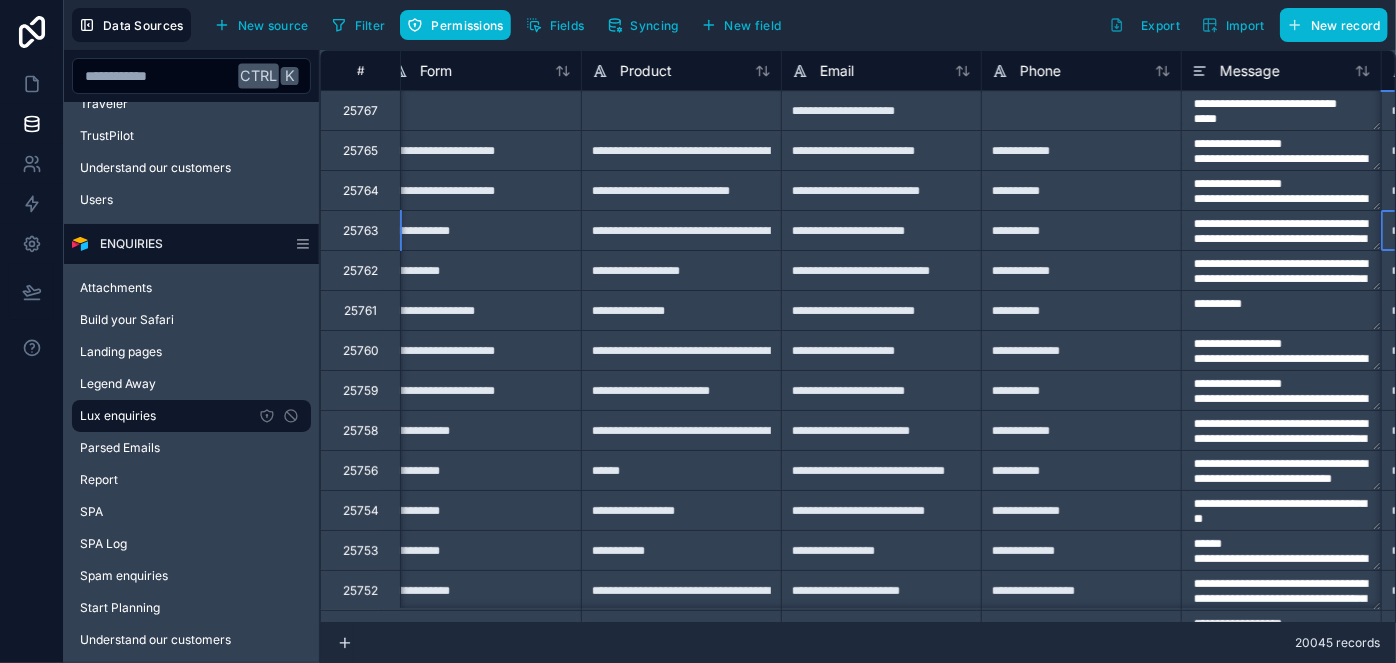 scroll, scrollTop: 0, scrollLeft: 619, axis: horizontal 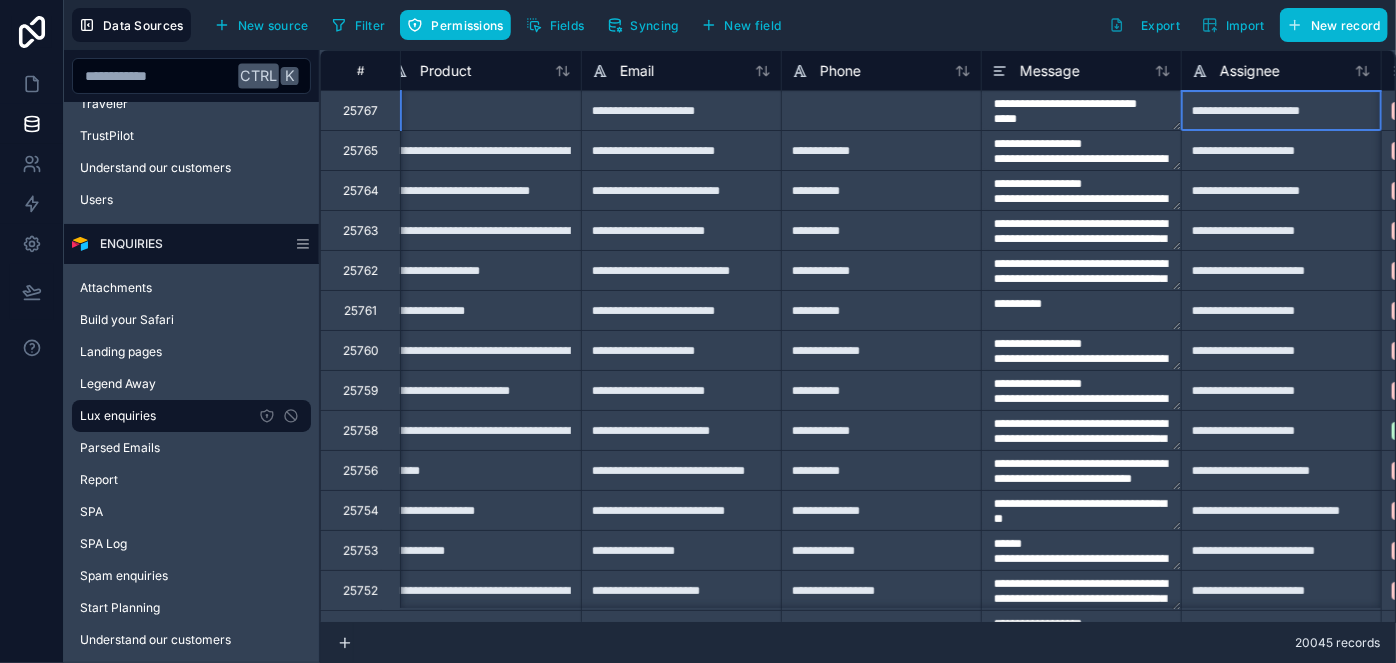 click on "**********" at bounding box center [1281, 110] 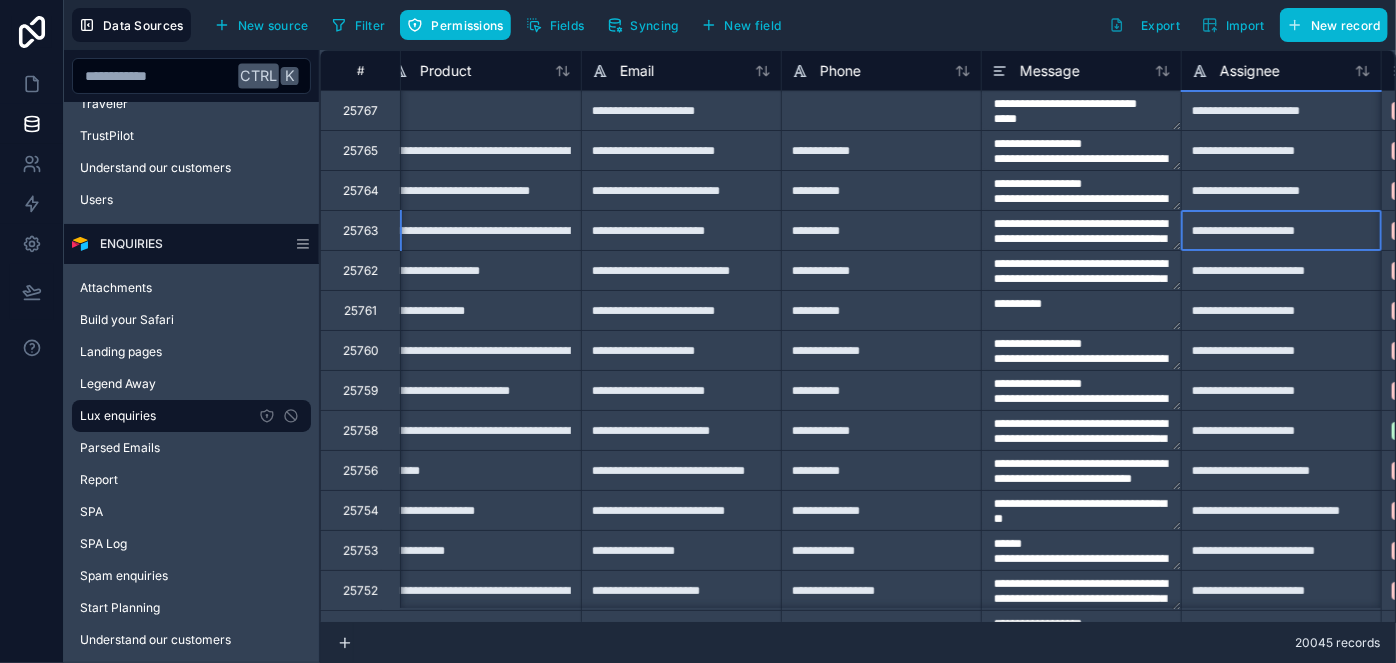 click on "**********" at bounding box center [1281, 230] 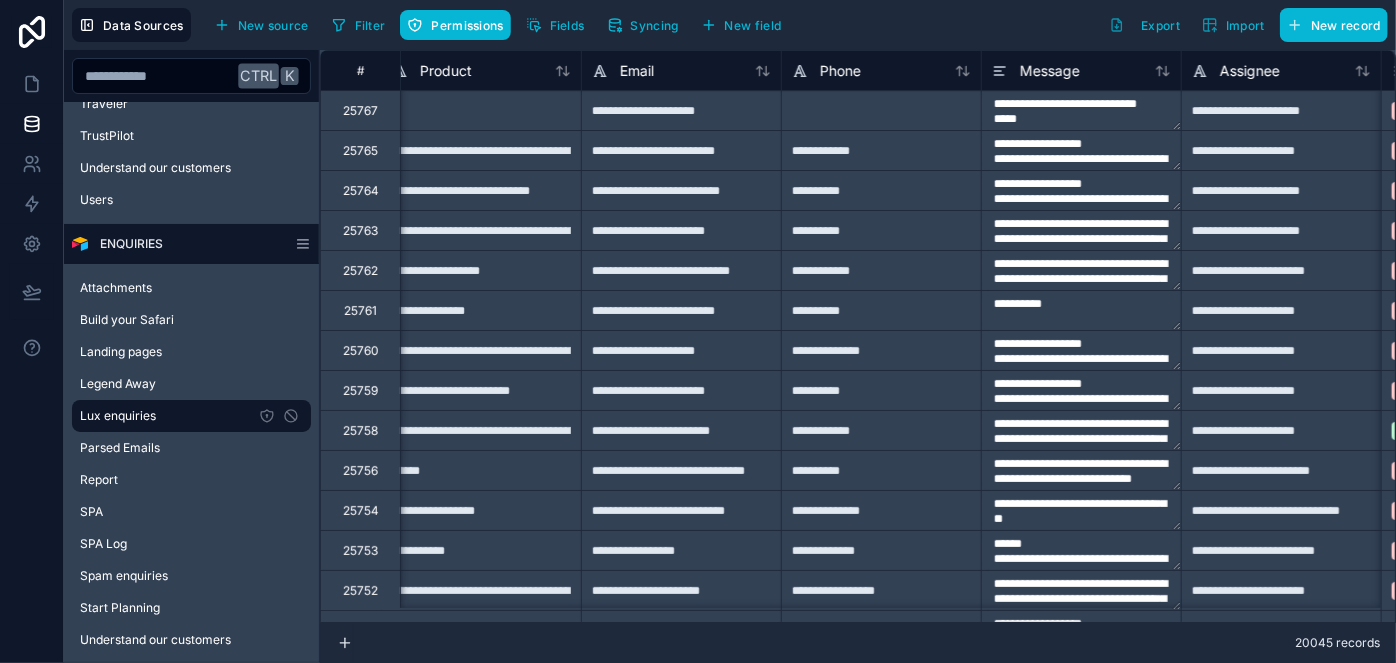 scroll, scrollTop: 0, scrollLeft: 0, axis: both 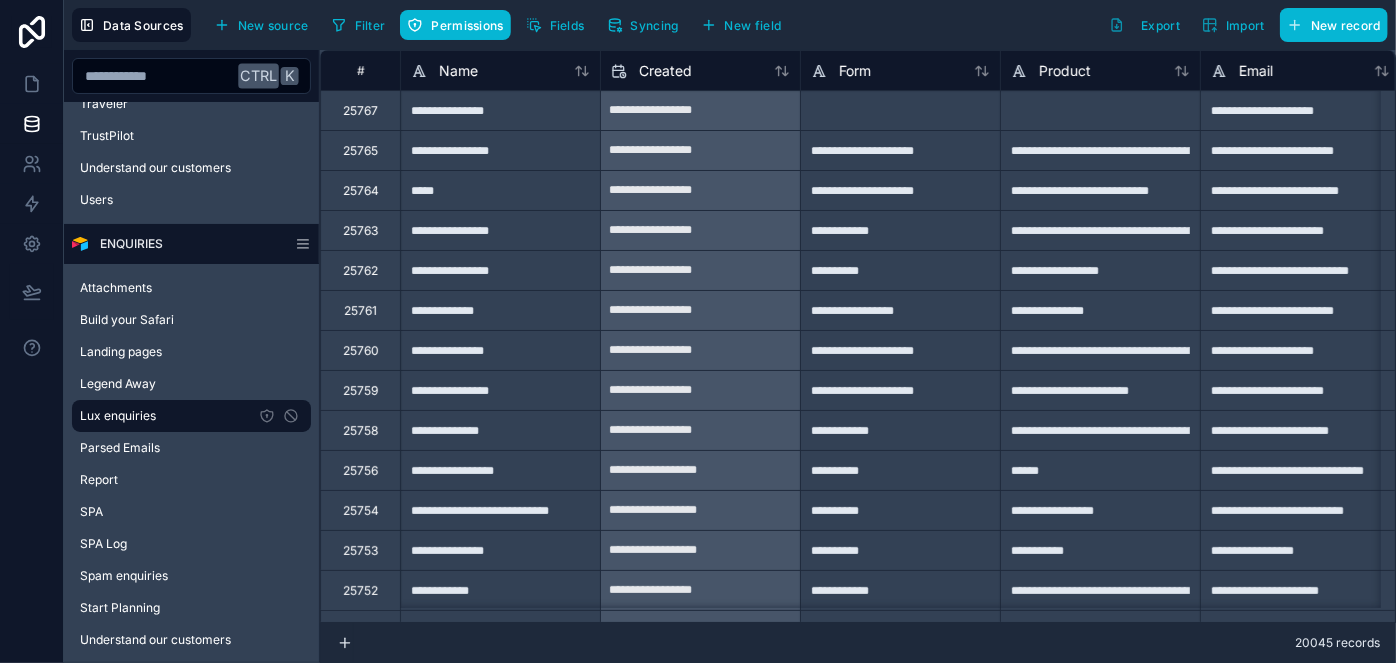 click on "**********" at bounding box center (500, 390) 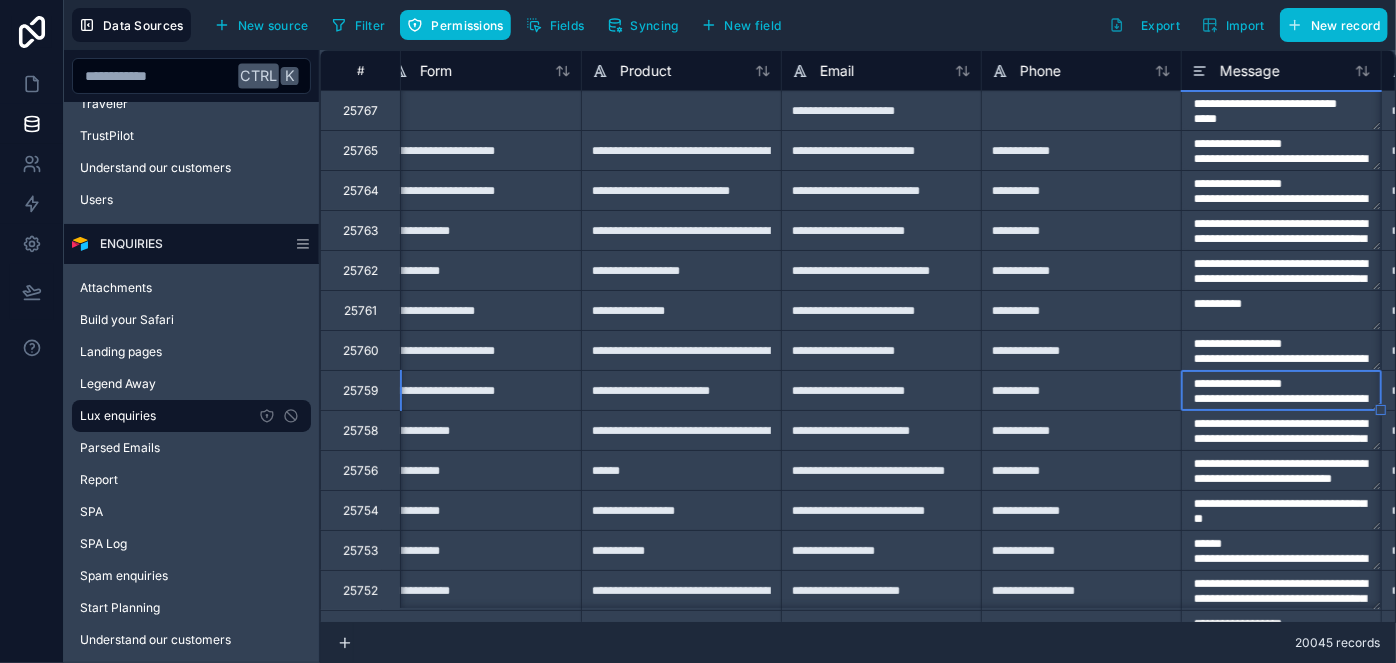 scroll, scrollTop: 0, scrollLeft: 619, axis: horizontal 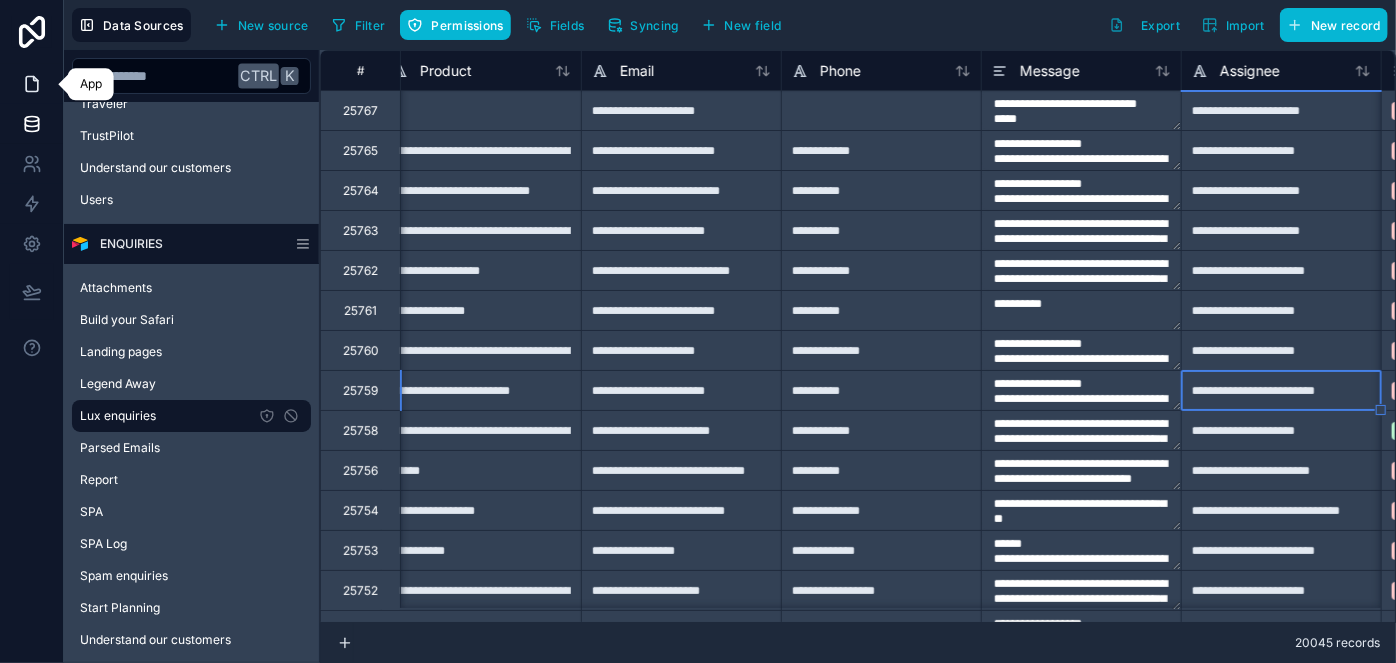 click at bounding box center [31, 84] 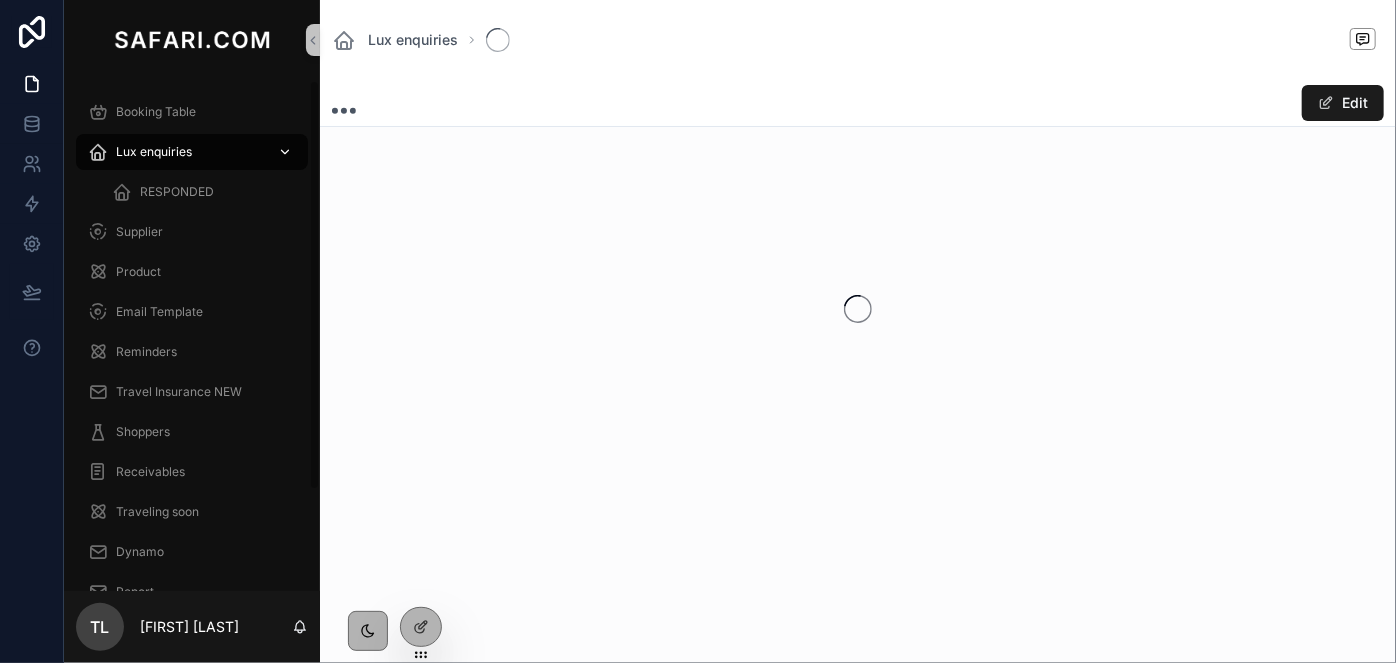 click on "Lux enquiries" at bounding box center [192, 152] 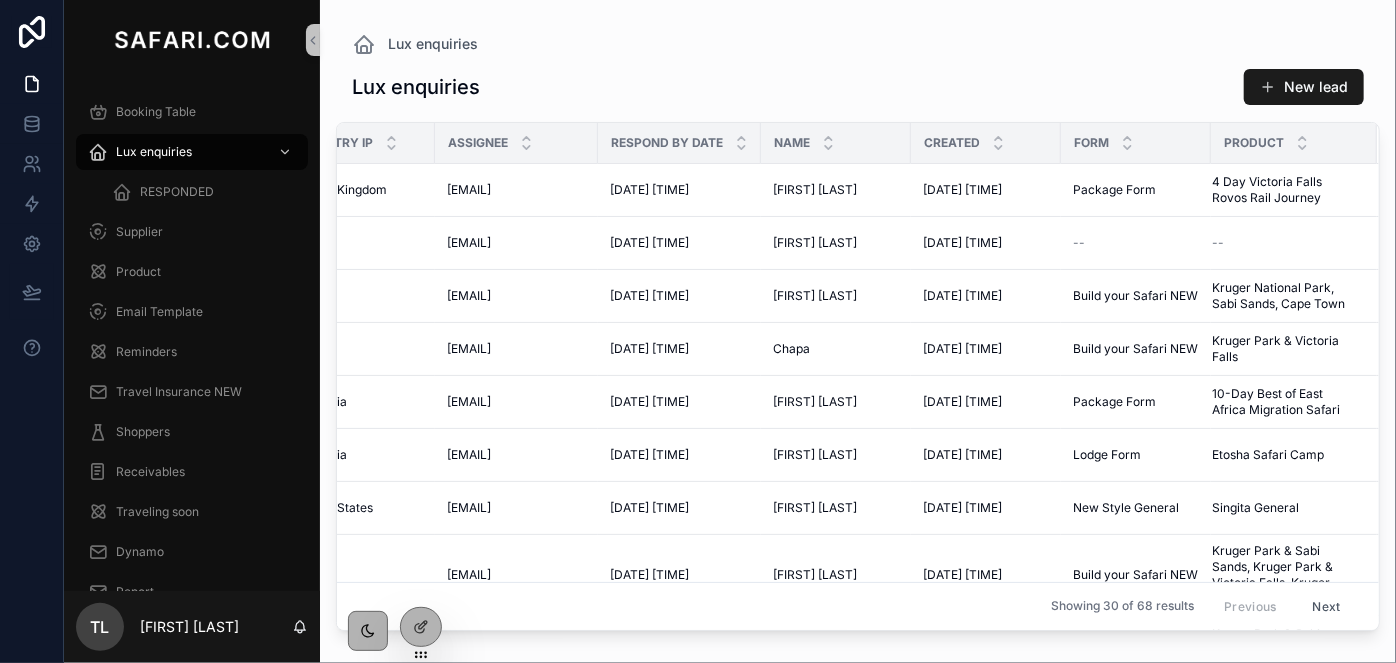 scroll, scrollTop: 0, scrollLeft: 0, axis: both 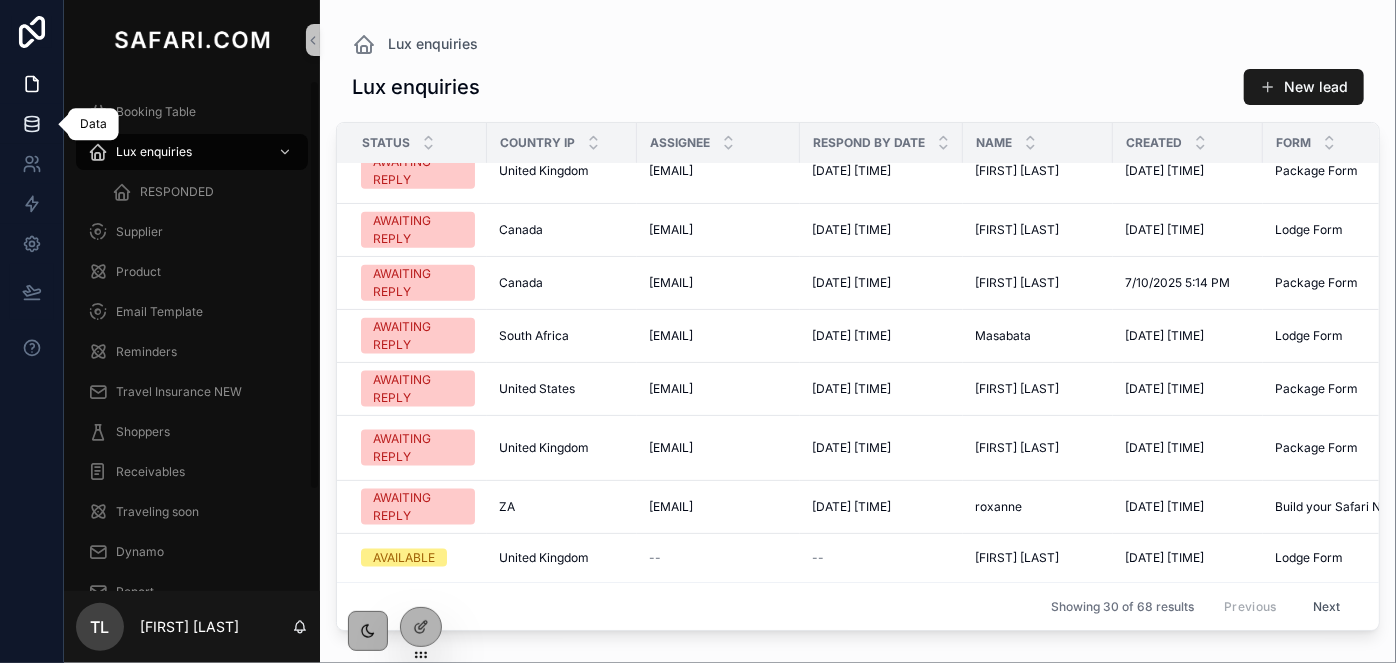 click 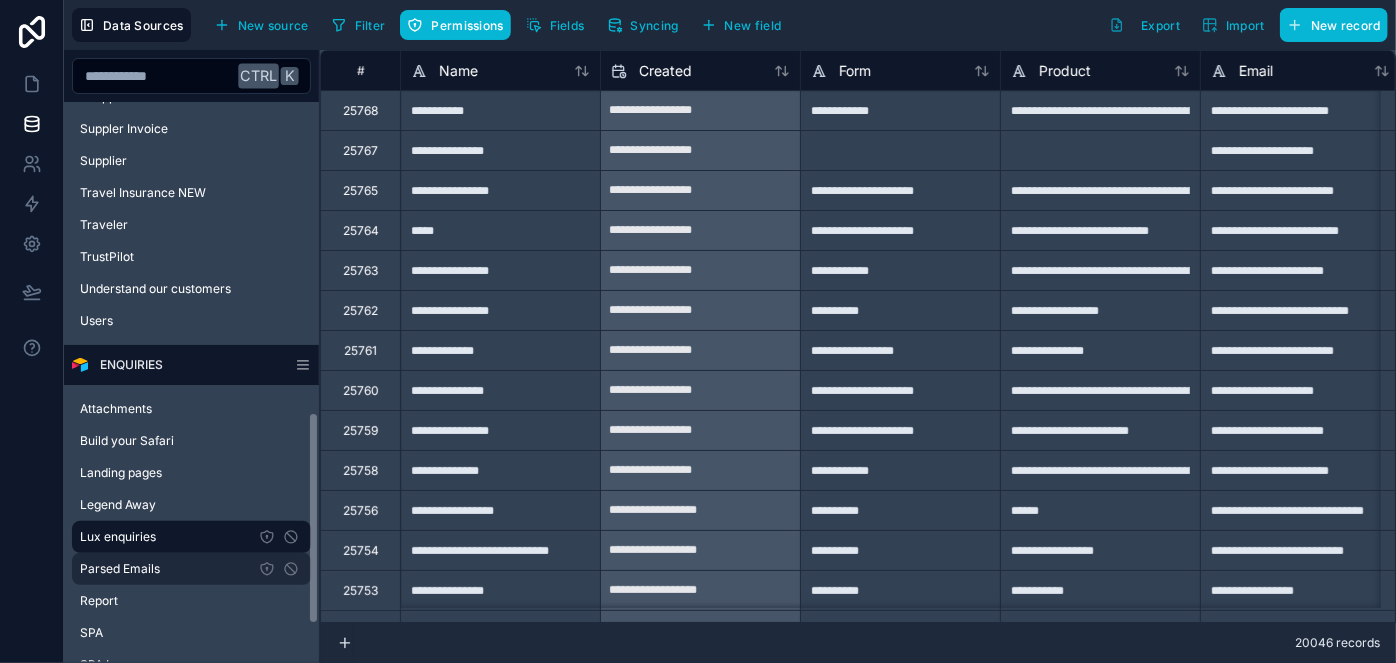 scroll, scrollTop: 818, scrollLeft: 0, axis: vertical 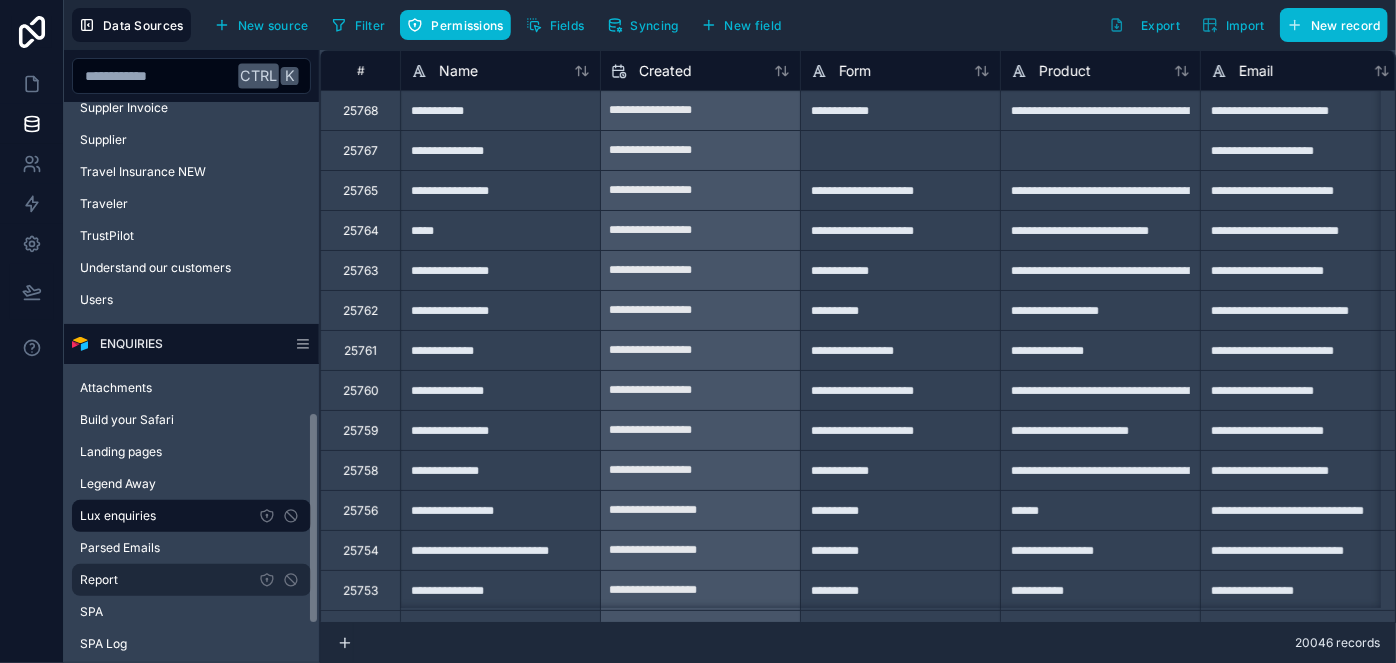 click on "Report" at bounding box center [191, 580] 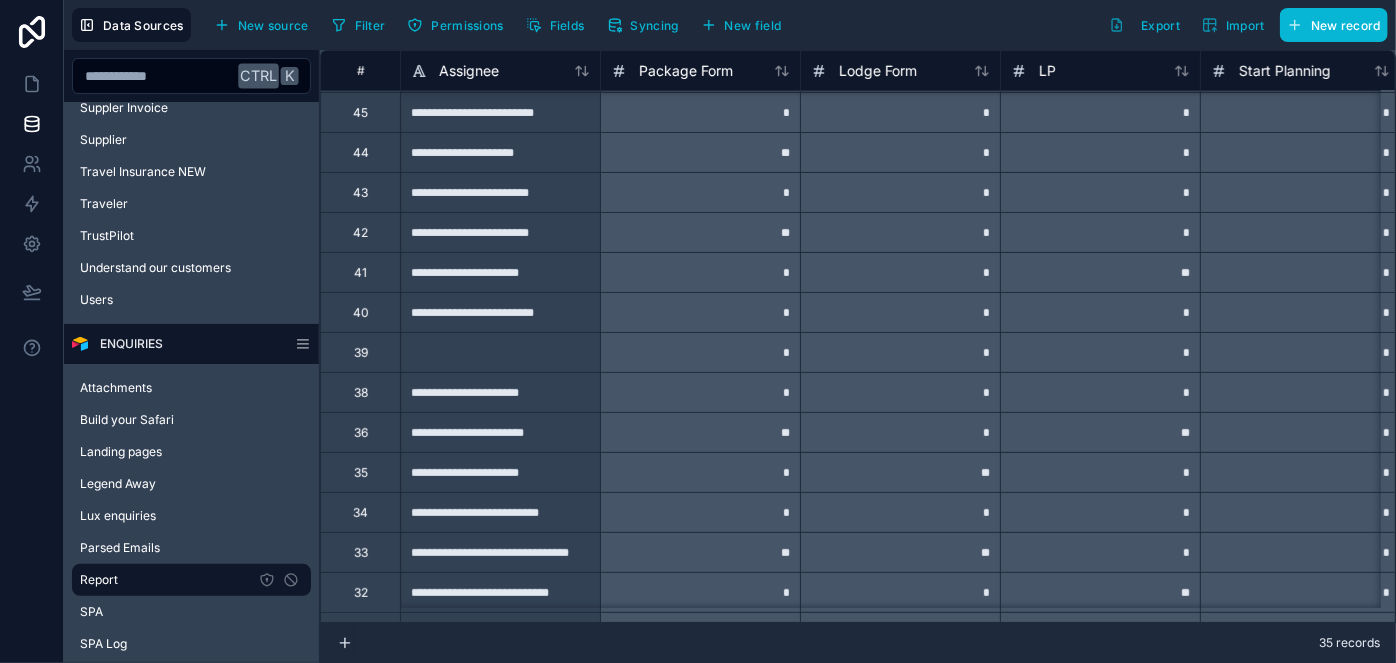 scroll, scrollTop: 154, scrollLeft: 0, axis: vertical 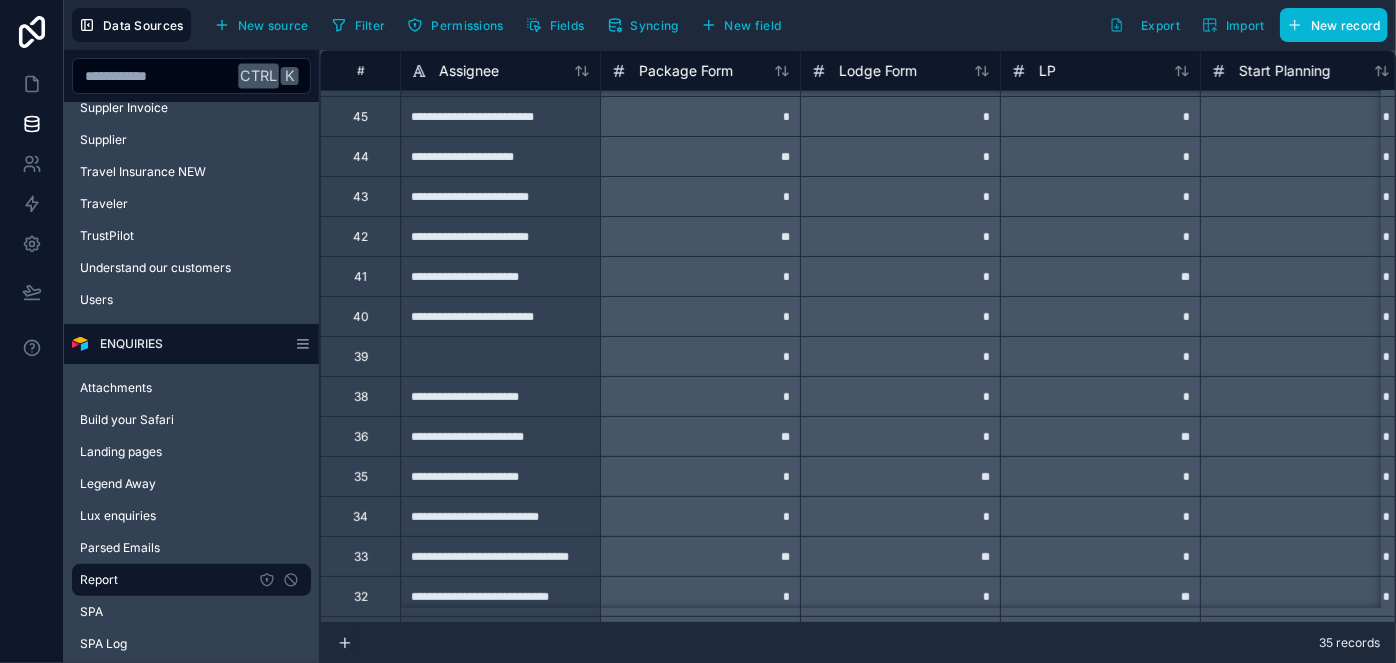 click on "**********" at bounding box center [500, 276] 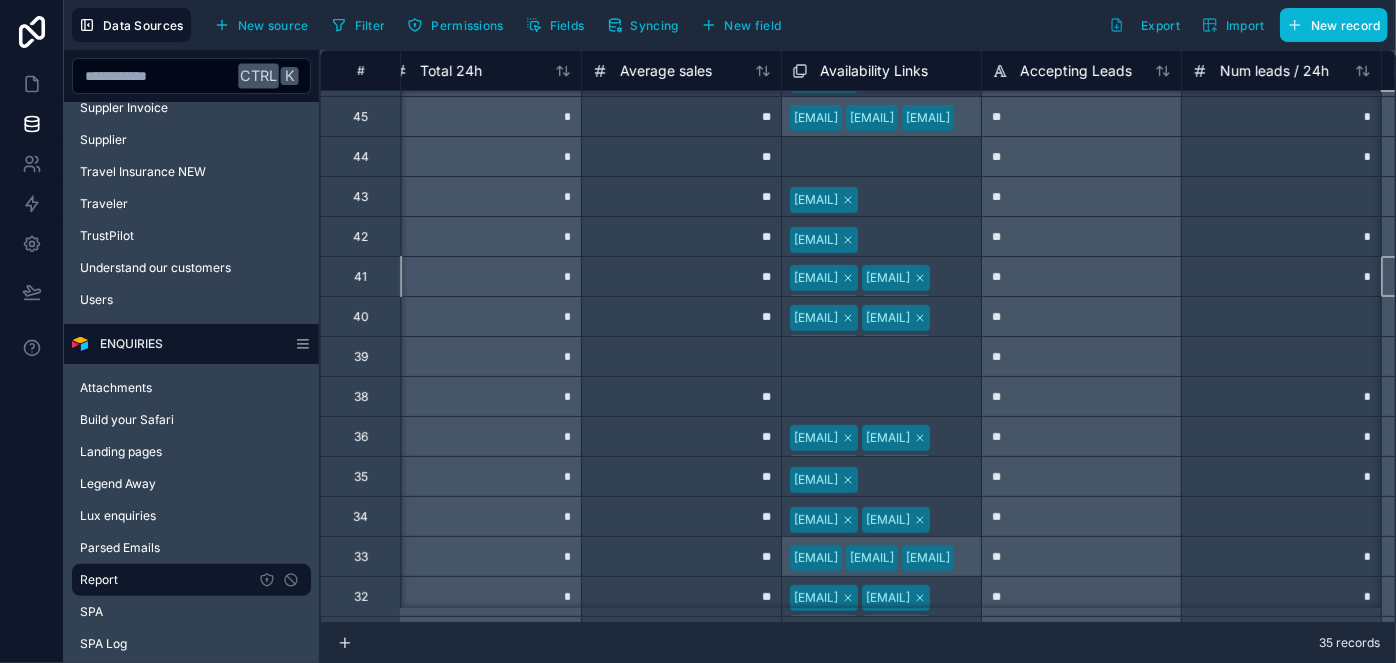 scroll, scrollTop: 154, scrollLeft: 3819, axis: both 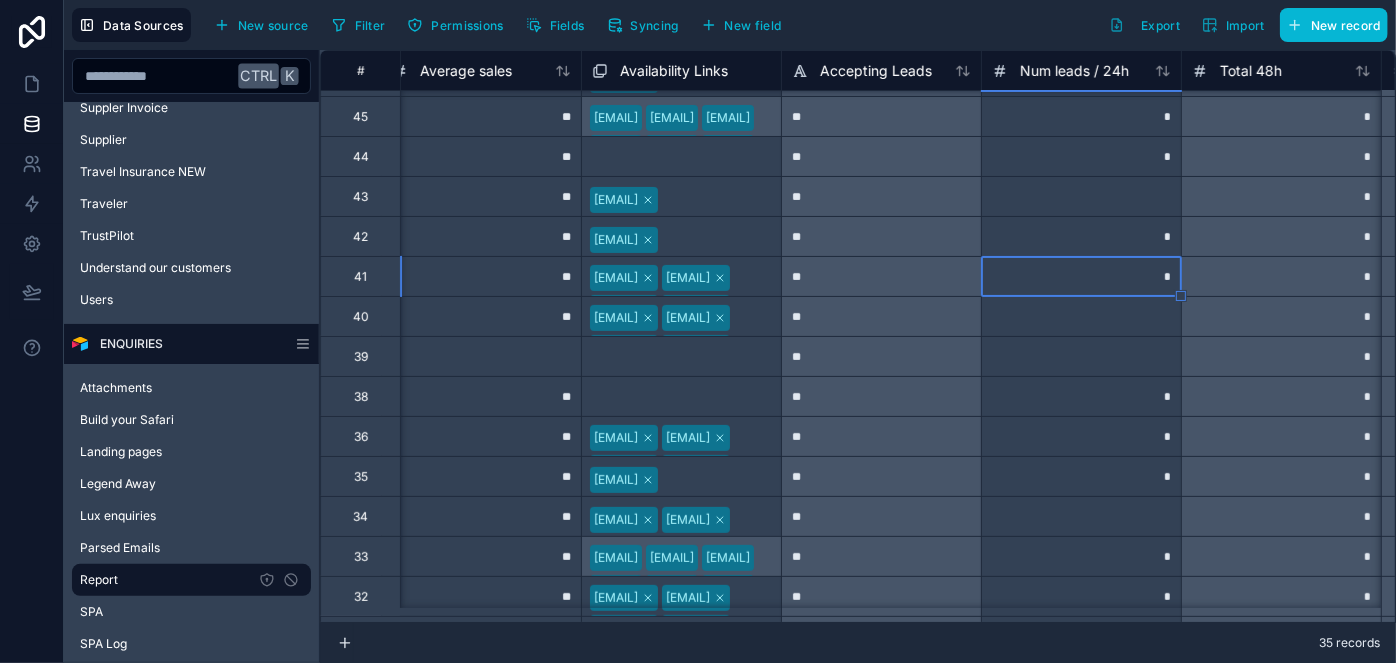 type on "*" 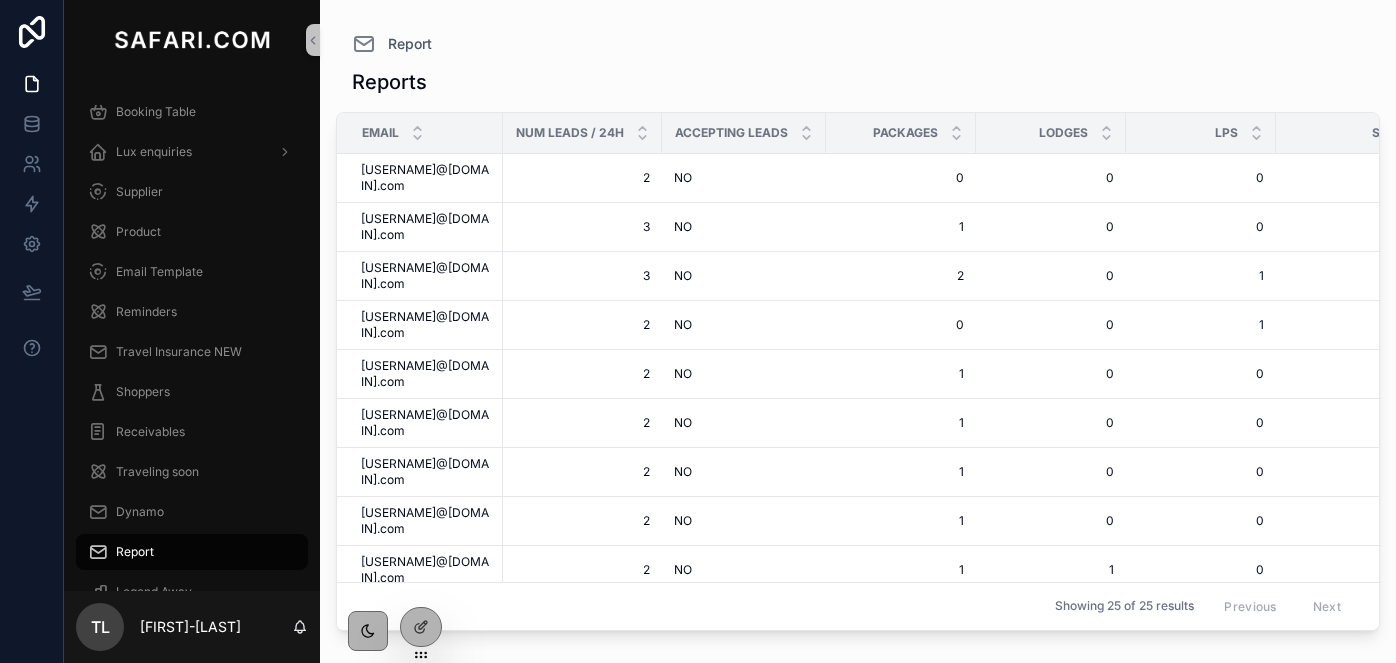 scroll, scrollTop: 0, scrollLeft: 0, axis: both 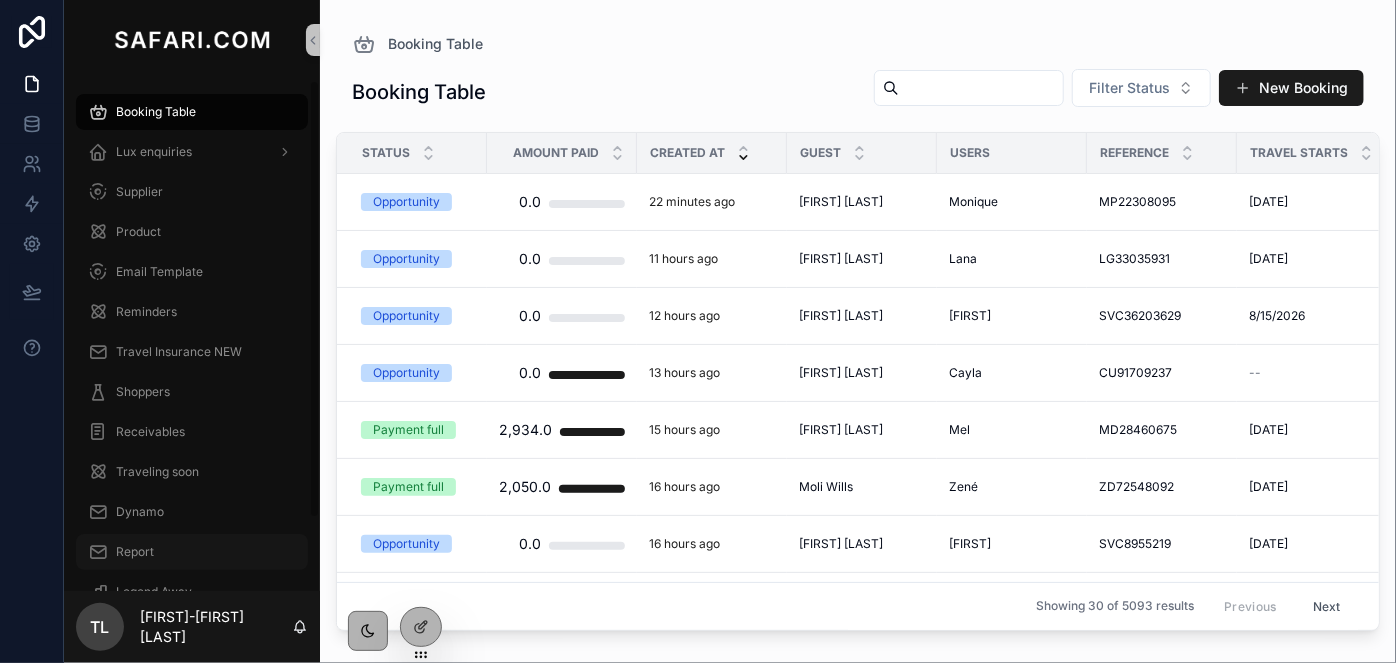 click on "Report" at bounding box center [192, 552] 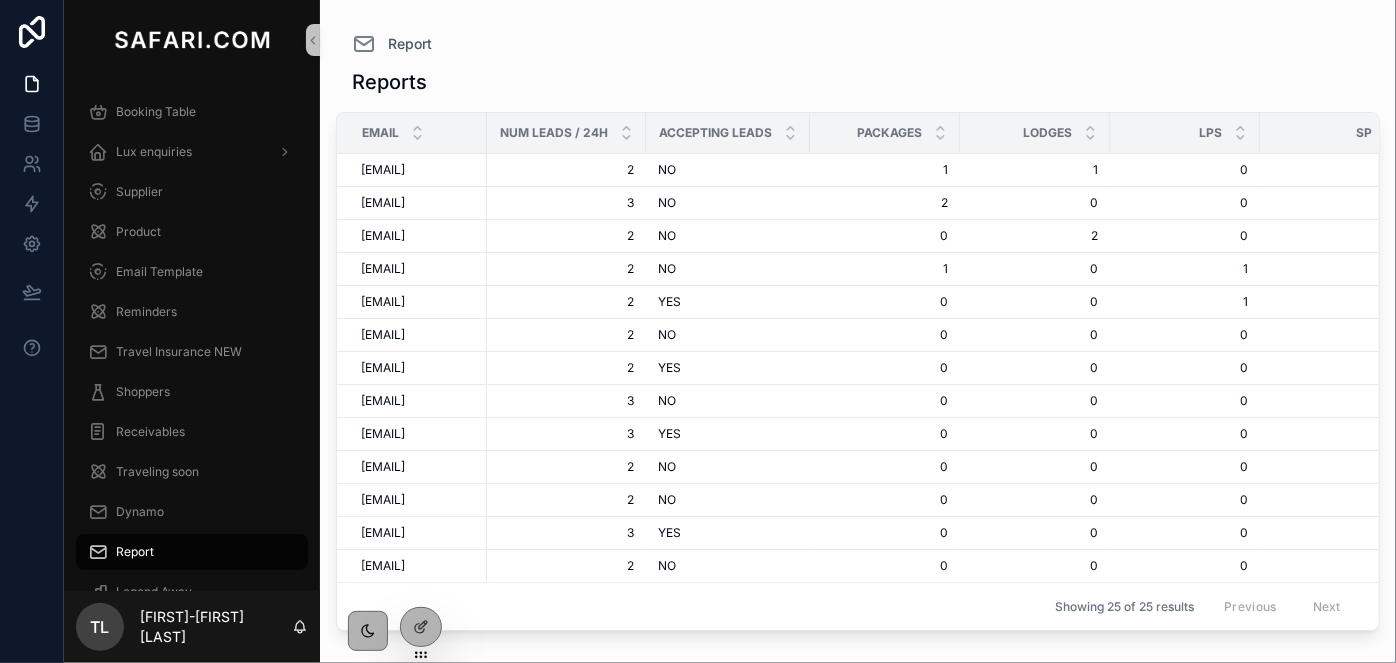 scroll, scrollTop: 786, scrollLeft: 0, axis: vertical 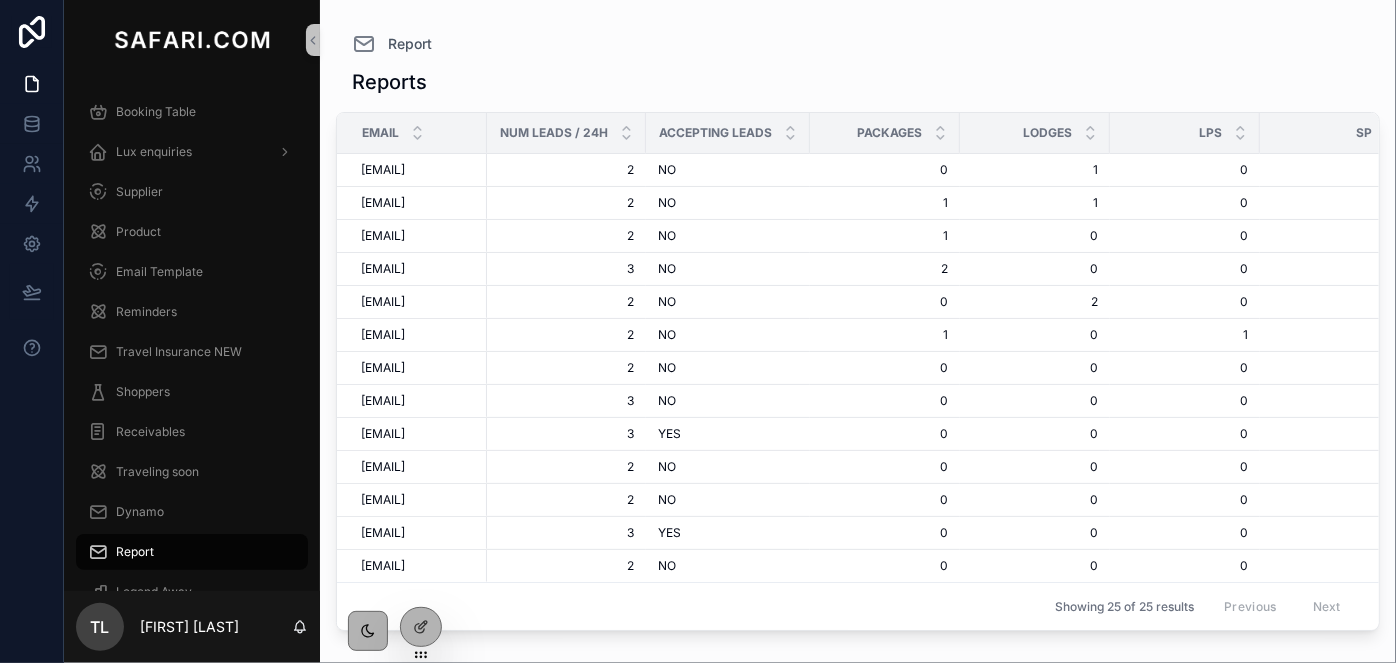 drag, startPoint x: 693, startPoint y: 615, endPoint x: 829, endPoint y: 607, distance: 136.23509 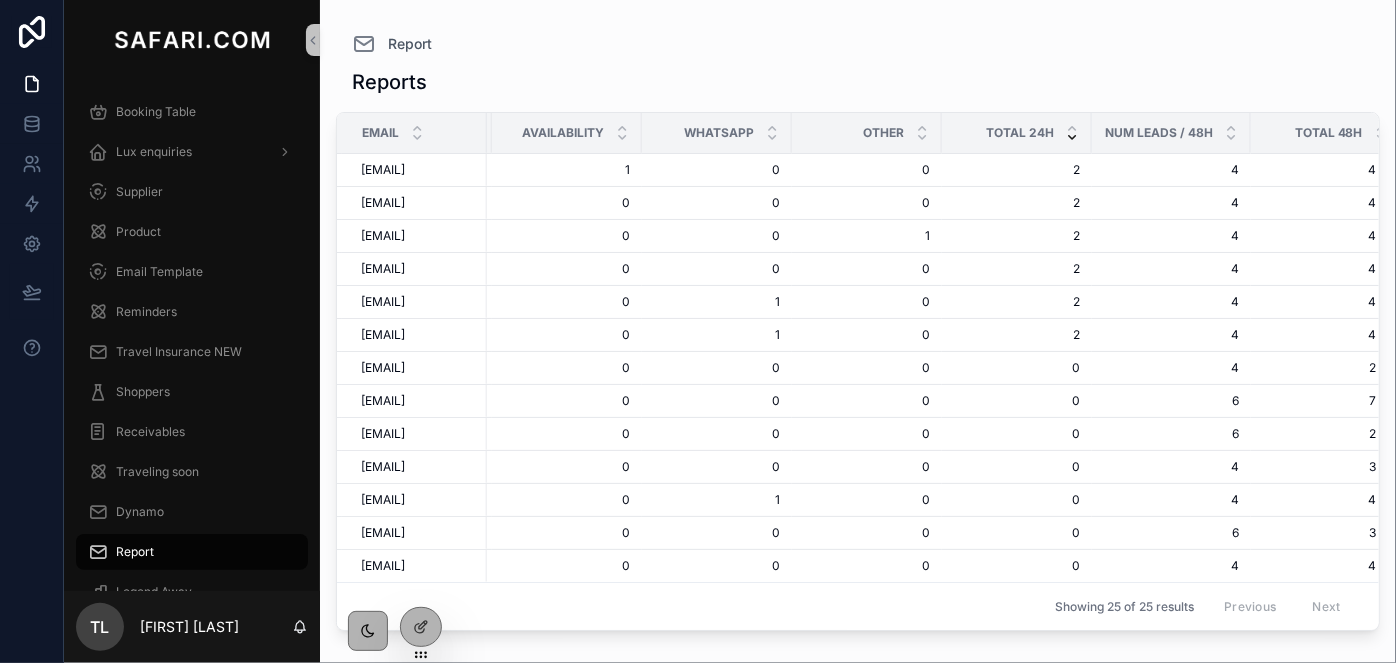 scroll, scrollTop: 786, scrollLeft: 968, axis: both 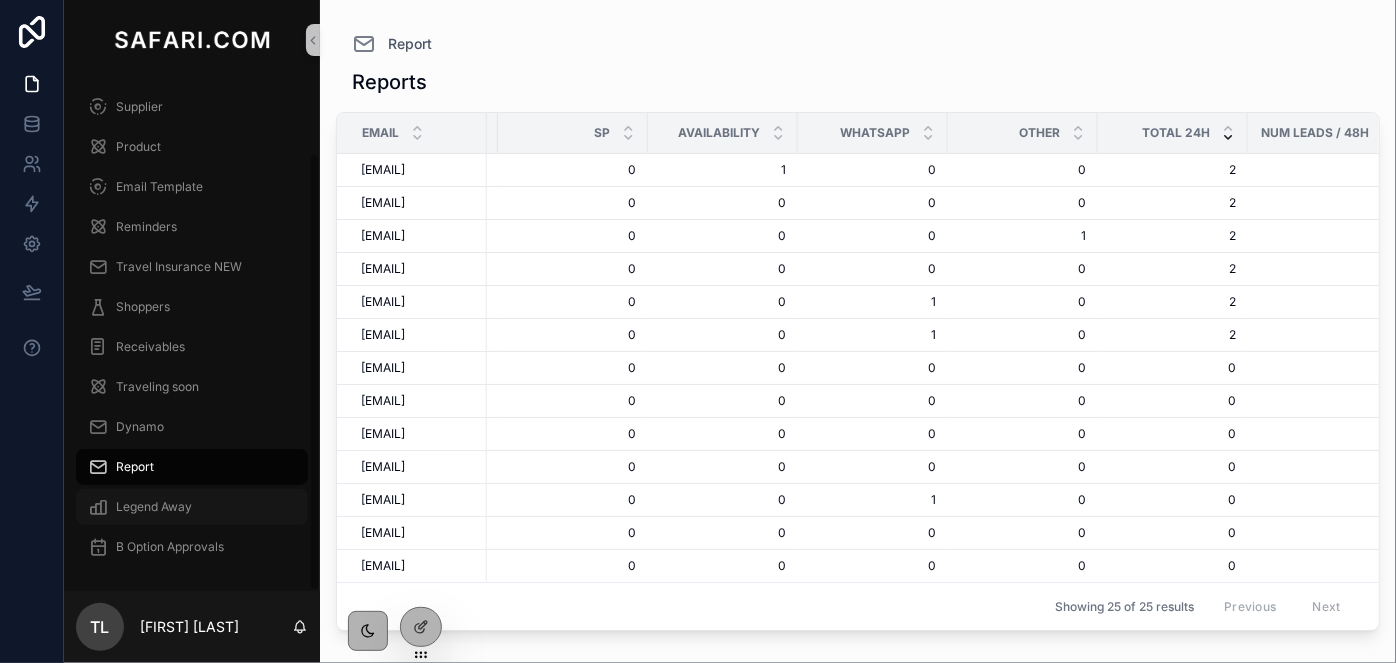 click on "Legend Away" at bounding box center (192, 507) 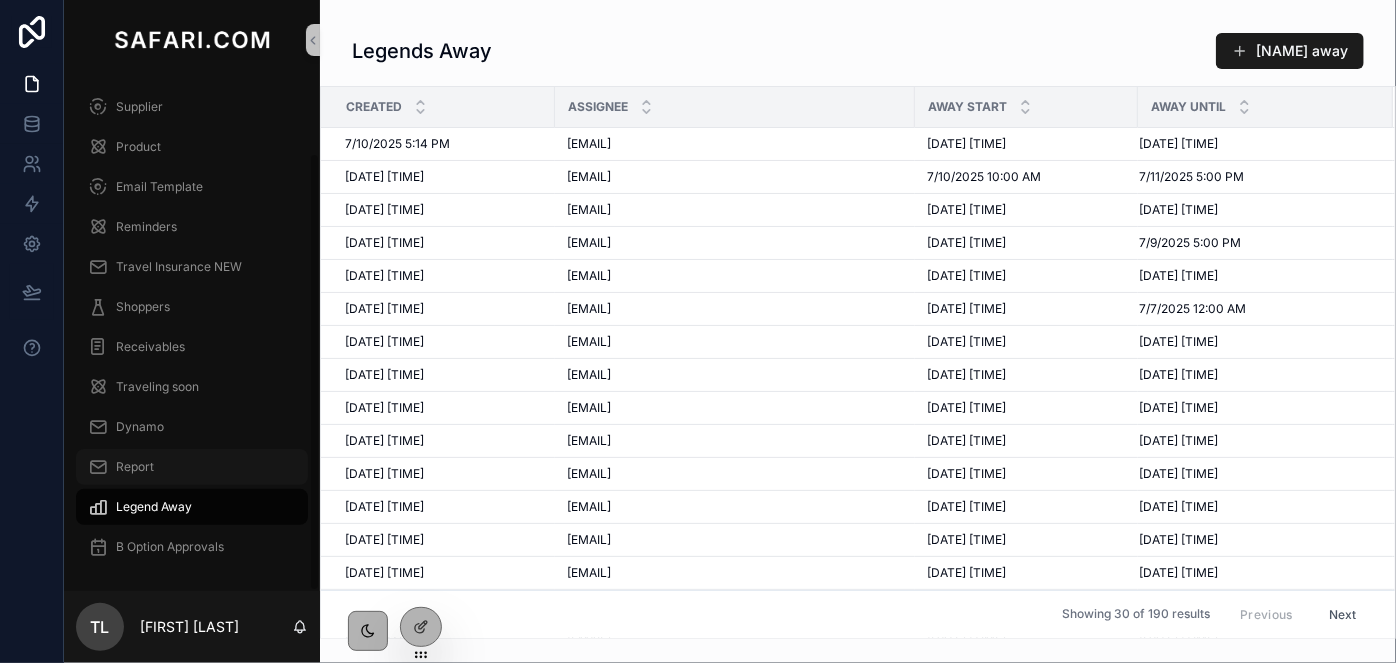 click on "Report" at bounding box center (192, 467) 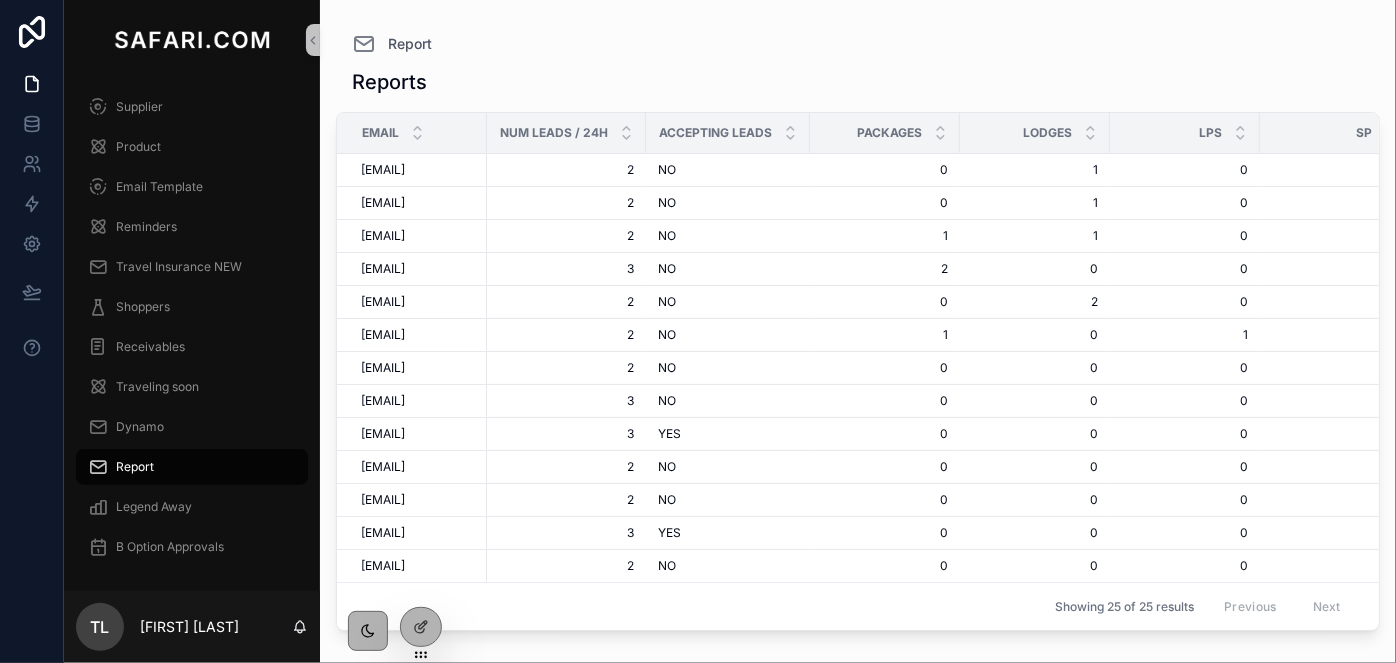 scroll, scrollTop: 786, scrollLeft: 0, axis: vertical 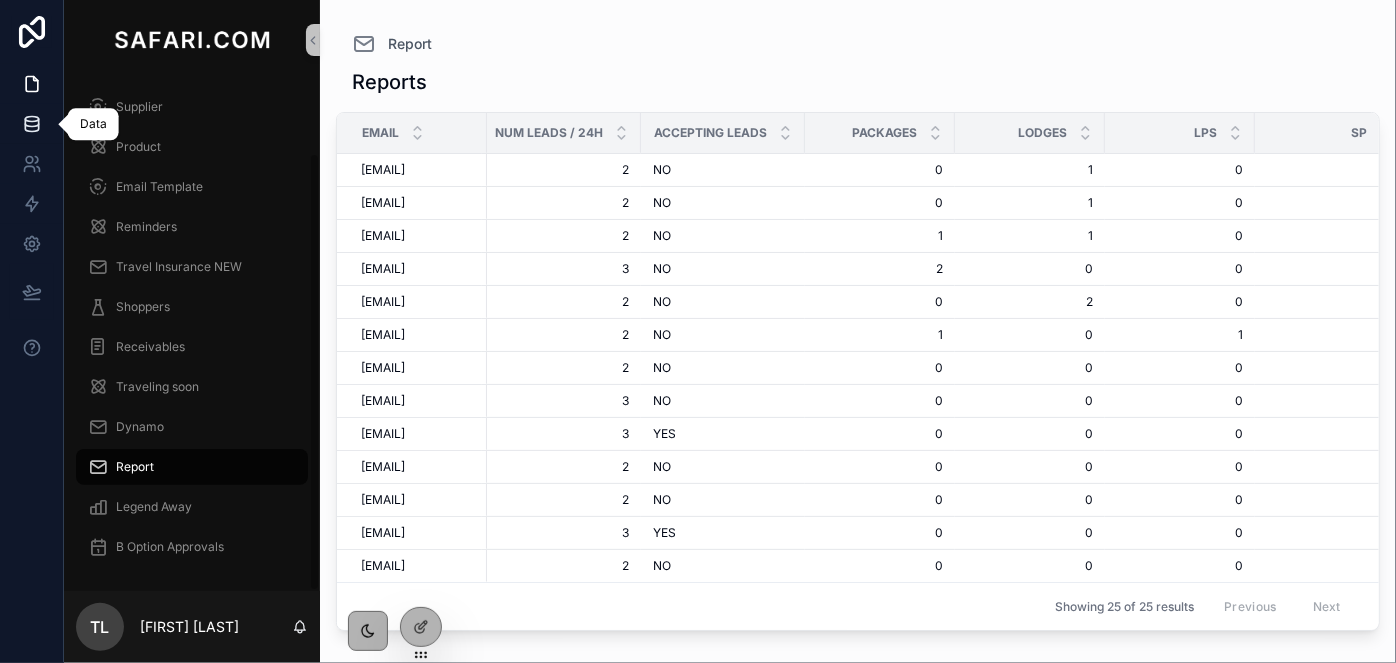 click at bounding box center (31, 124) 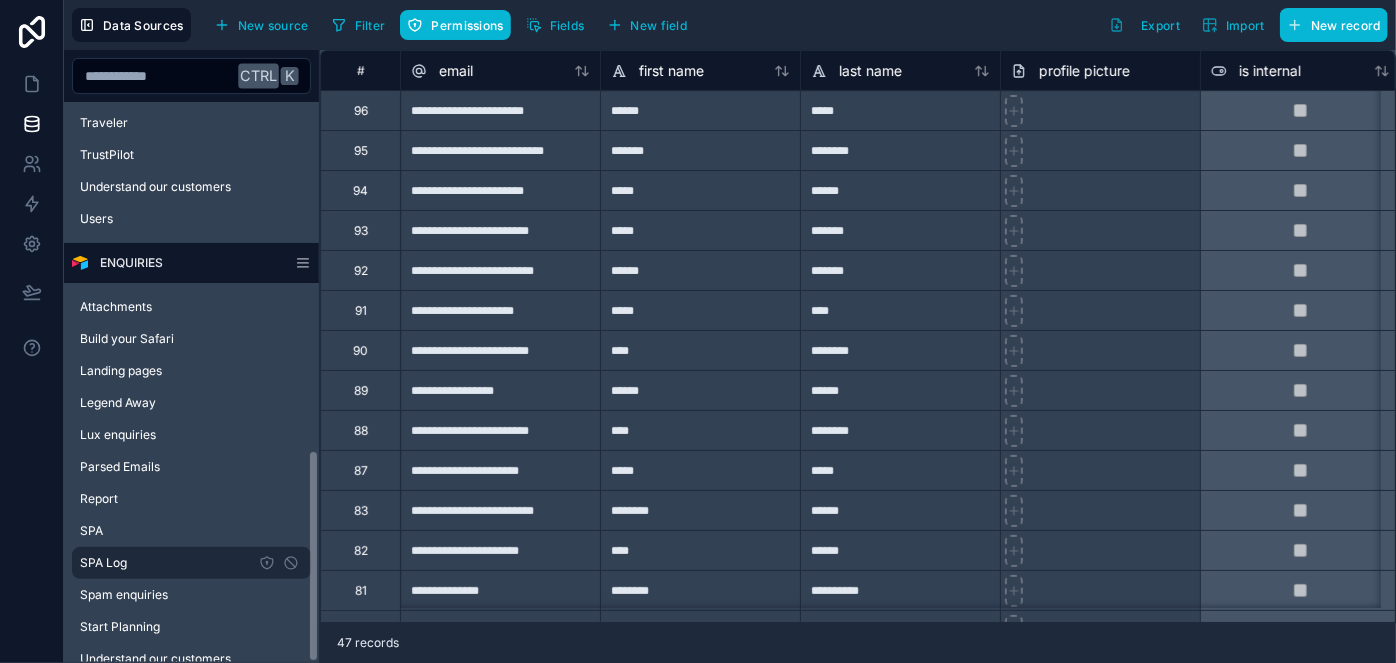 scroll, scrollTop: 918, scrollLeft: 0, axis: vertical 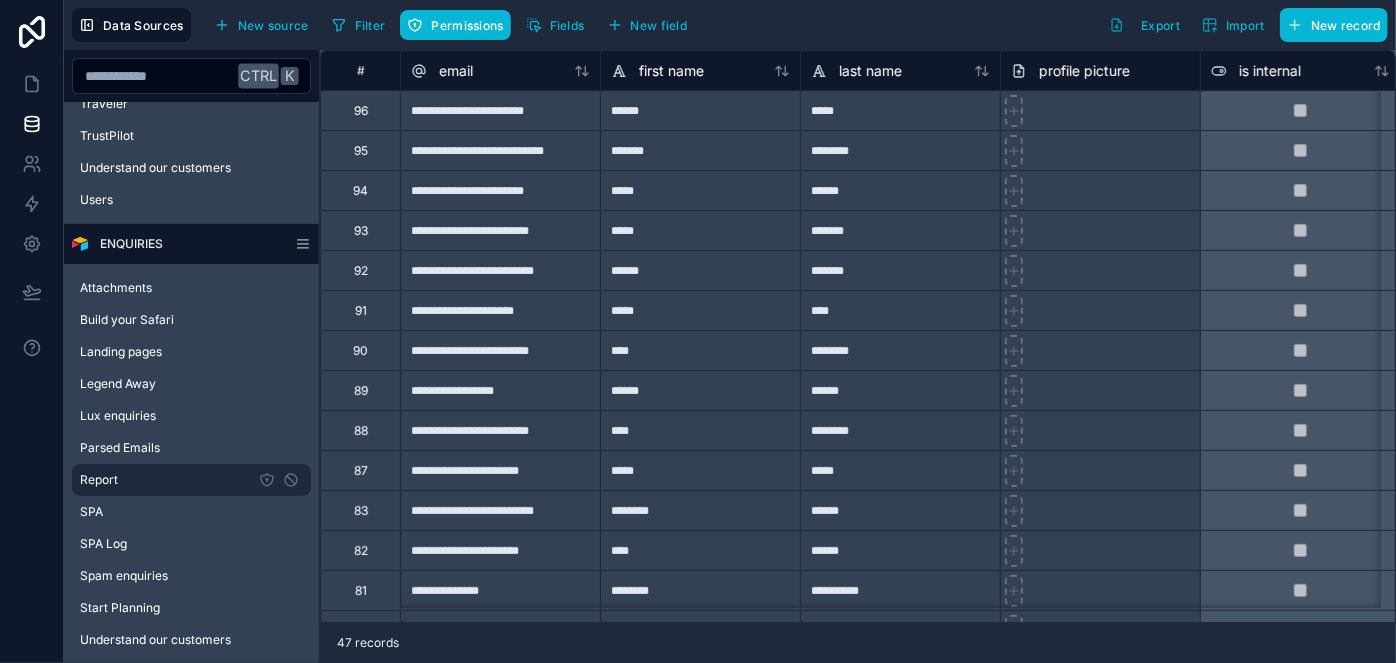 click on "Report" at bounding box center [191, 480] 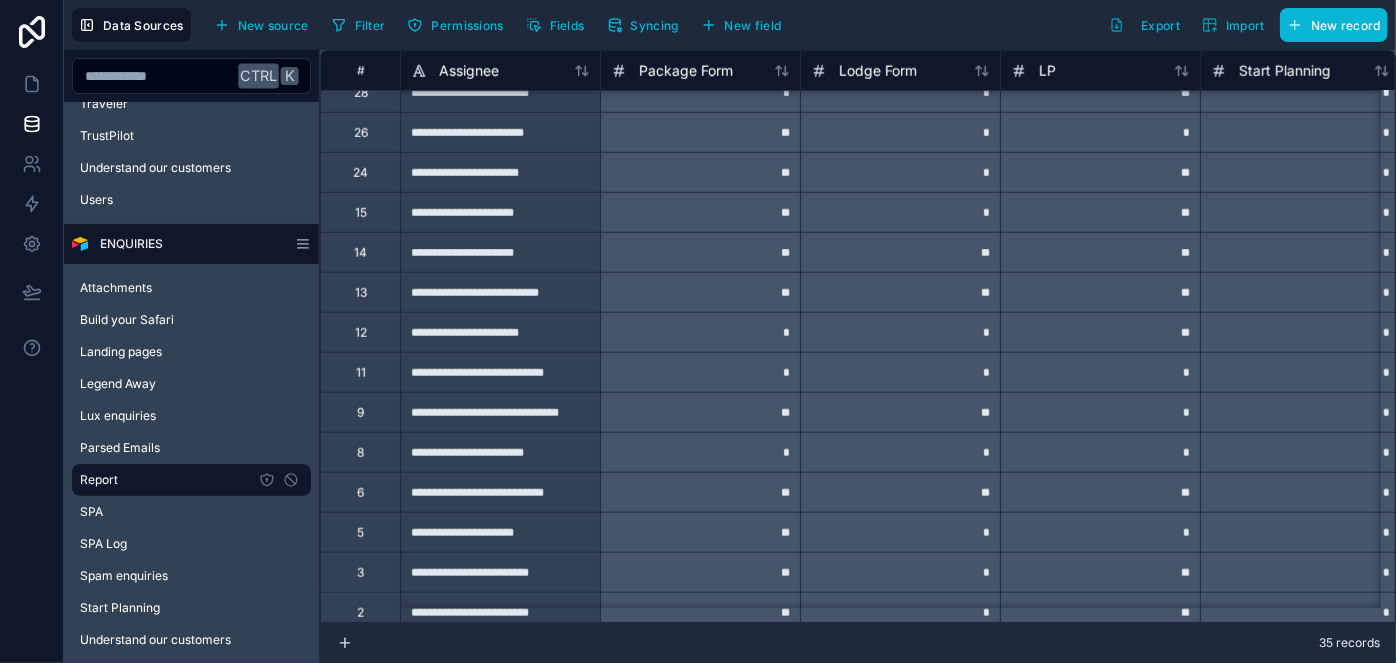 scroll, scrollTop: 881, scrollLeft: 0, axis: vertical 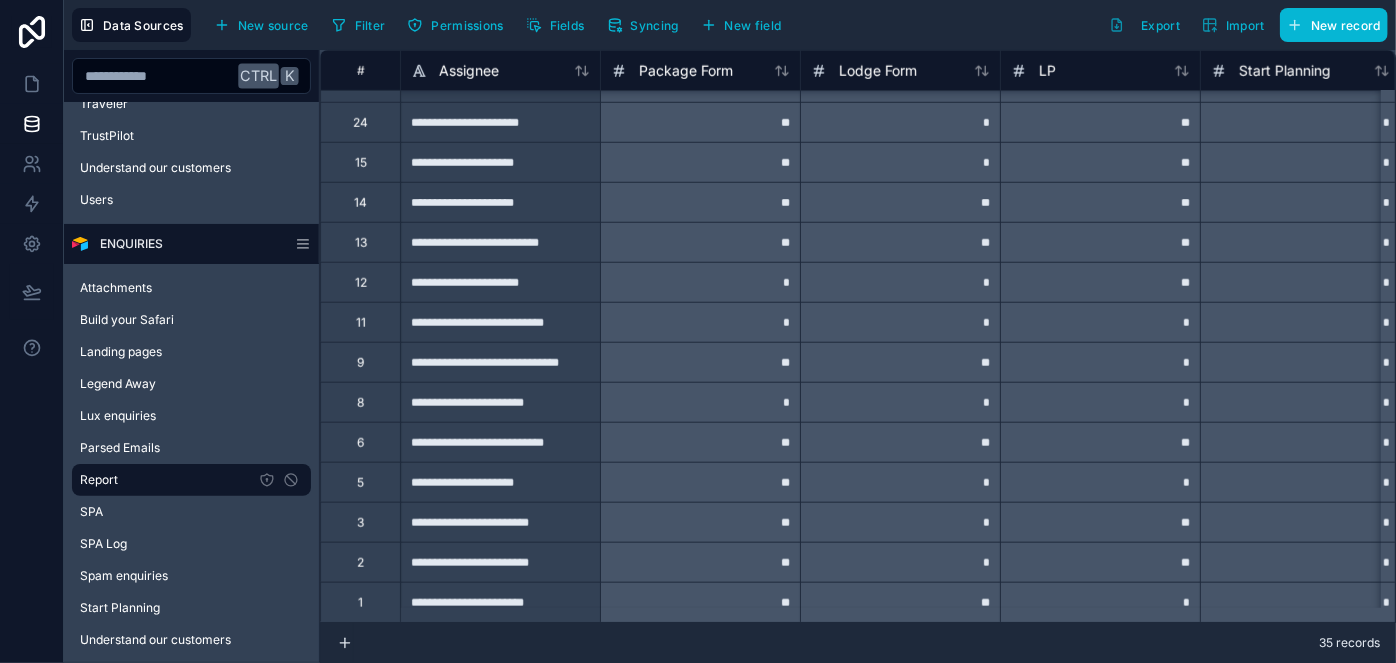 click on "**********" at bounding box center (500, 602) 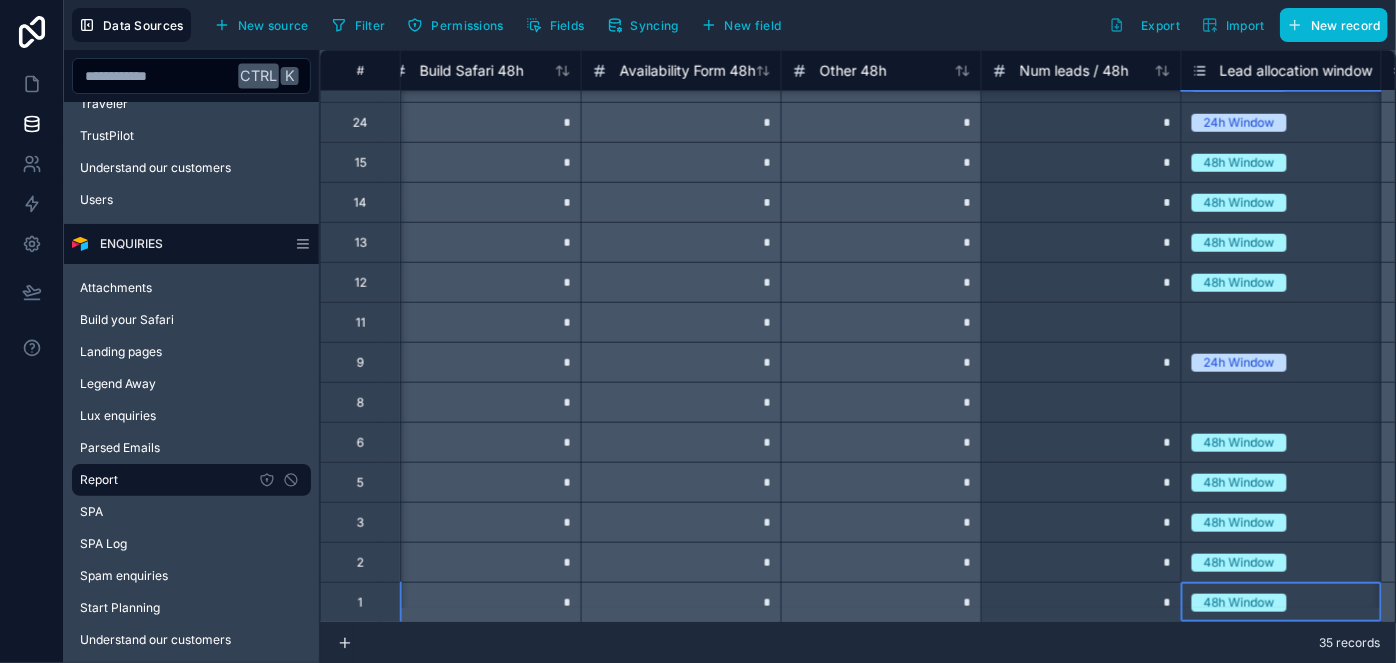 scroll, scrollTop: 881, scrollLeft: 5619, axis: both 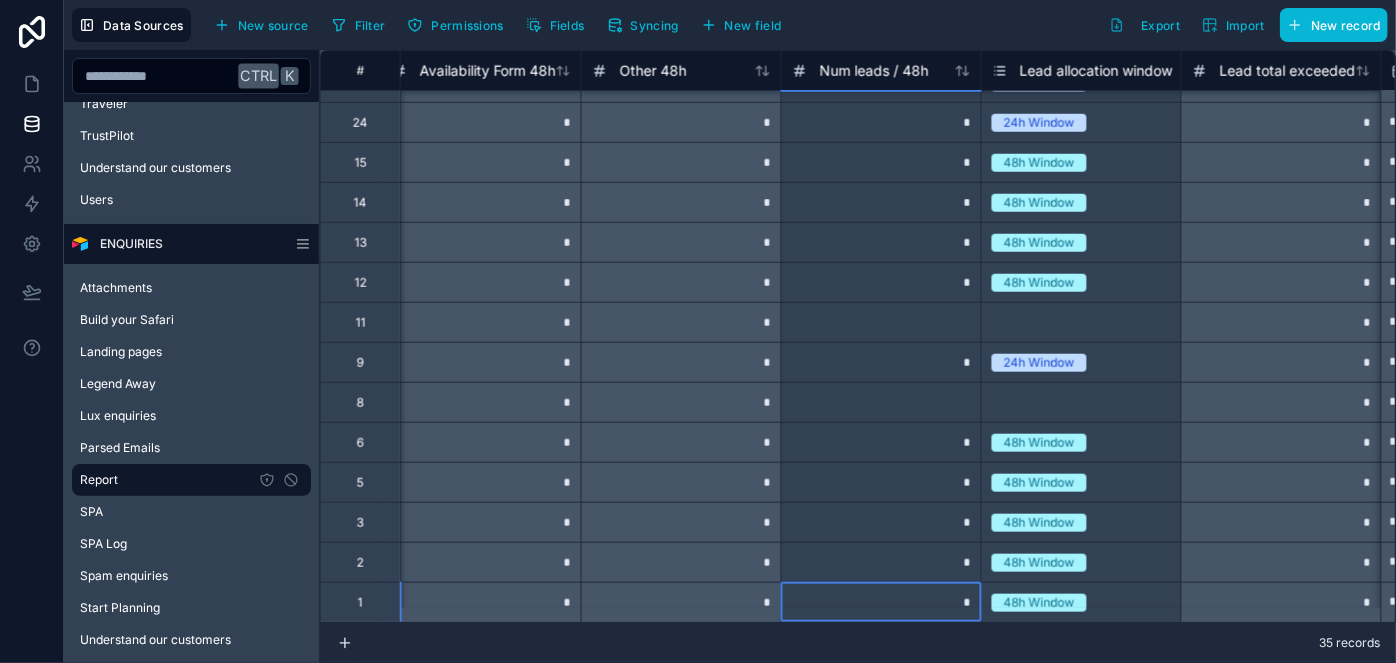 type on "*" 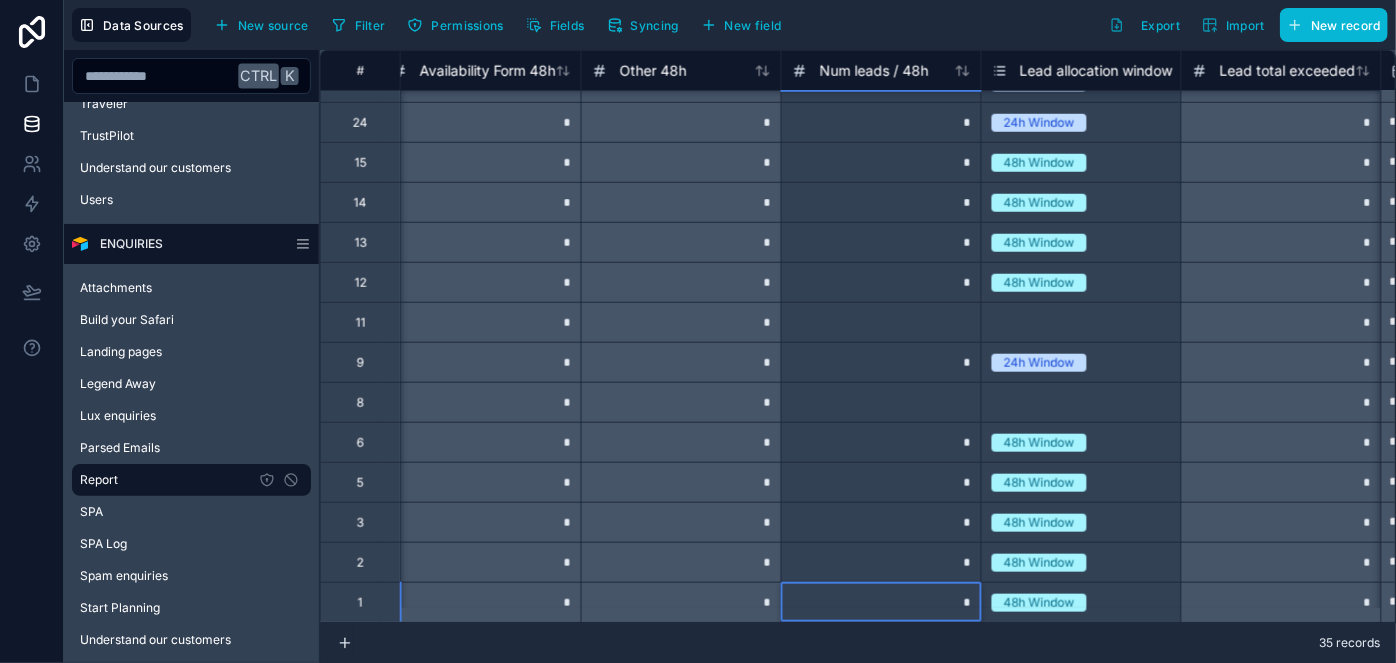 click on "*" at bounding box center (481, 482) 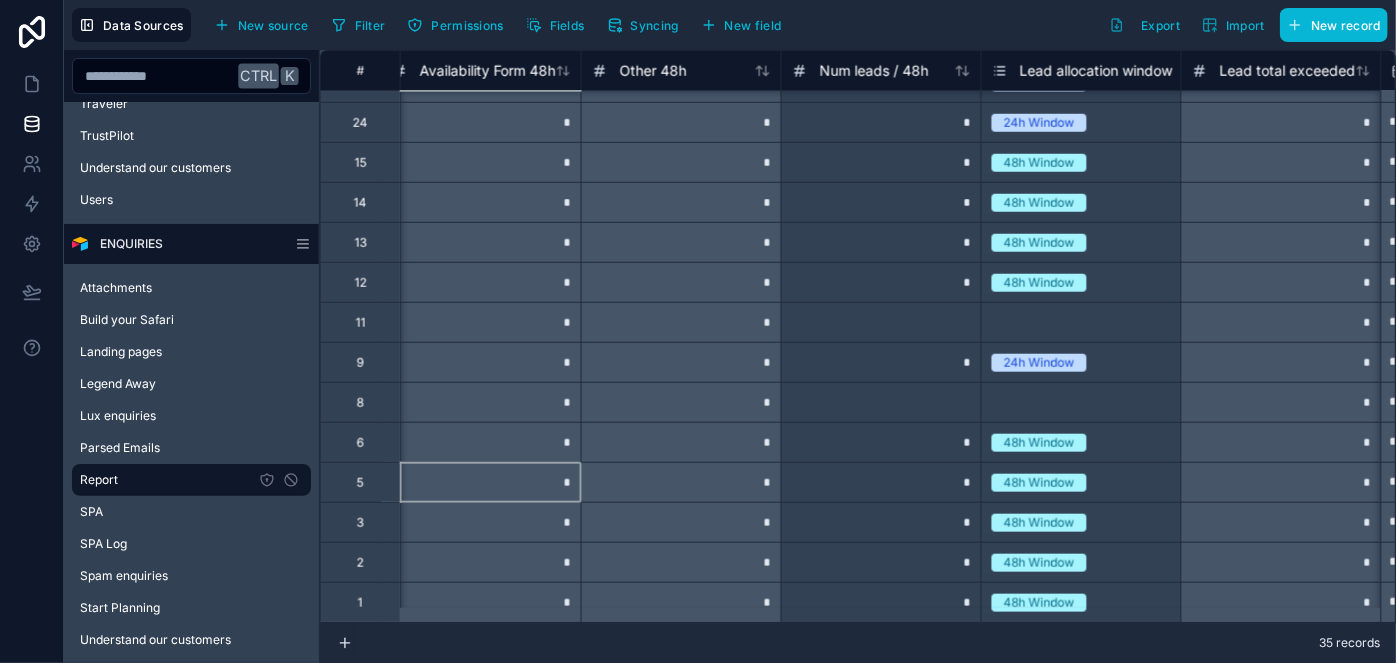 scroll, scrollTop: 881, scrollLeft: 5600, axis: both 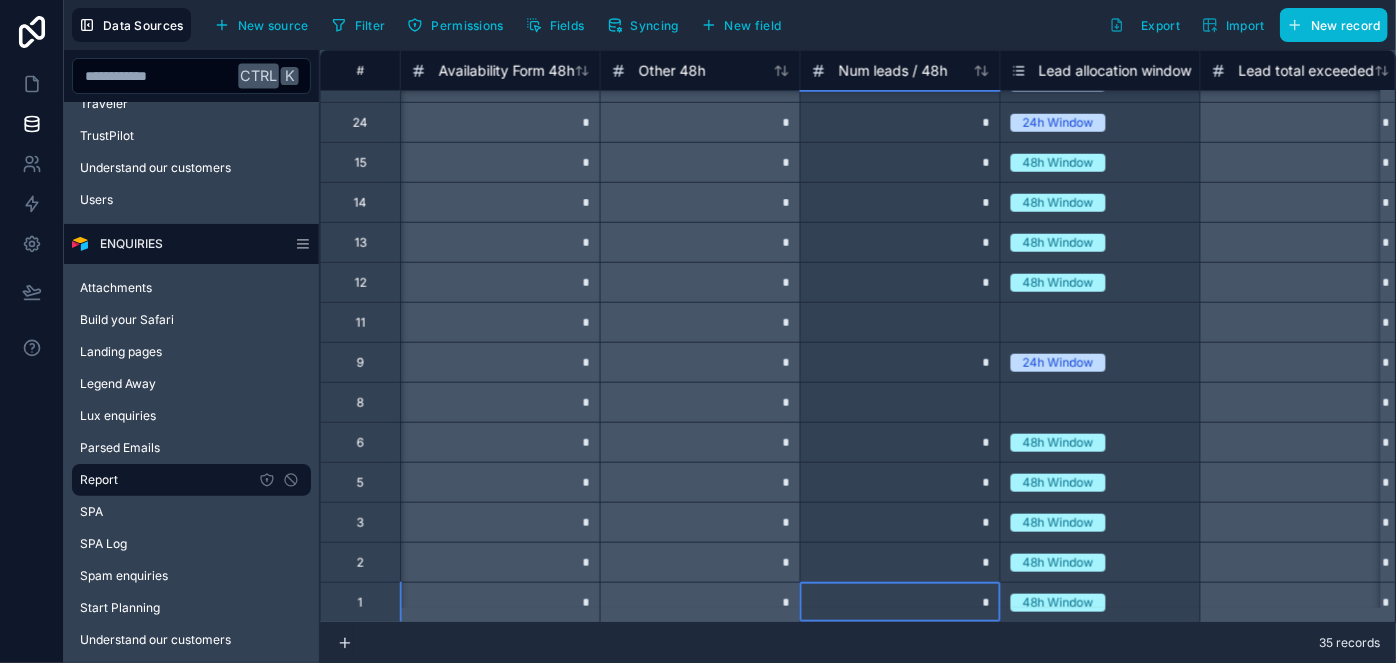 type on "*" 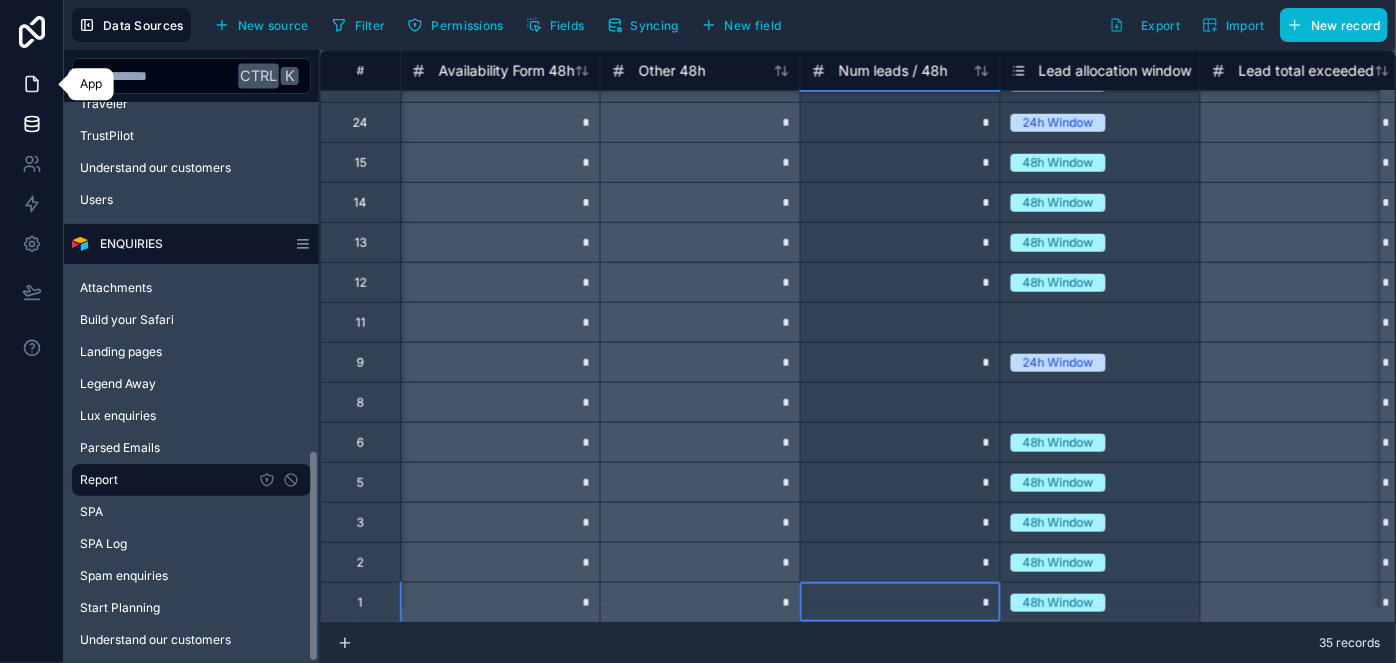 click 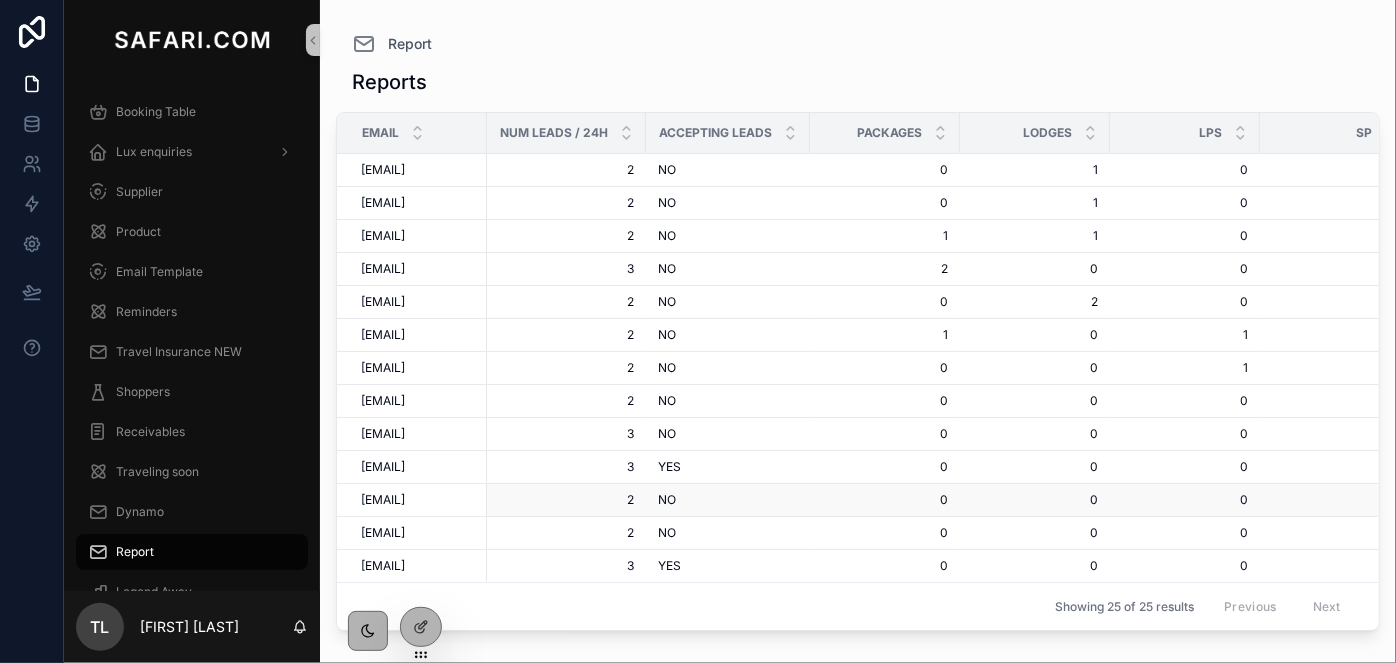 scroll, scrollTop: 786, scrollLeft: 0, axis: vertical 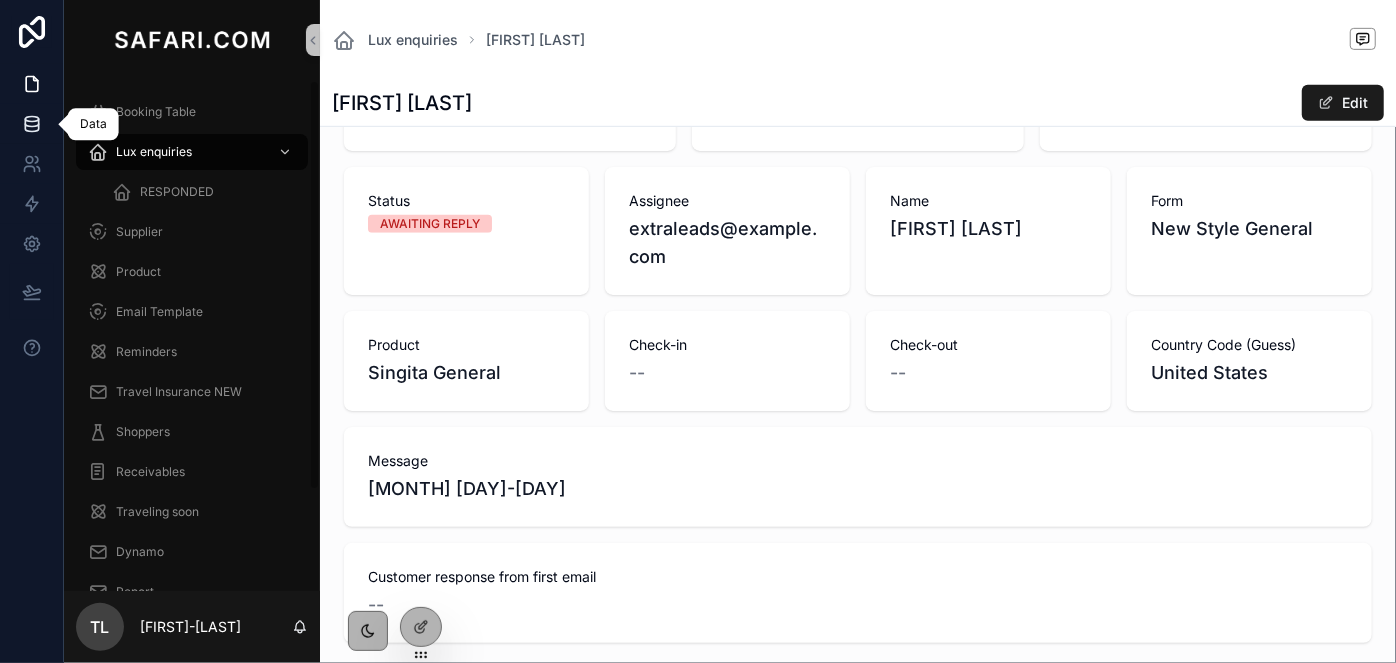 click 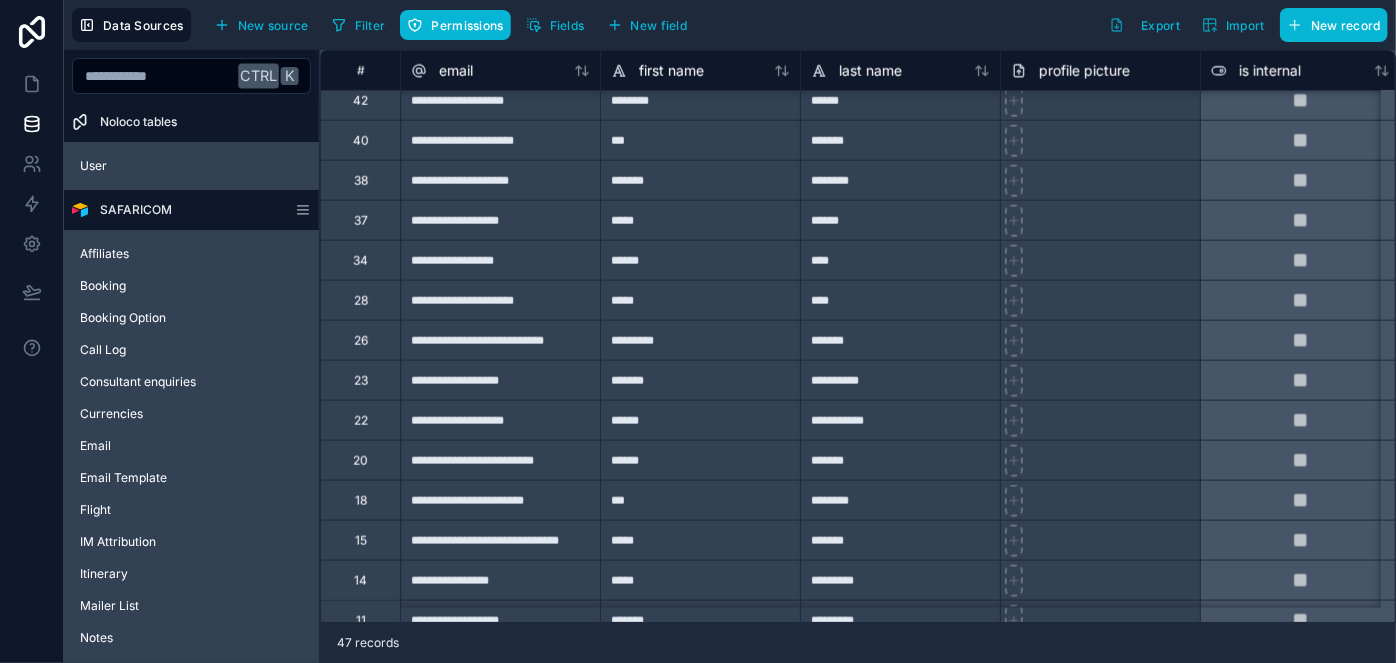 scroll, scrollTop: 1181, scrollLeft: 0, axis: vertical 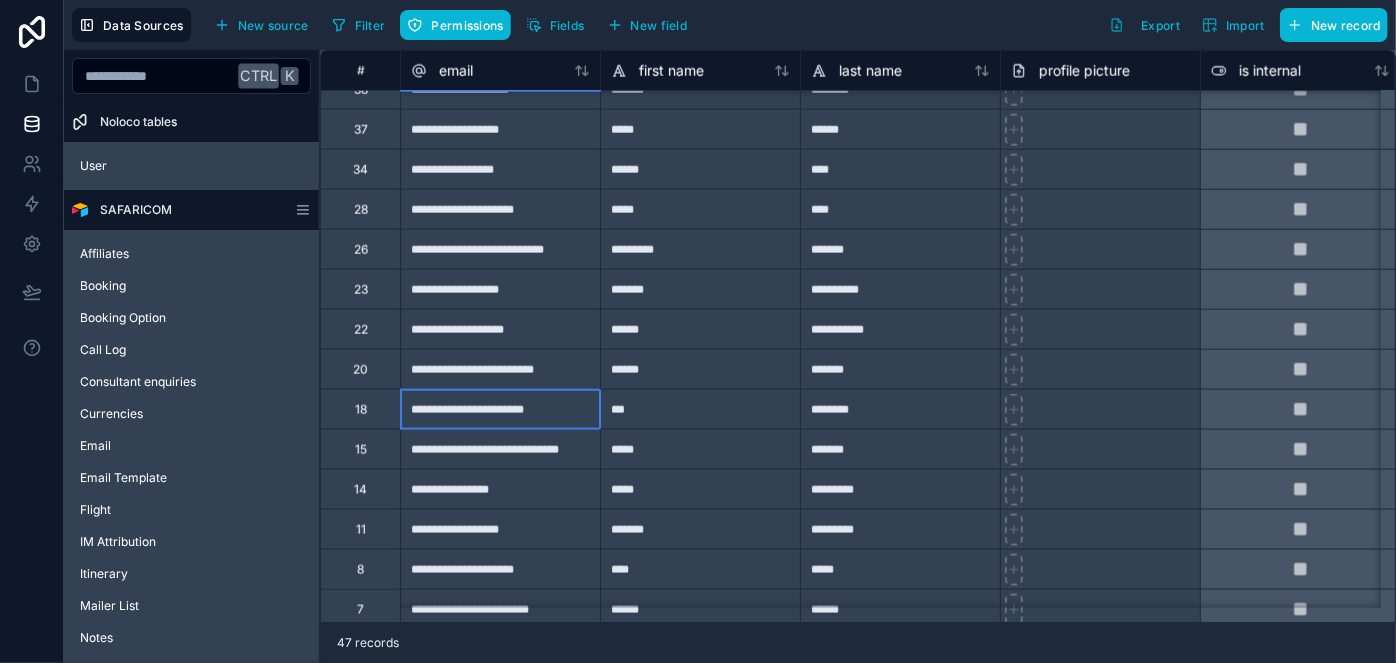 click on "**********" at bounding box center [500, 409] 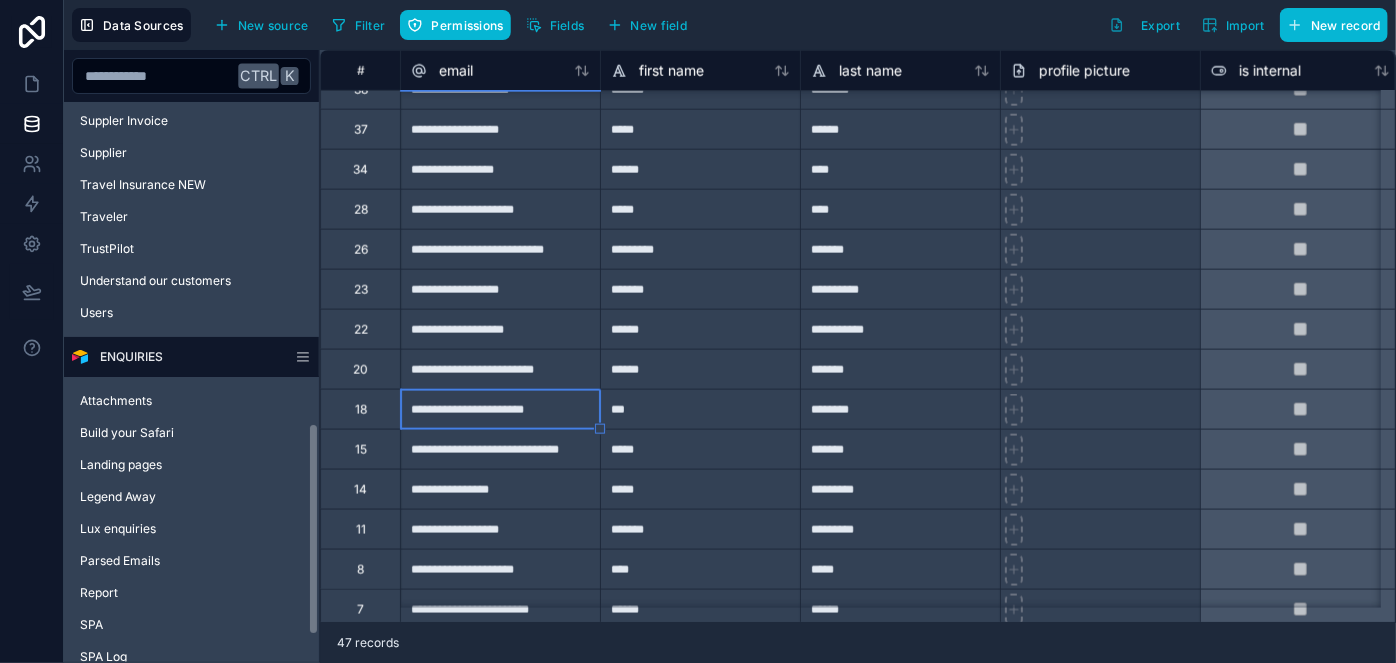 scroll, scrollTop: 918, scrollLeft: 0, axis: vertical 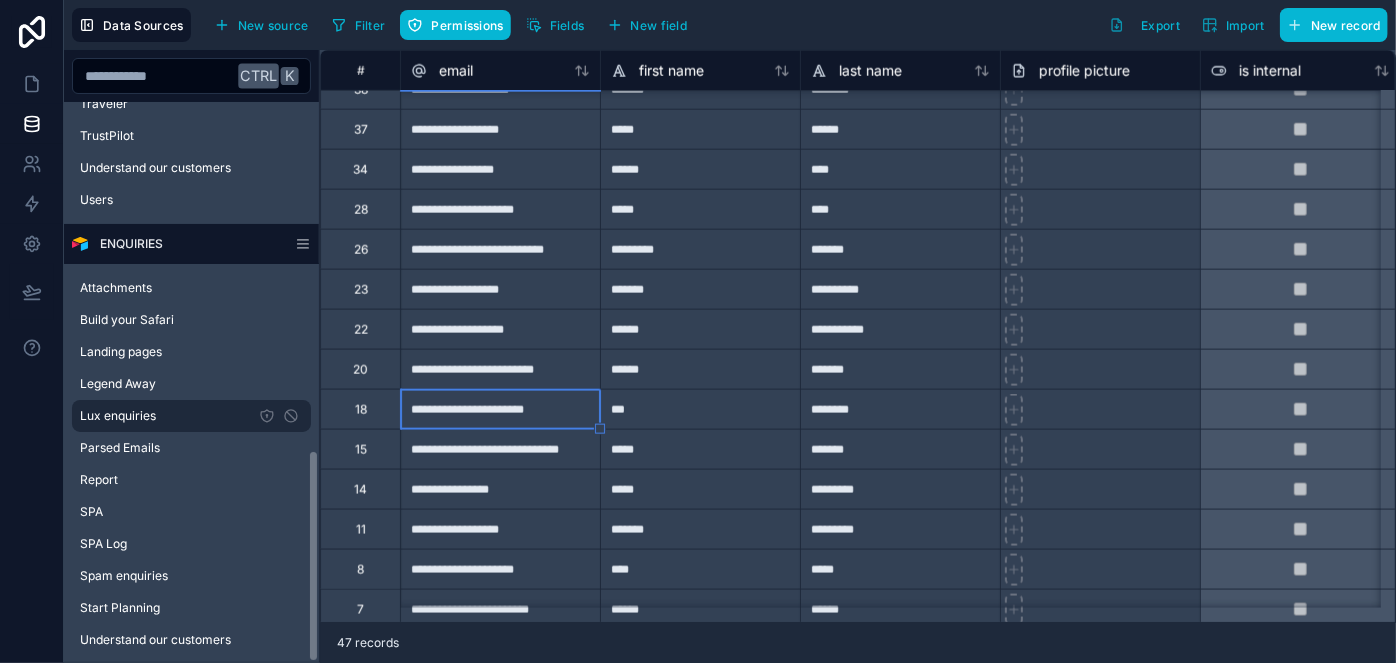 click on "Lux enquiries" at bounding box center (118, 416) 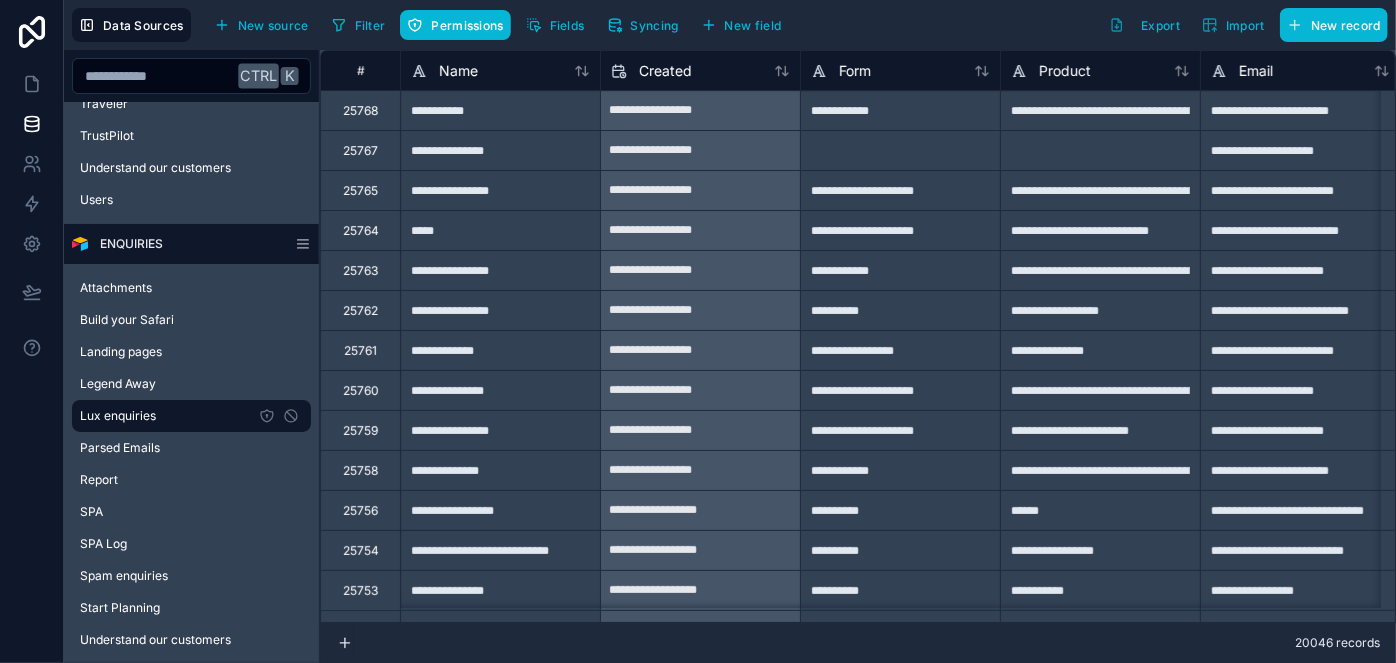 click on "**********" at bounding box center [500, 350] 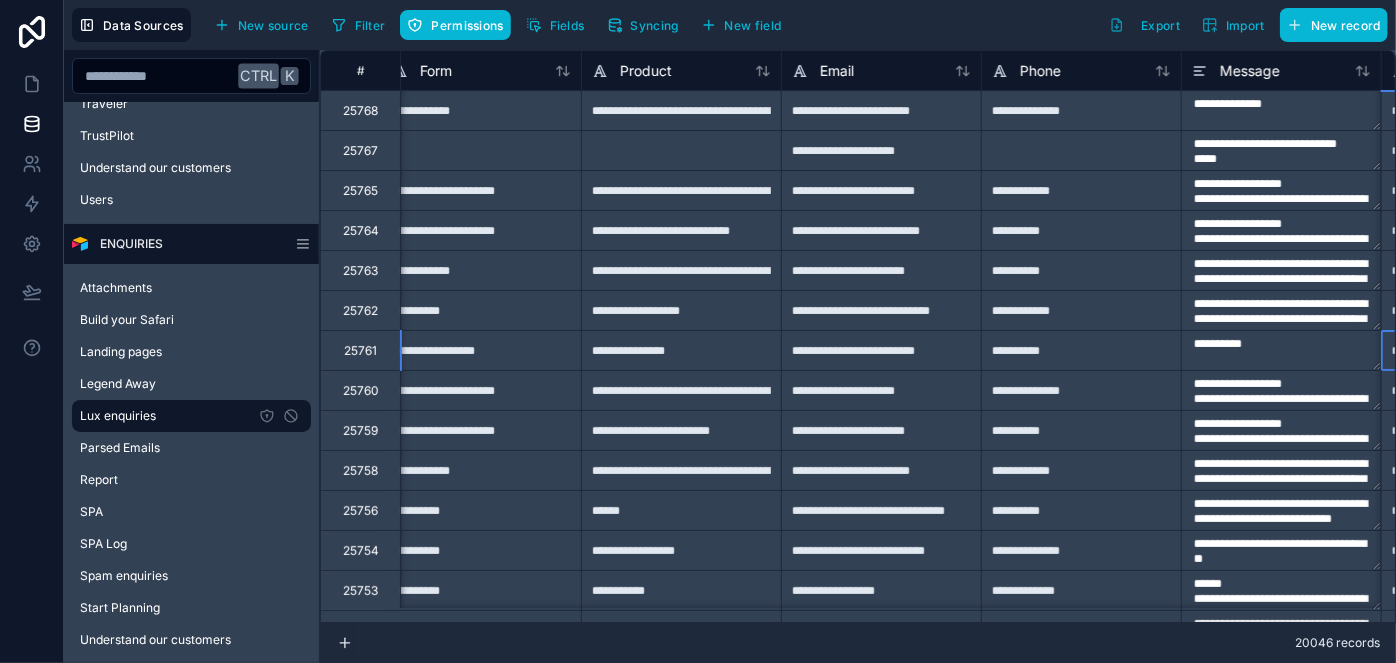 scroll, scrollTop: 0, scrollLeft: 619, axis: horizontal 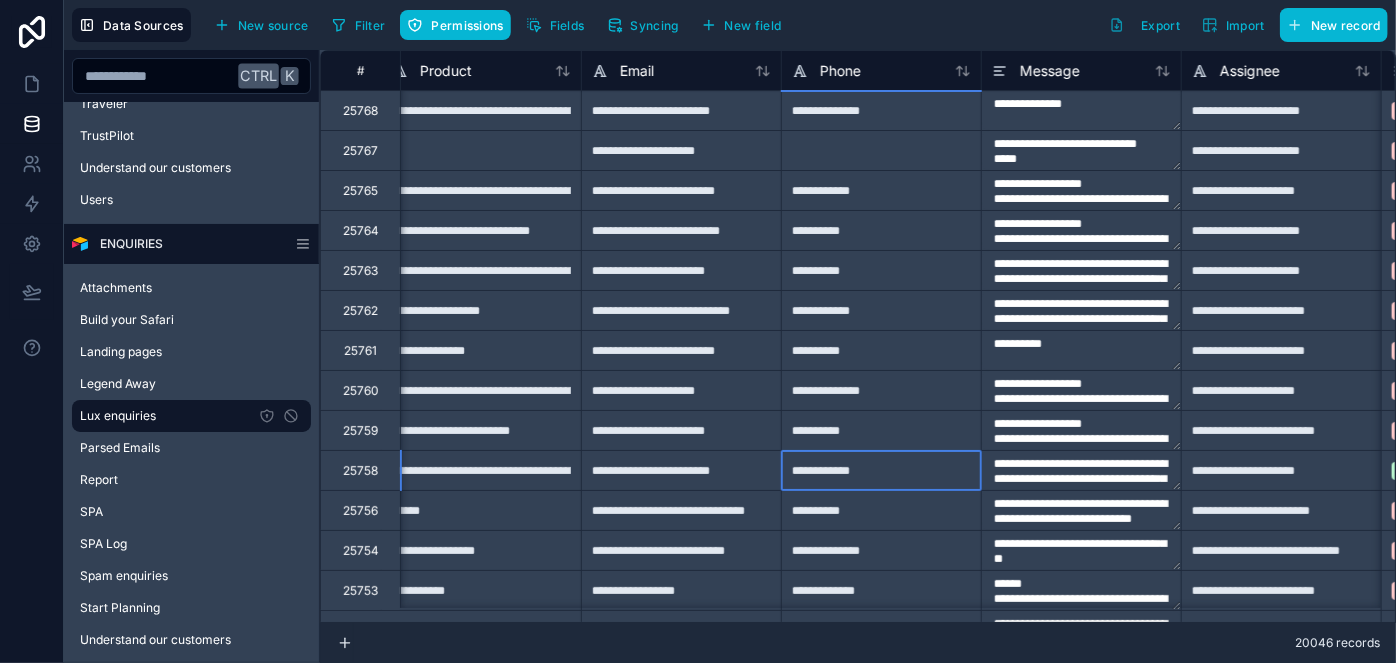 click on "**********" at bounding box center [881, 470] 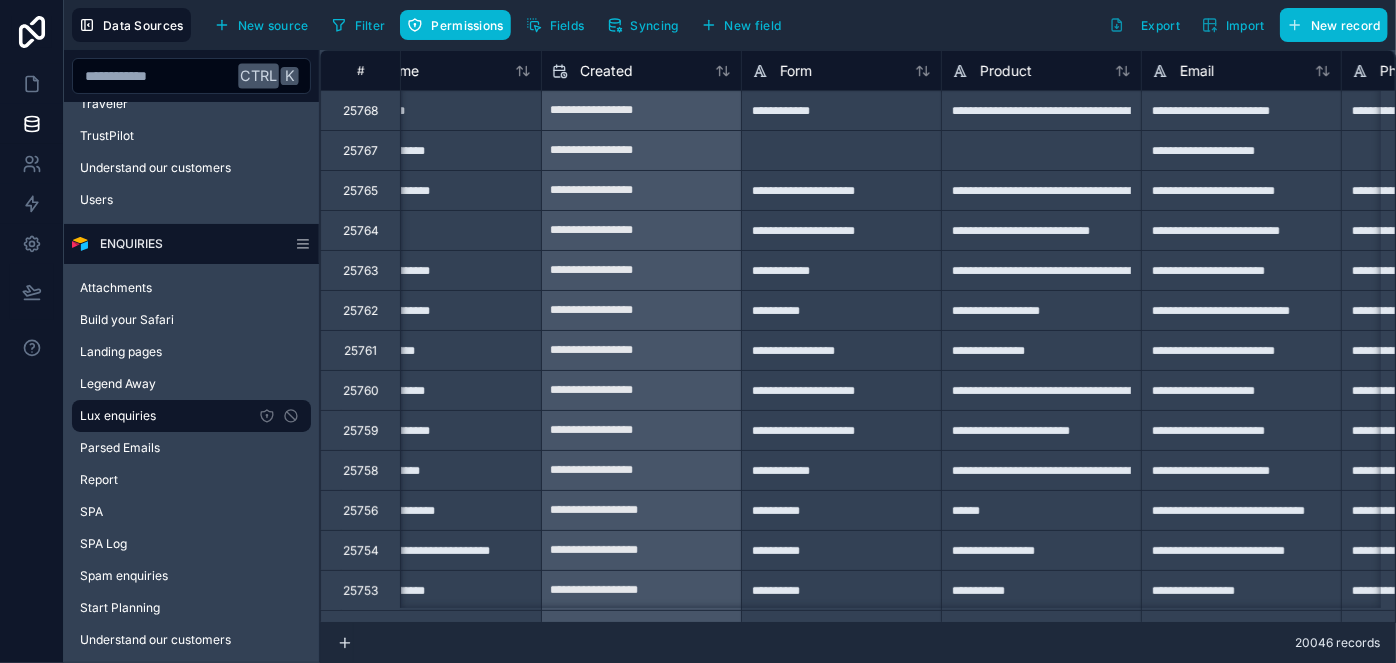 scroll, scrollTop: 0, scrollLeft: 0, axis: both 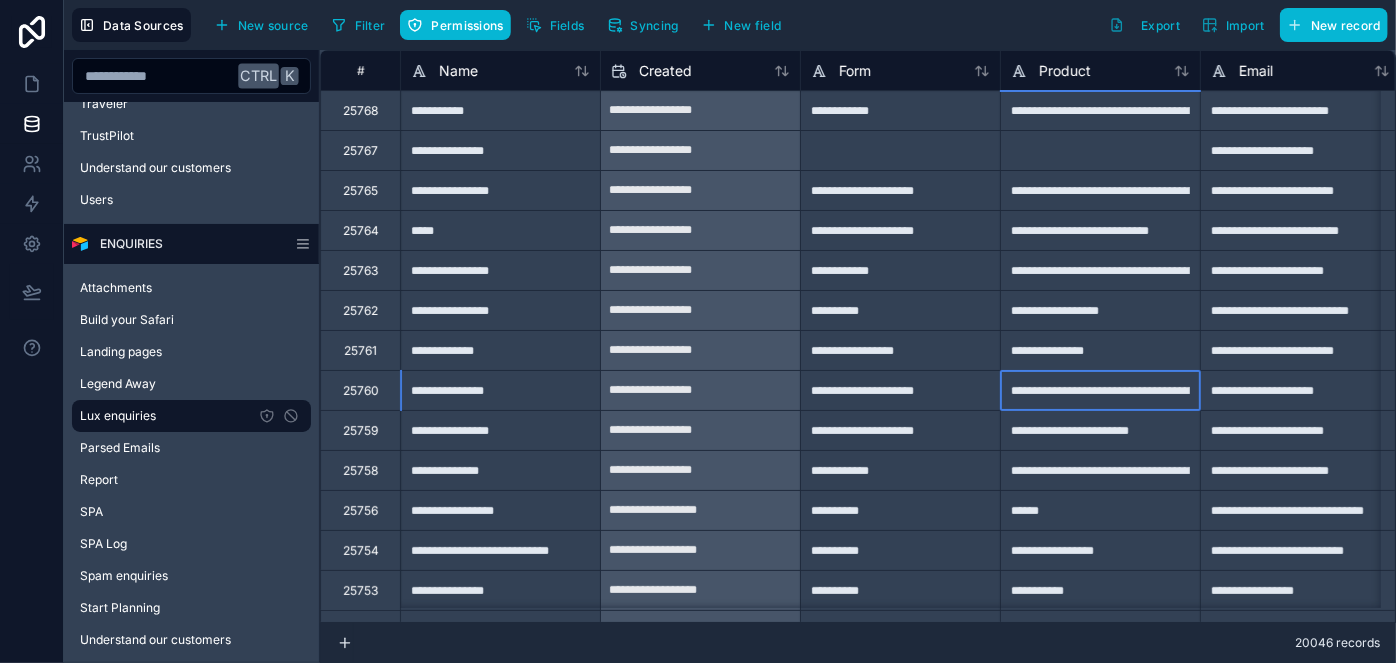click on "**********" at bounding box center (1100, 390) 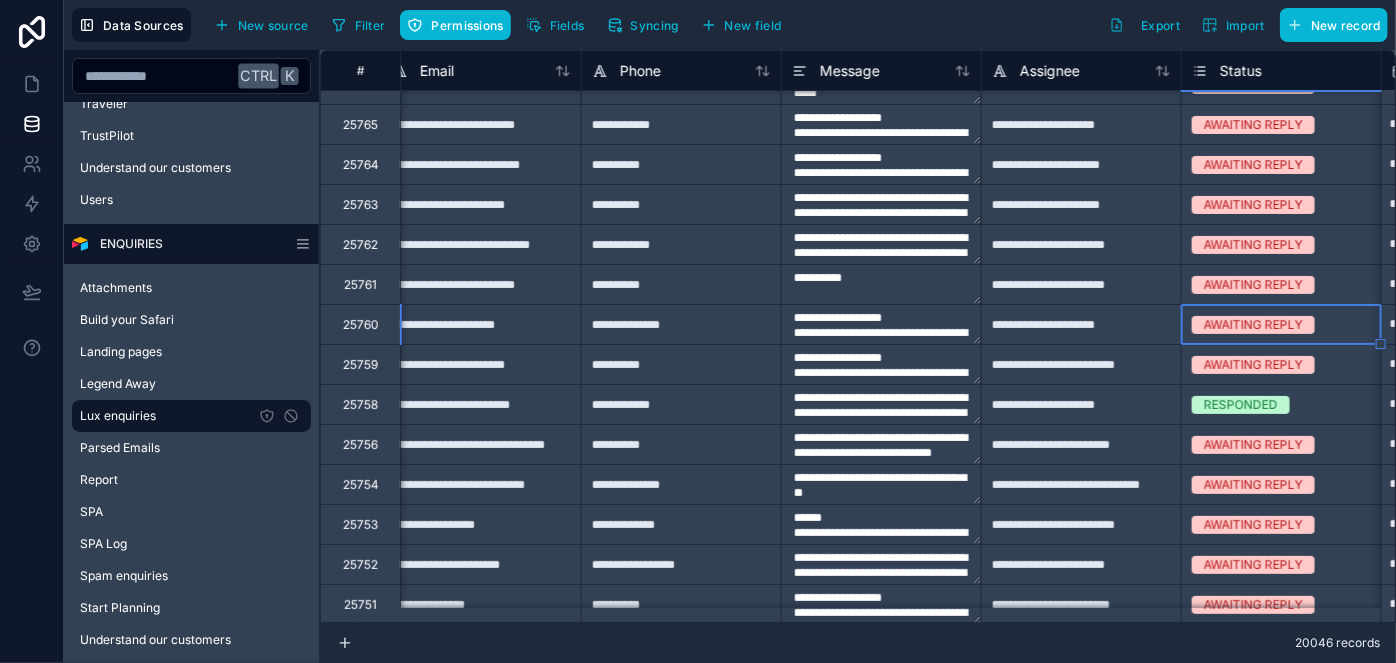 scroll, scrollTop: 363, scrollLeft: 819, axis: both 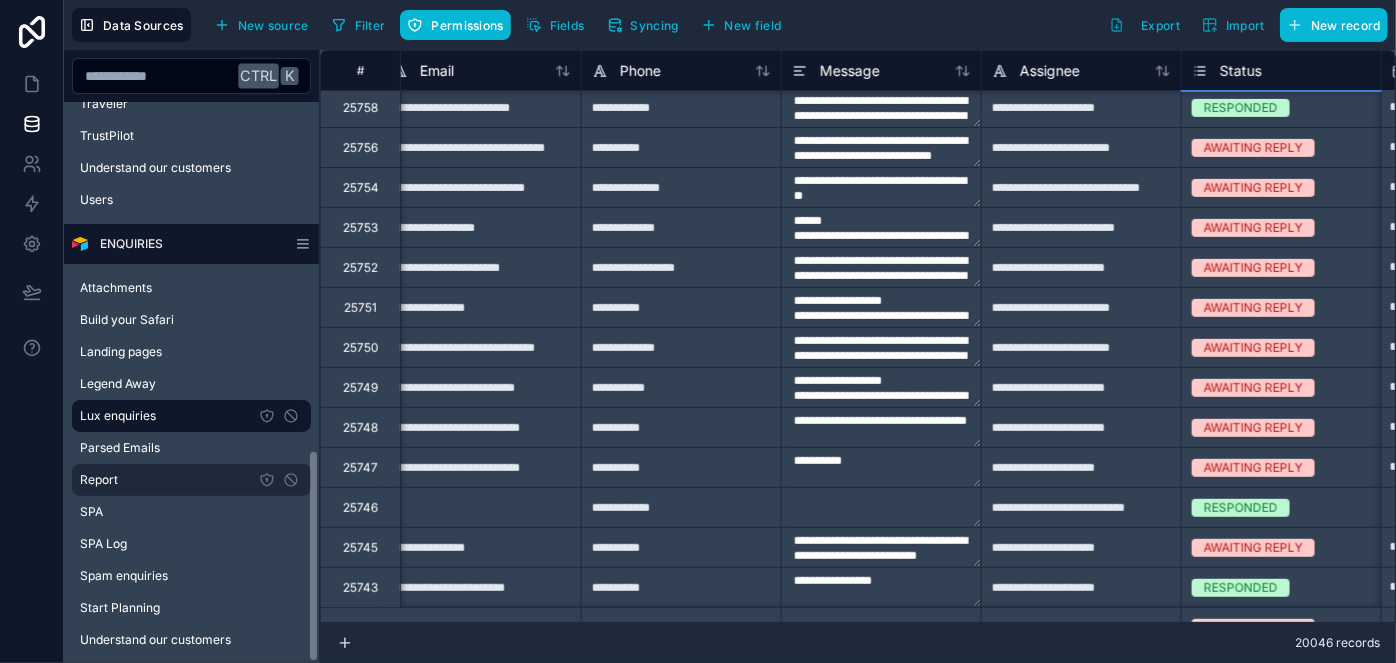 type on "**********" 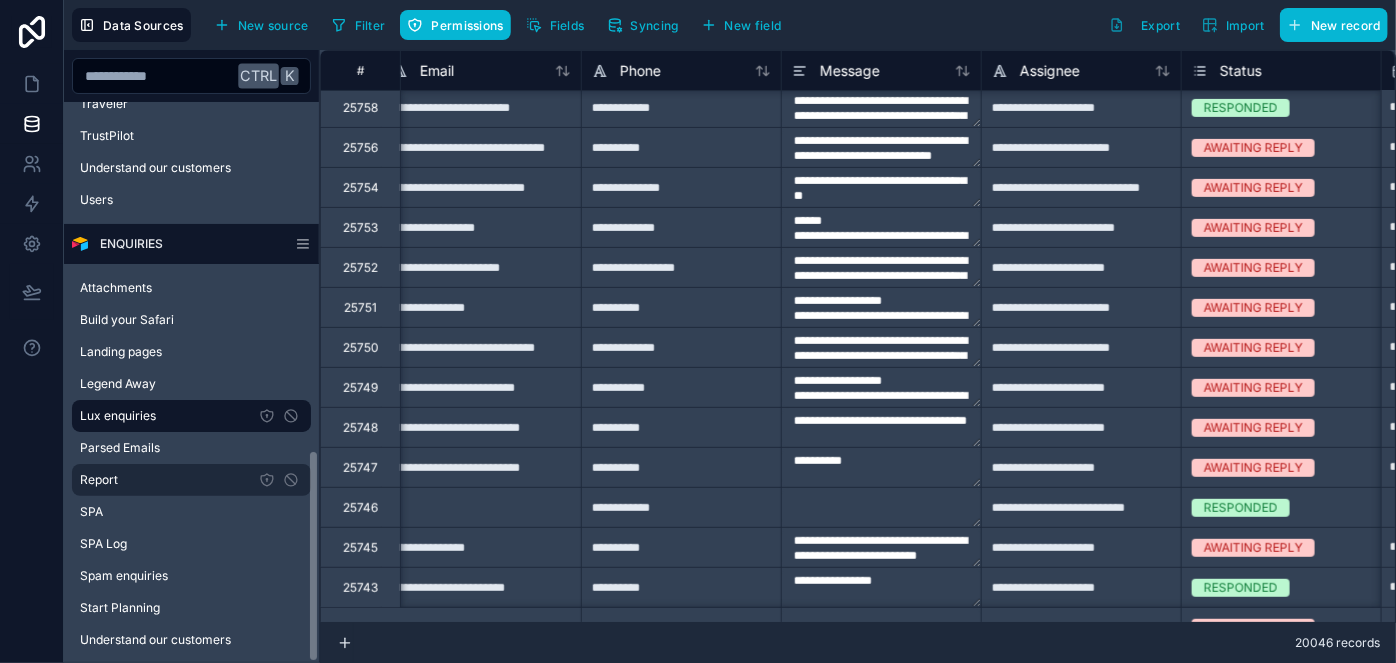 click on "Report" at bounding box center [191, 480] 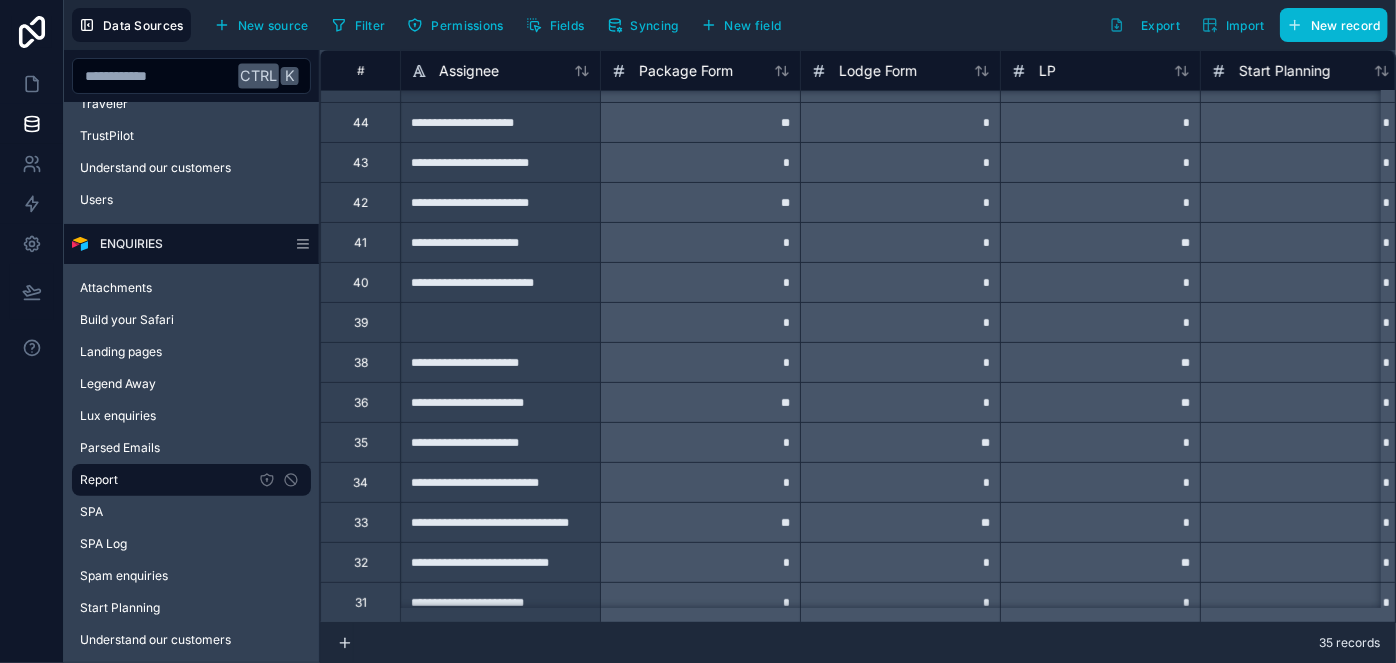 scroll, scrollTop: 0, scrollLeft: 0, axis: both 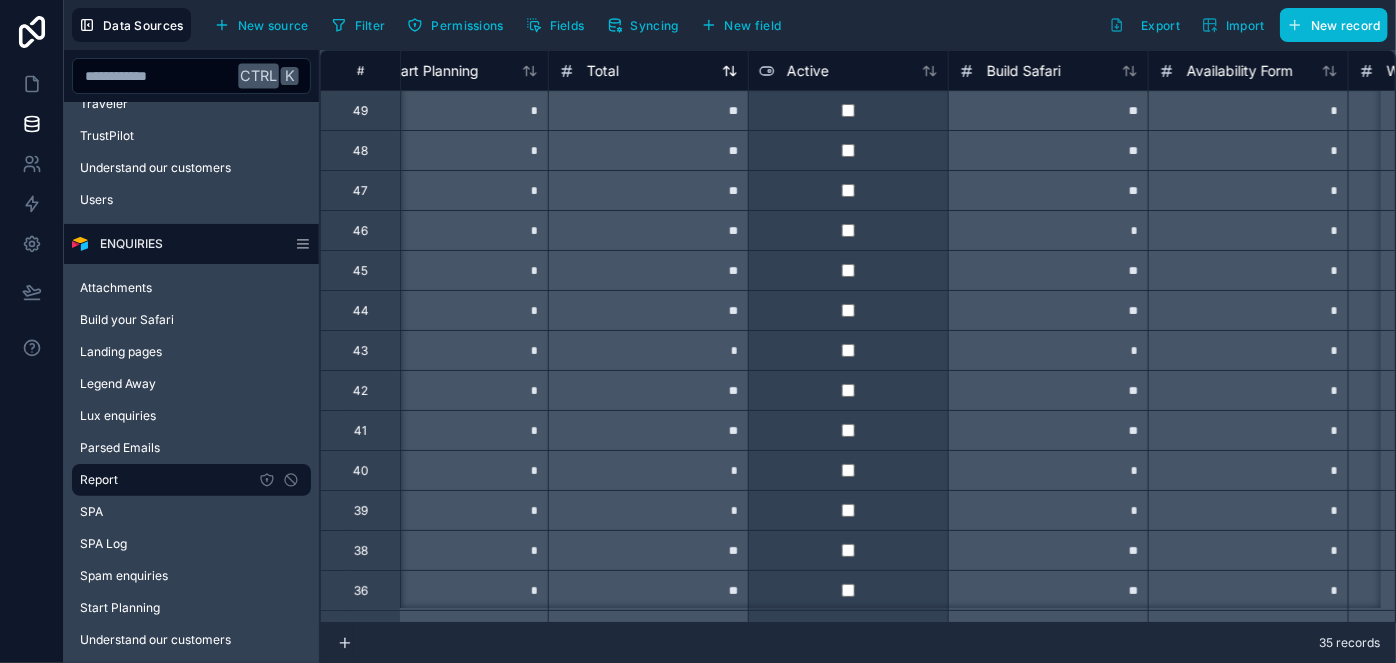 click 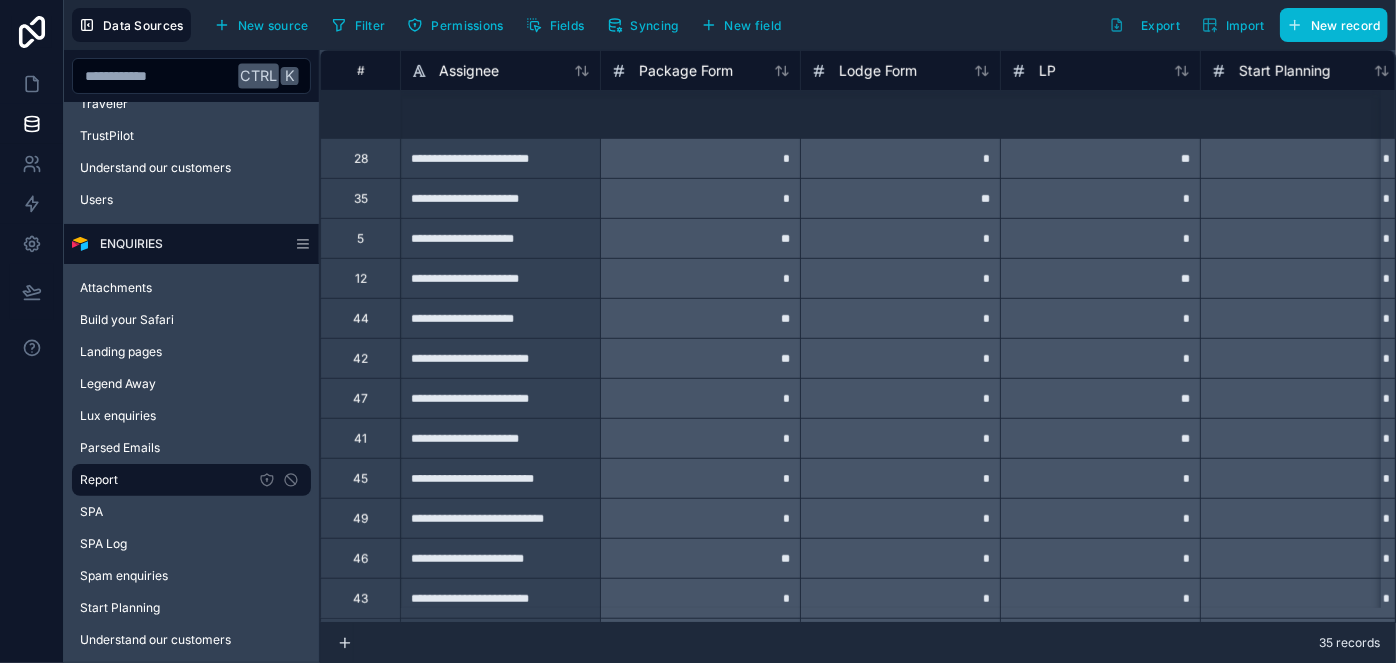 scroll, scrollTop: 881, scrollLeft: 0, axis: vertical 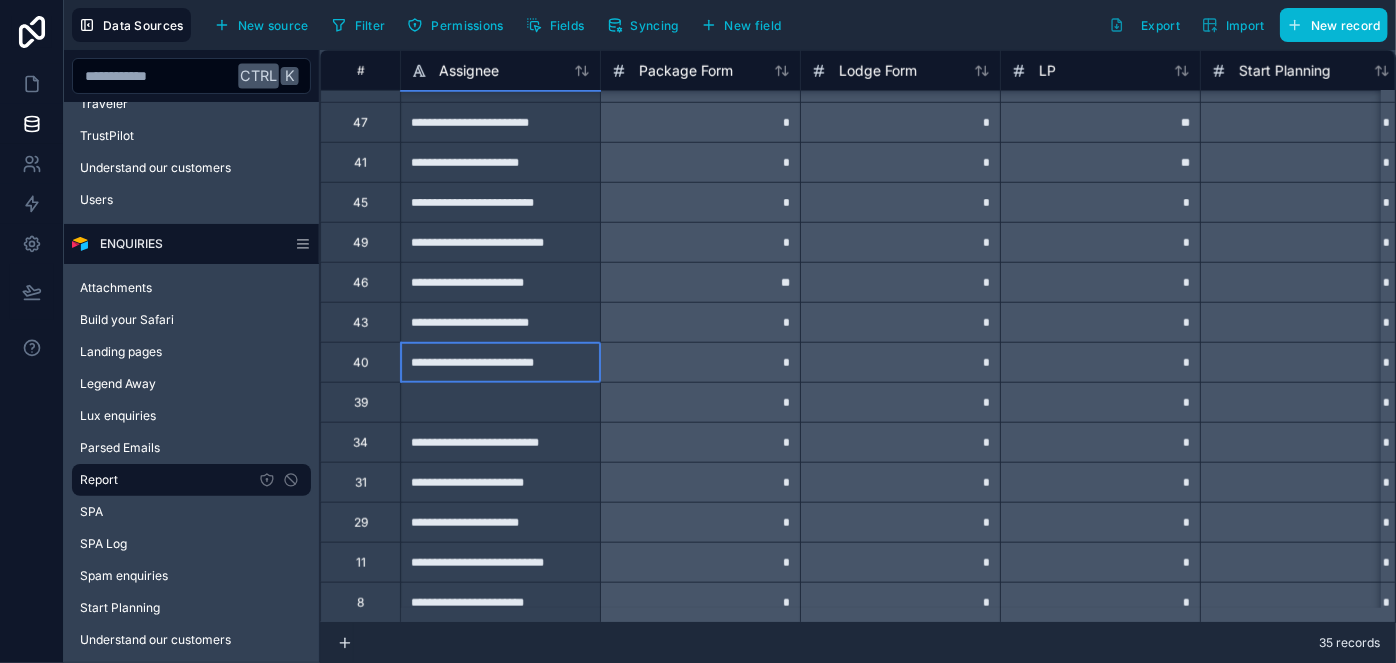 click on "**********" at bounding box center [500, 362] 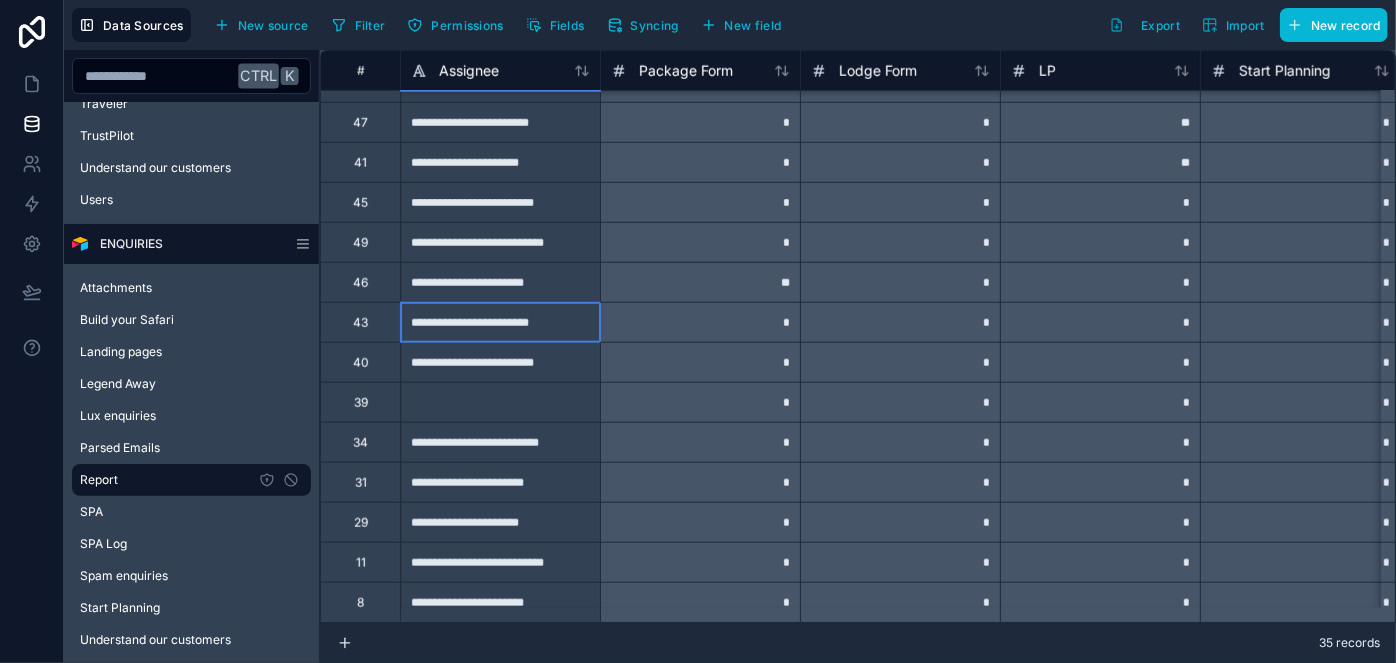 click on "**********" at bounding box center (500, 322) 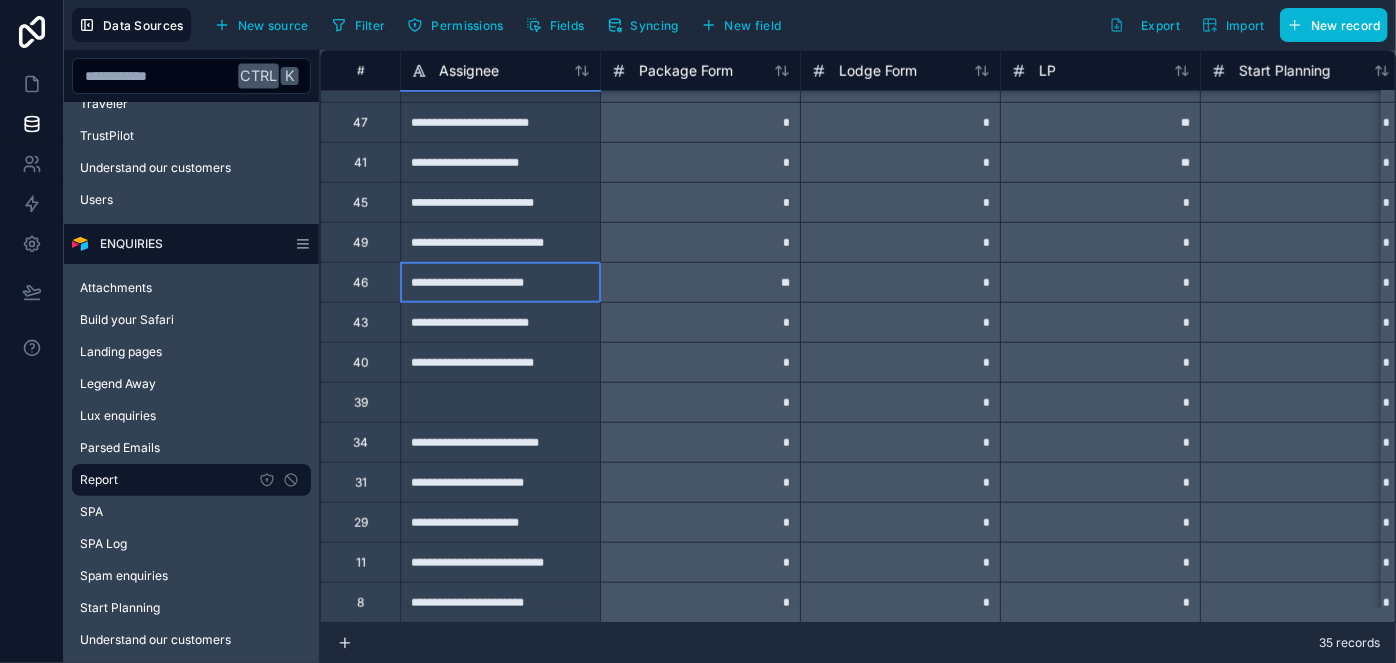 click on "**********" at bounding box center (500, 282) 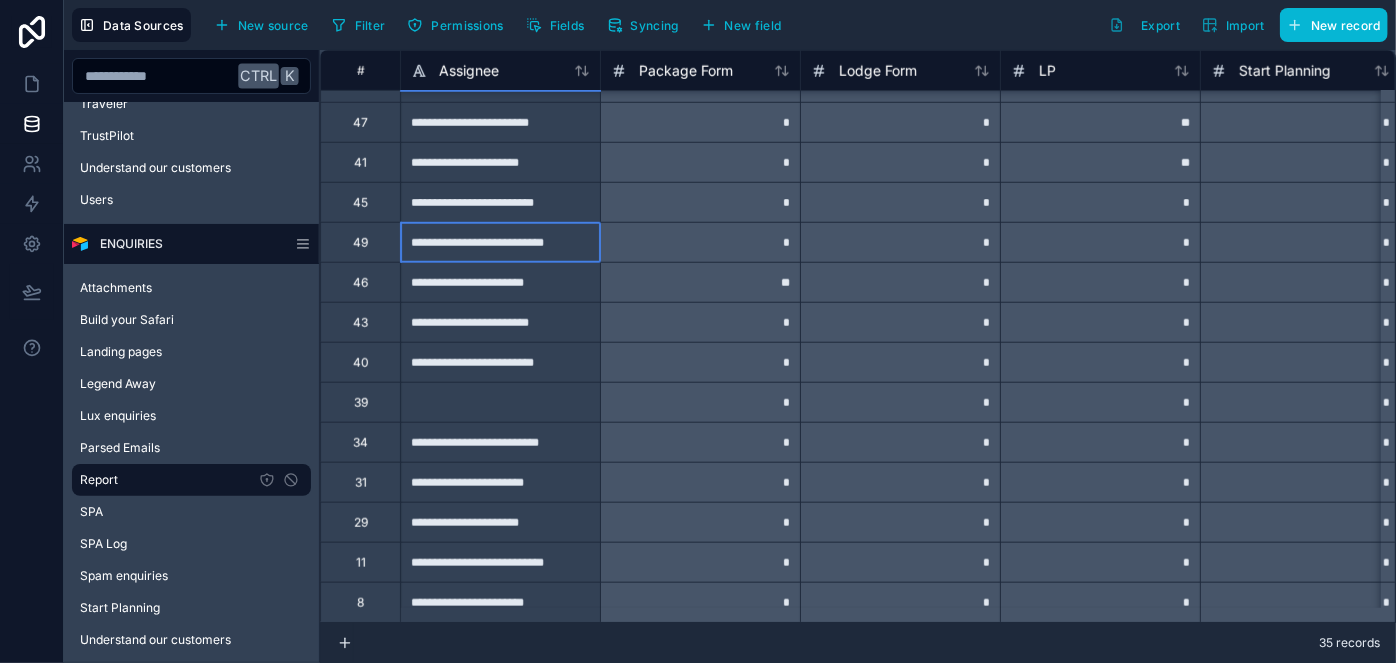 drag, startPoint x: 444, startPoint y: 235, endPoint x: 444, endPoint y: 200, distance: 35 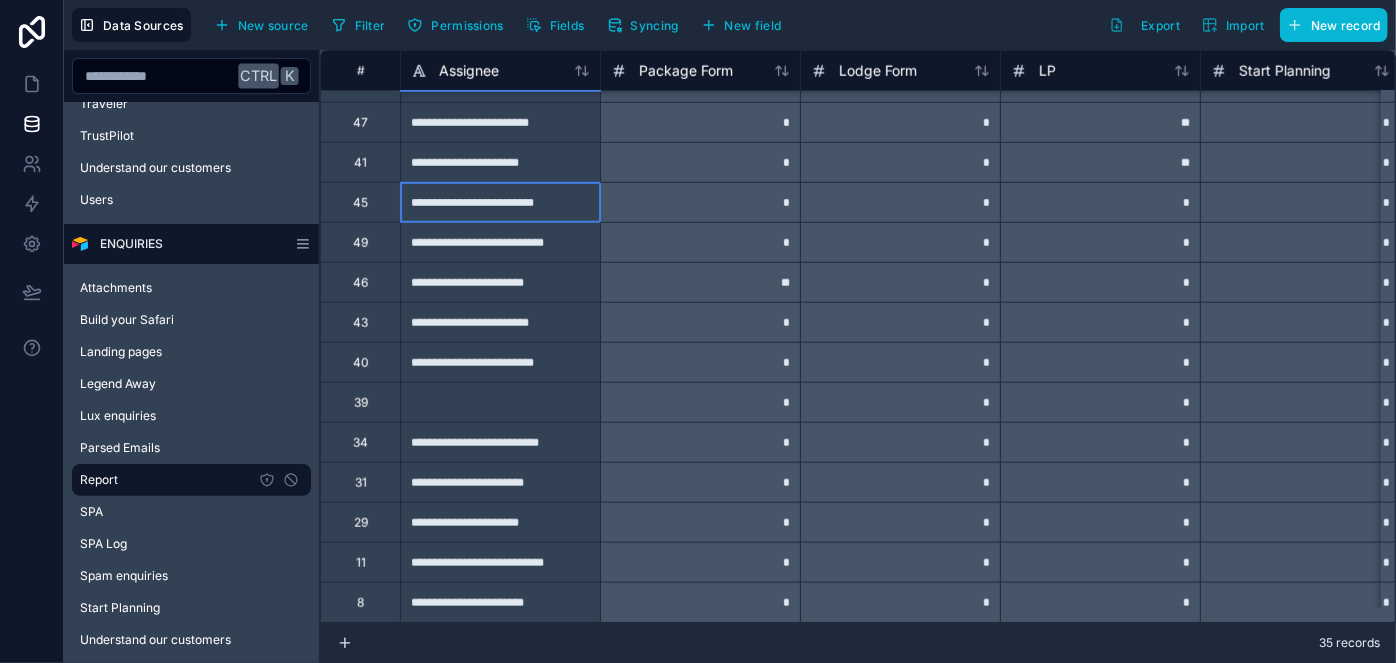 click on "**********" at bounding box center [500, 202] 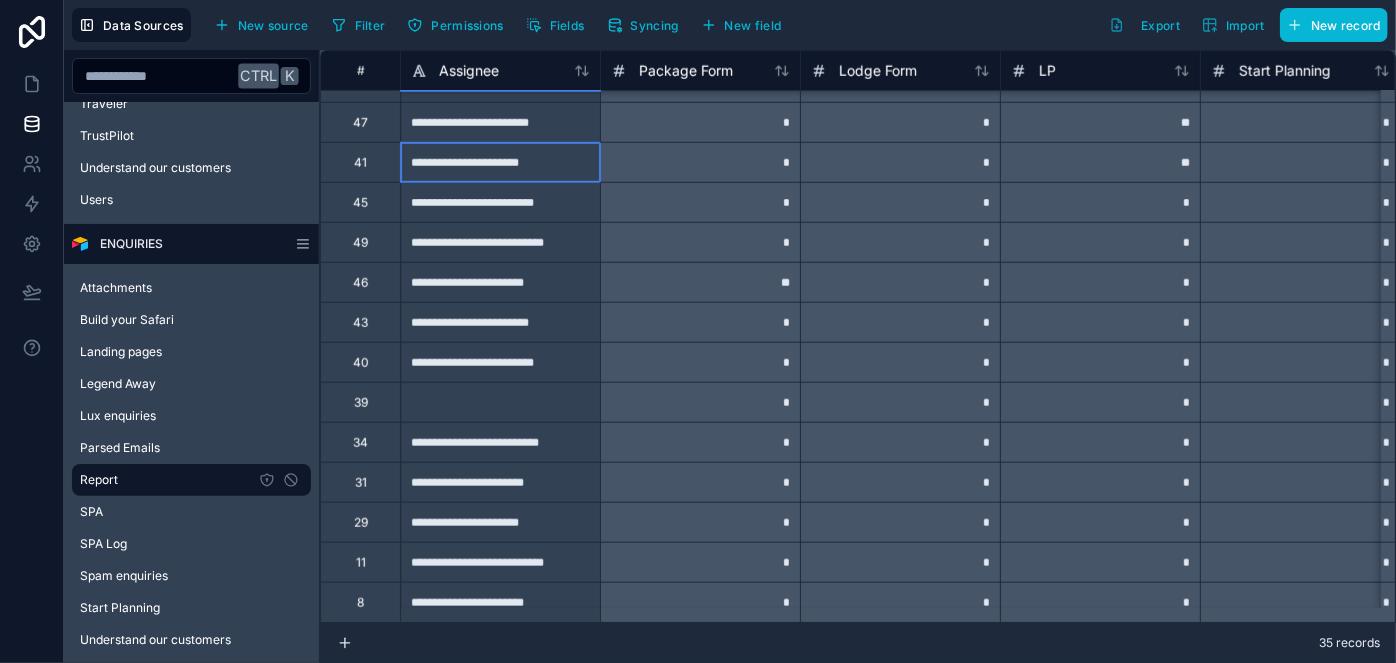 click on "**********" at bounding box center (500, 162) 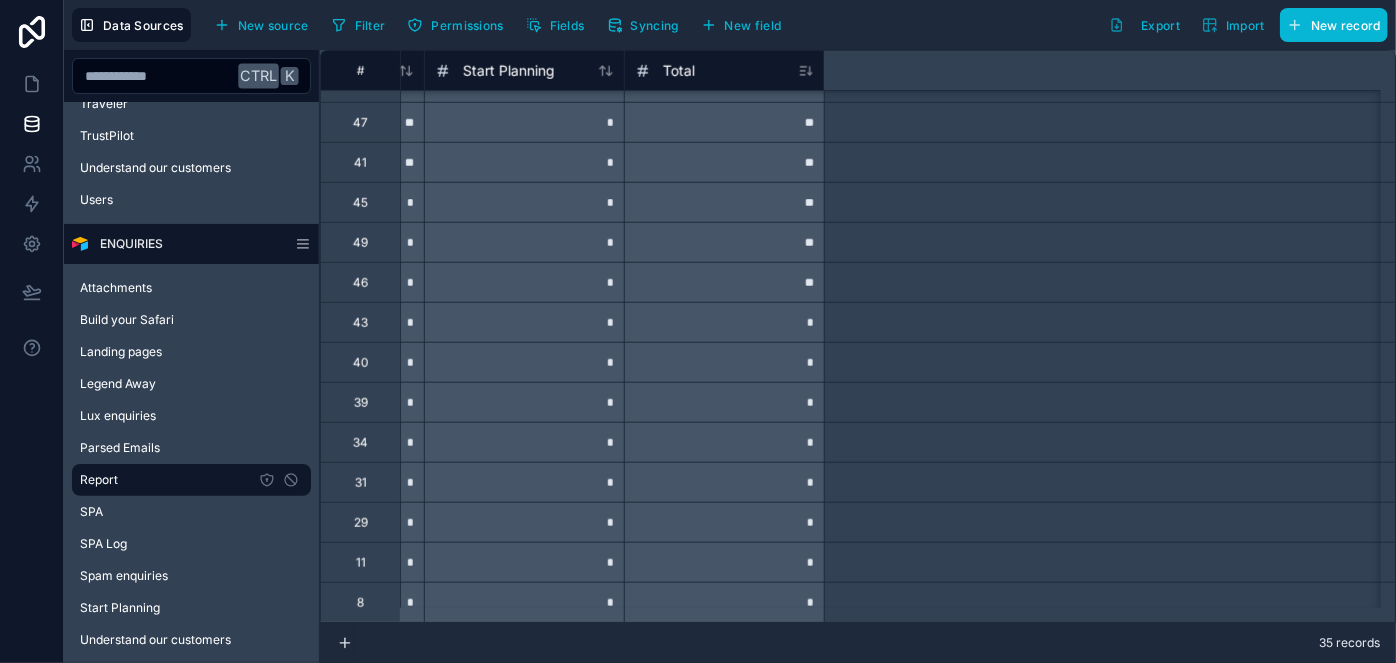 scroll, scrollTop: 881, scrollLeft: 0, axis: vertical 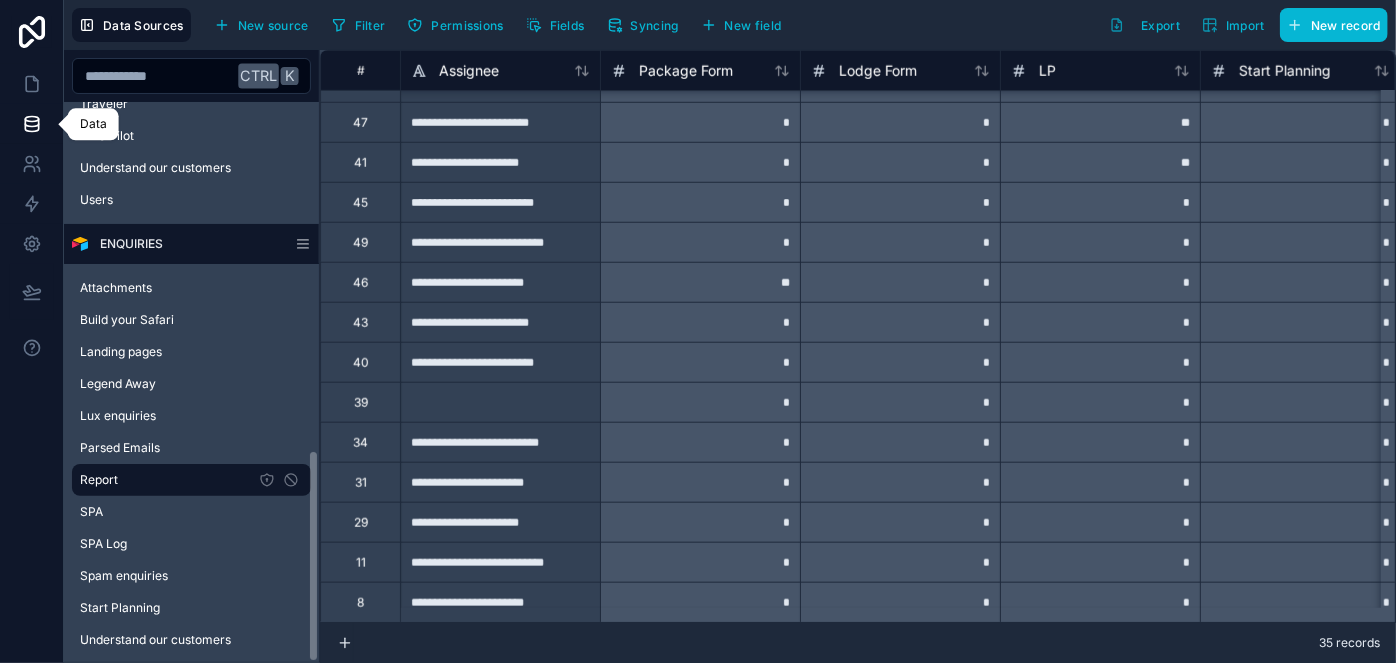 click 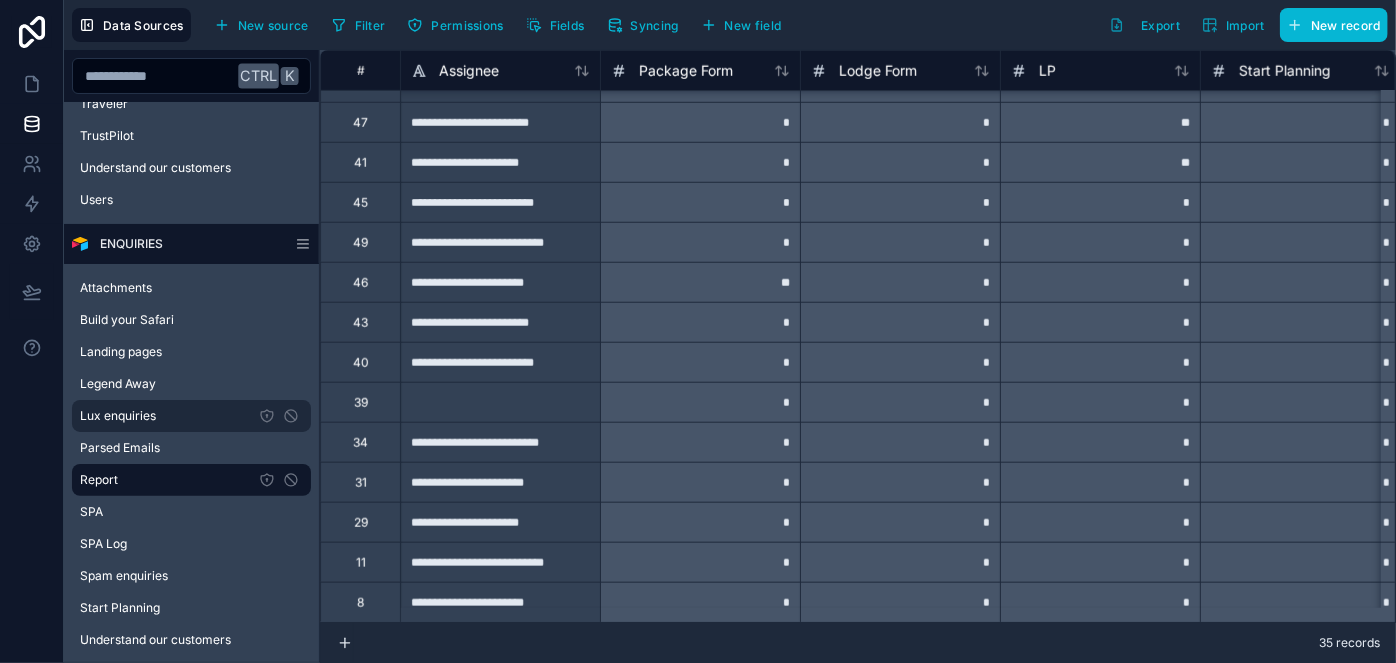 click on "Lux enquiries" at bounding box center [191, 416] 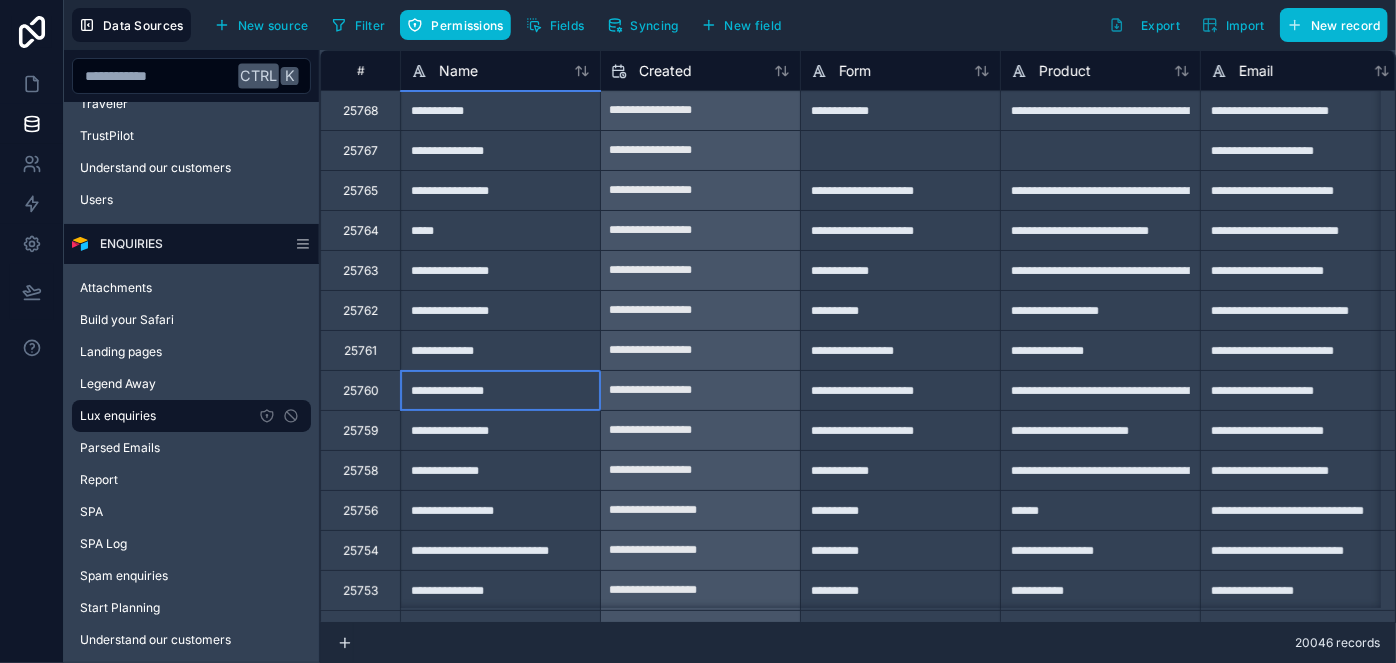 click on "**********" at bounding box center [500, 390] 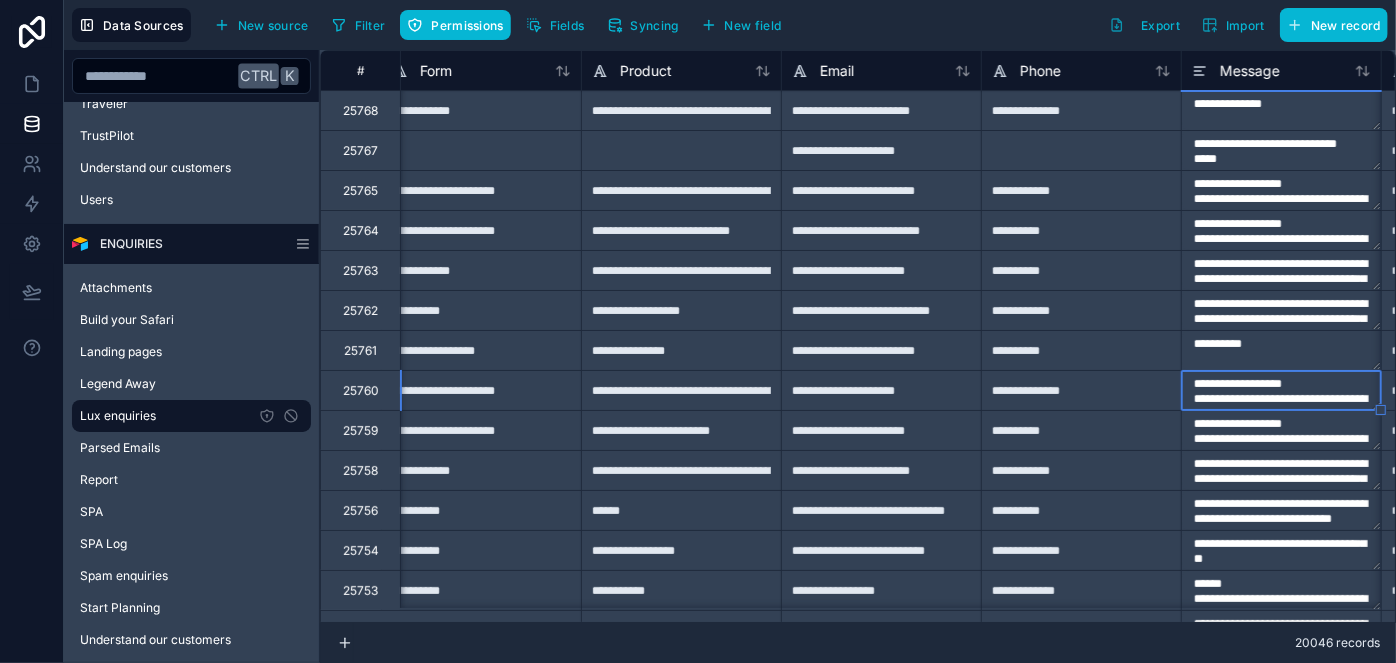 scroll, scrollTop: 0, scrollLeft: 619, axis: horizontal 